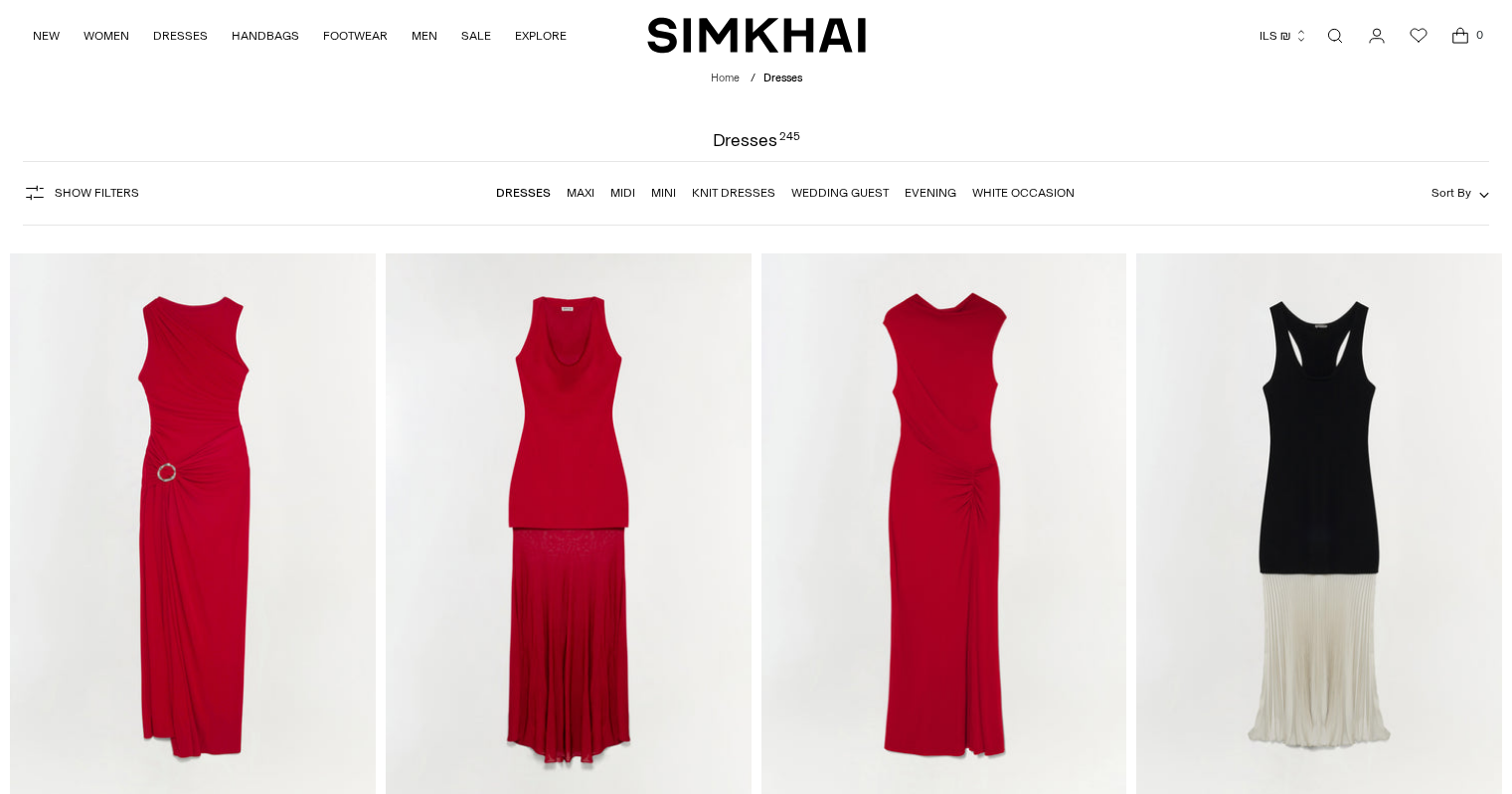 scroll, scrollTop: 0, scrollLeft: 0, axis: both 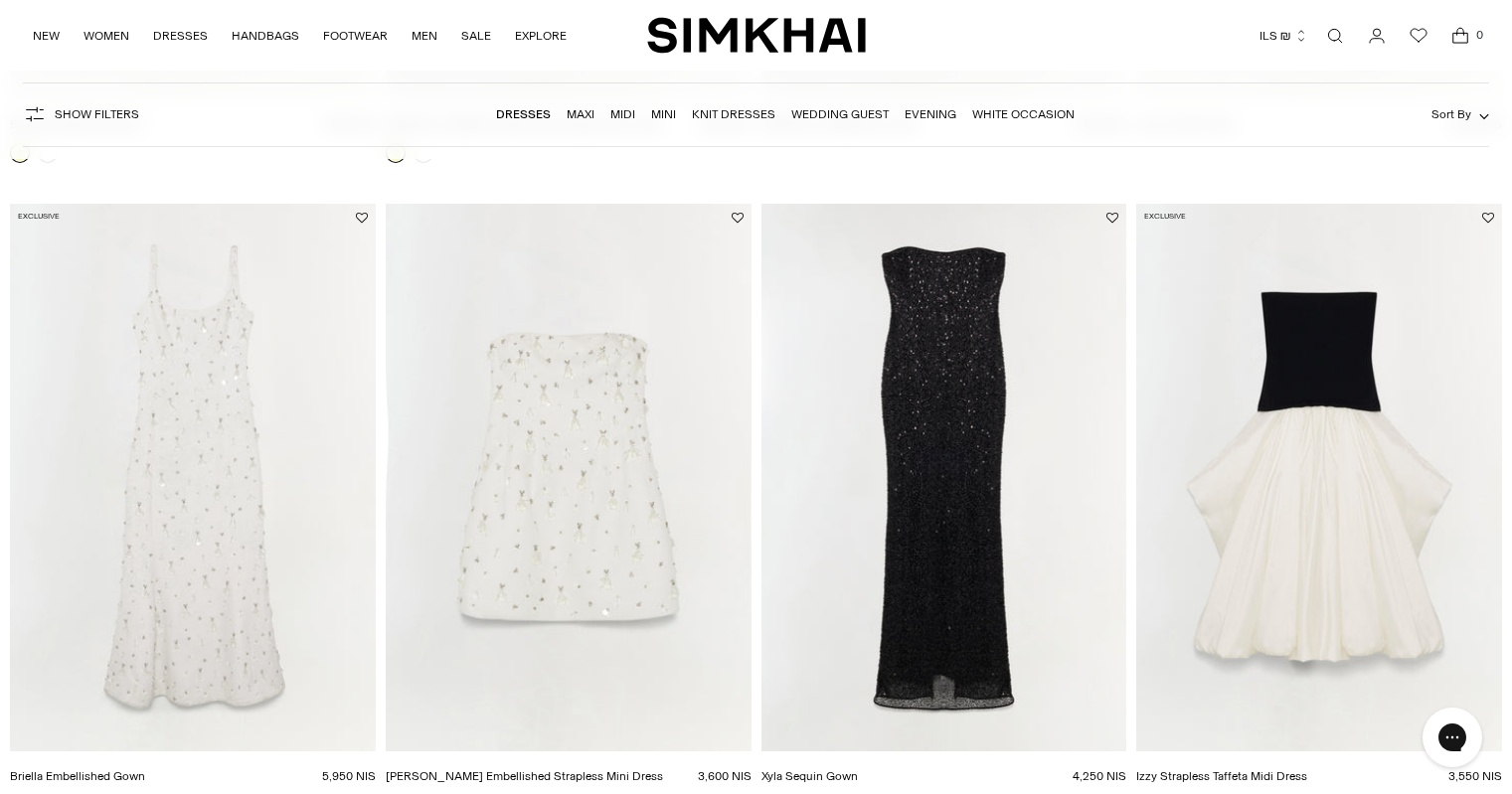 click at bounding box center [0, 0] 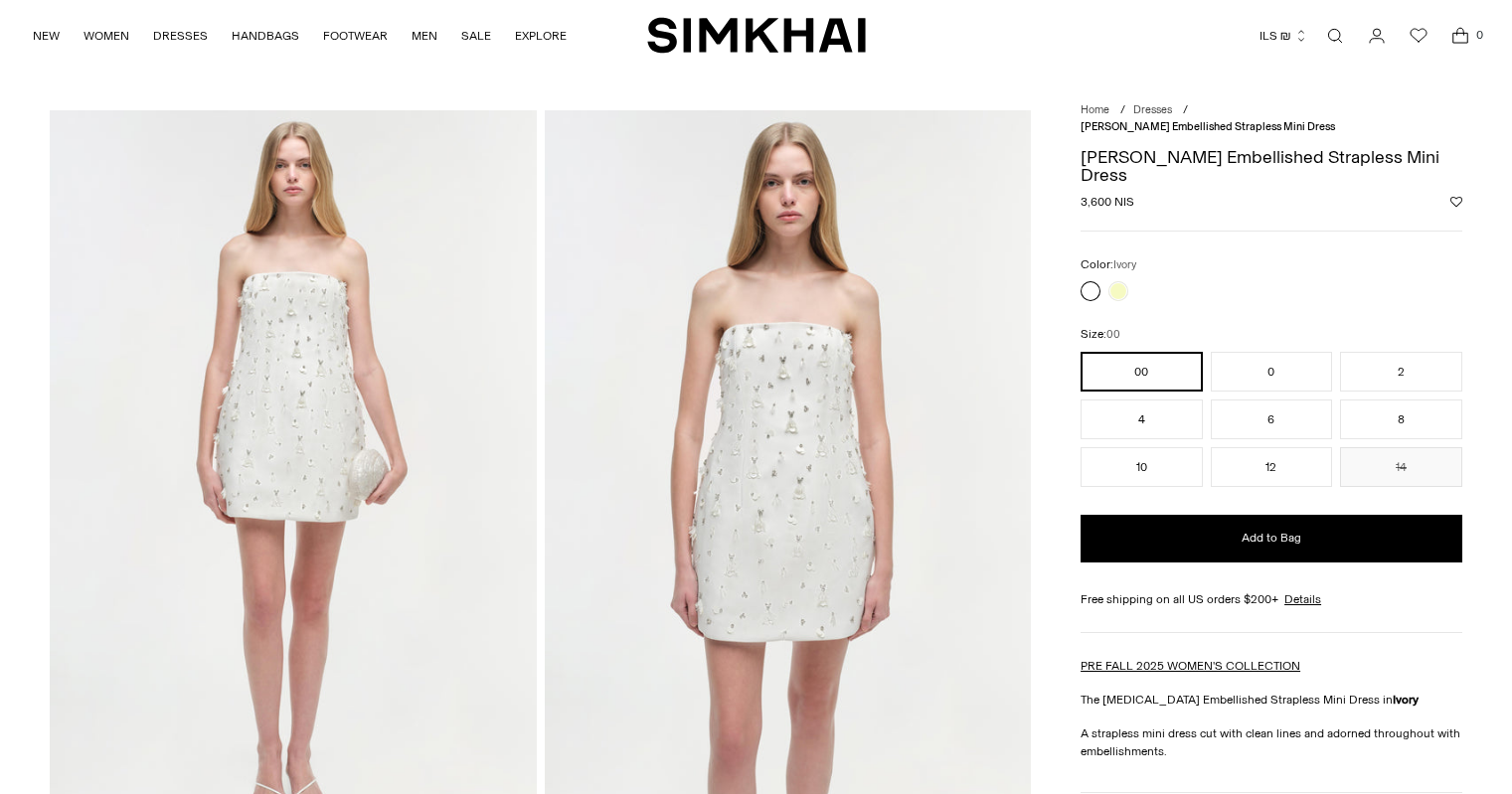 scroll, scrollTop: 0, scrollLeft: 0, axis: both 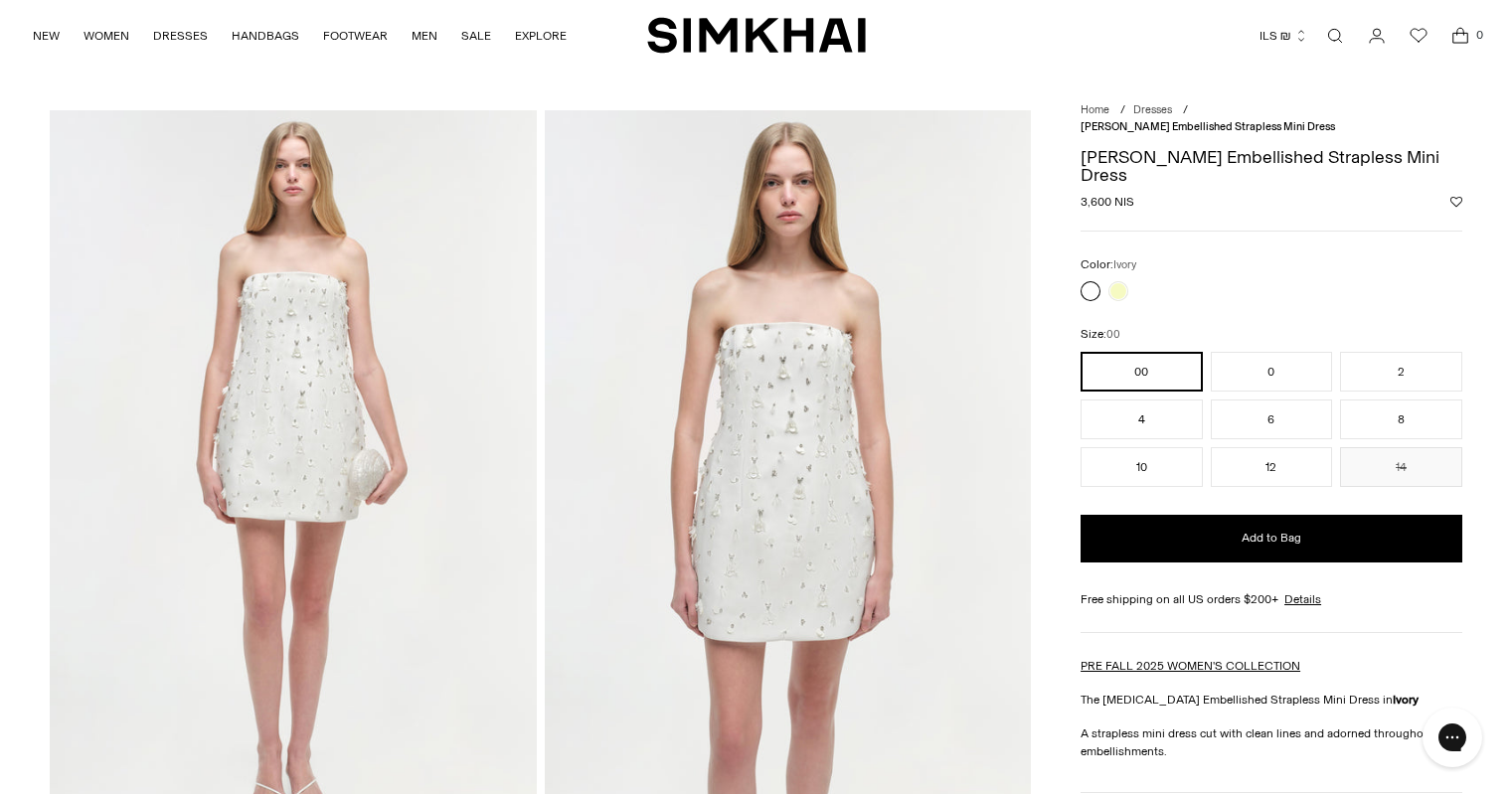 click at bounding box center (787, 475) 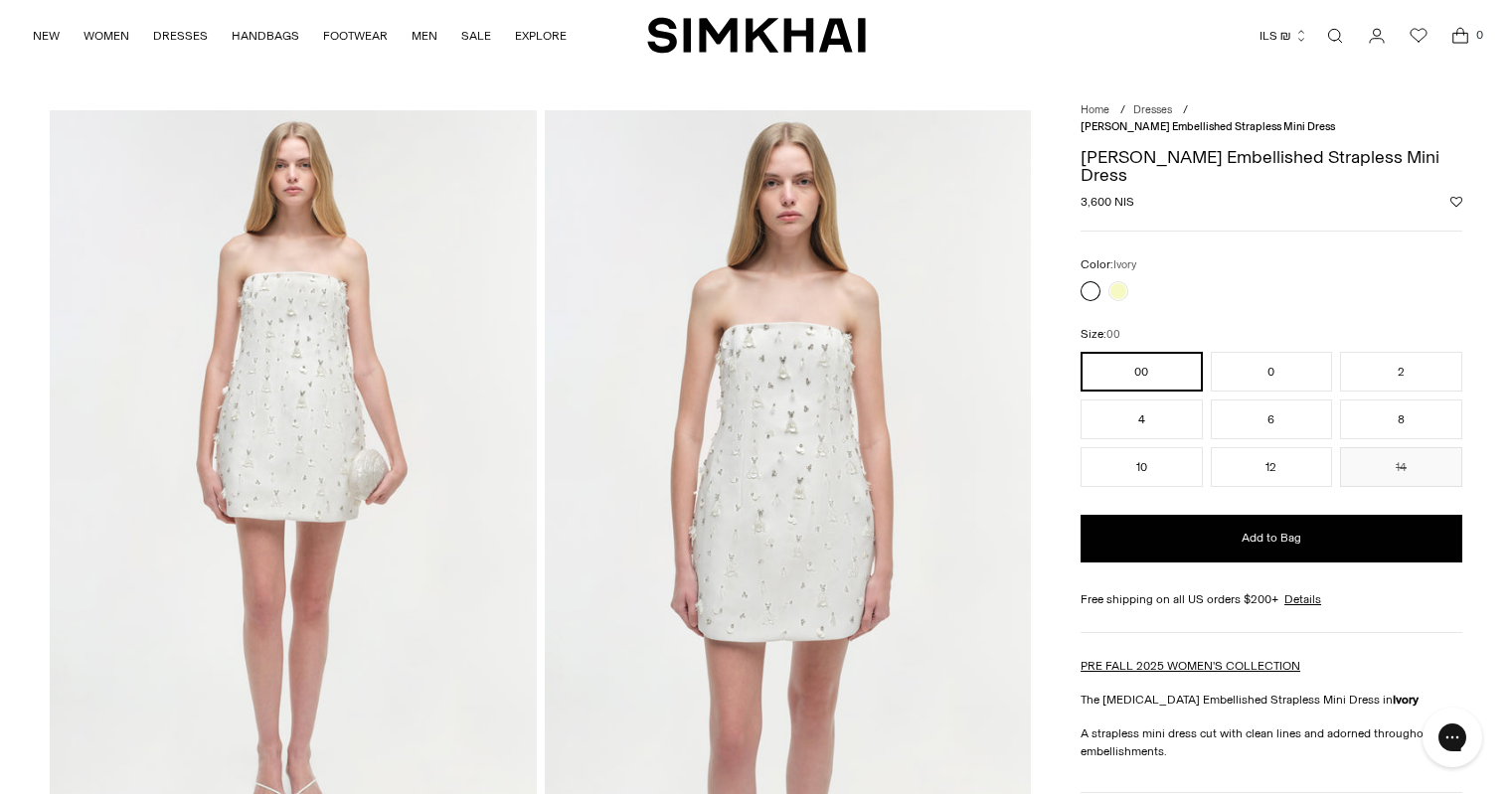 scroll, scrollTop: 0, scrollLeft: 0, axis: both 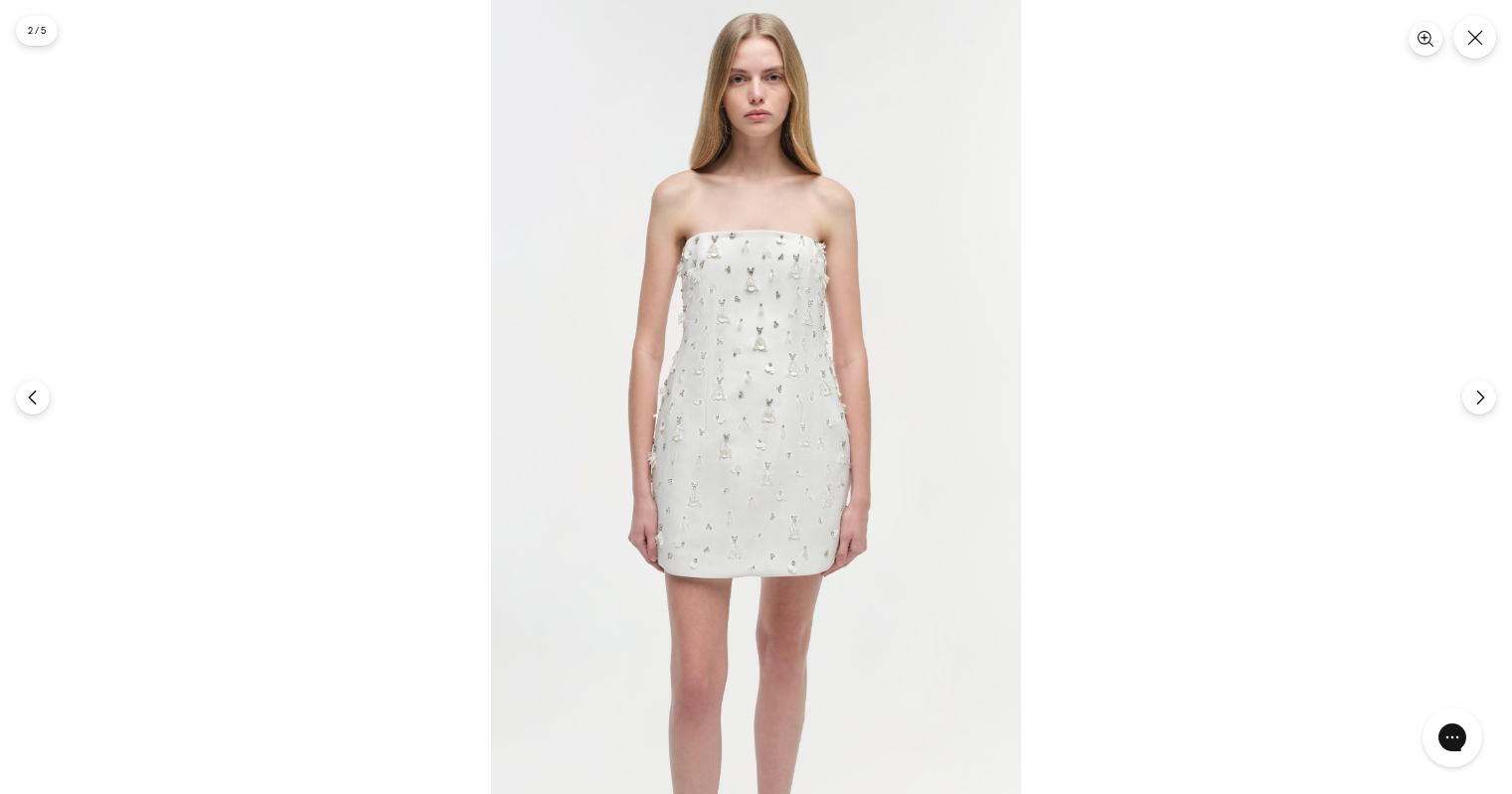 click at bounding box center (756, 397) 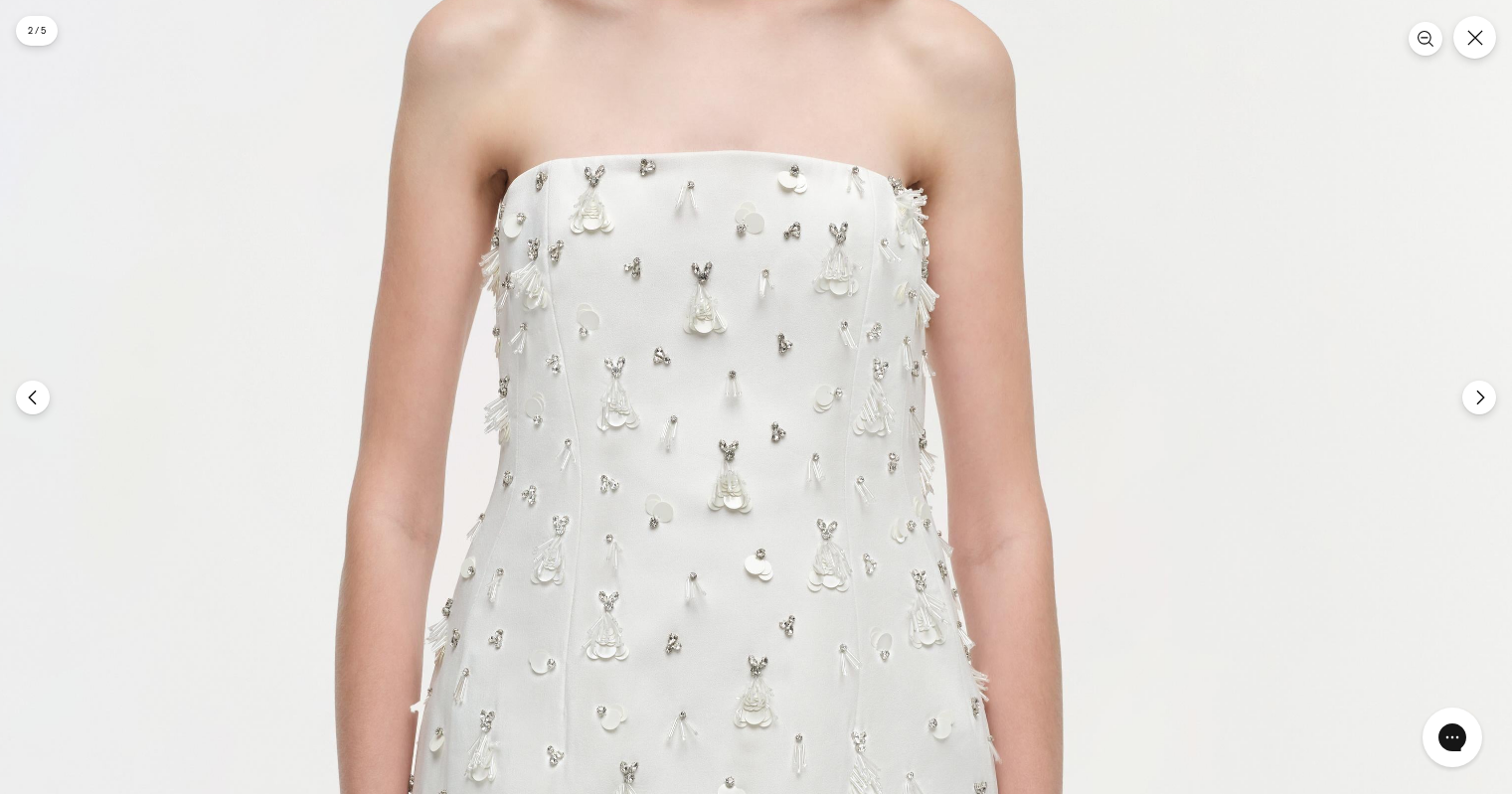 click at bounding box center [718, 651] 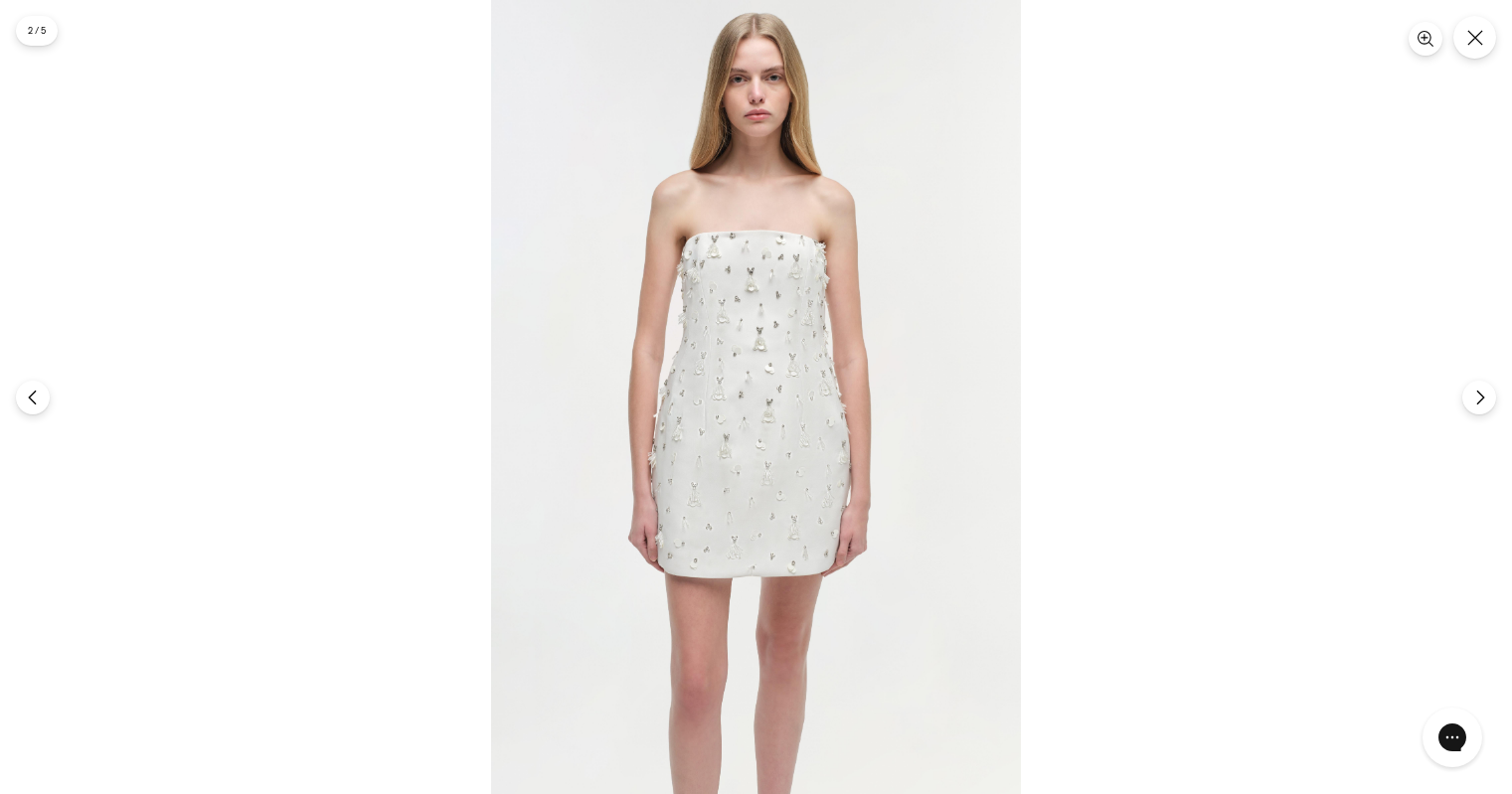click at bounding box center (756, 397) 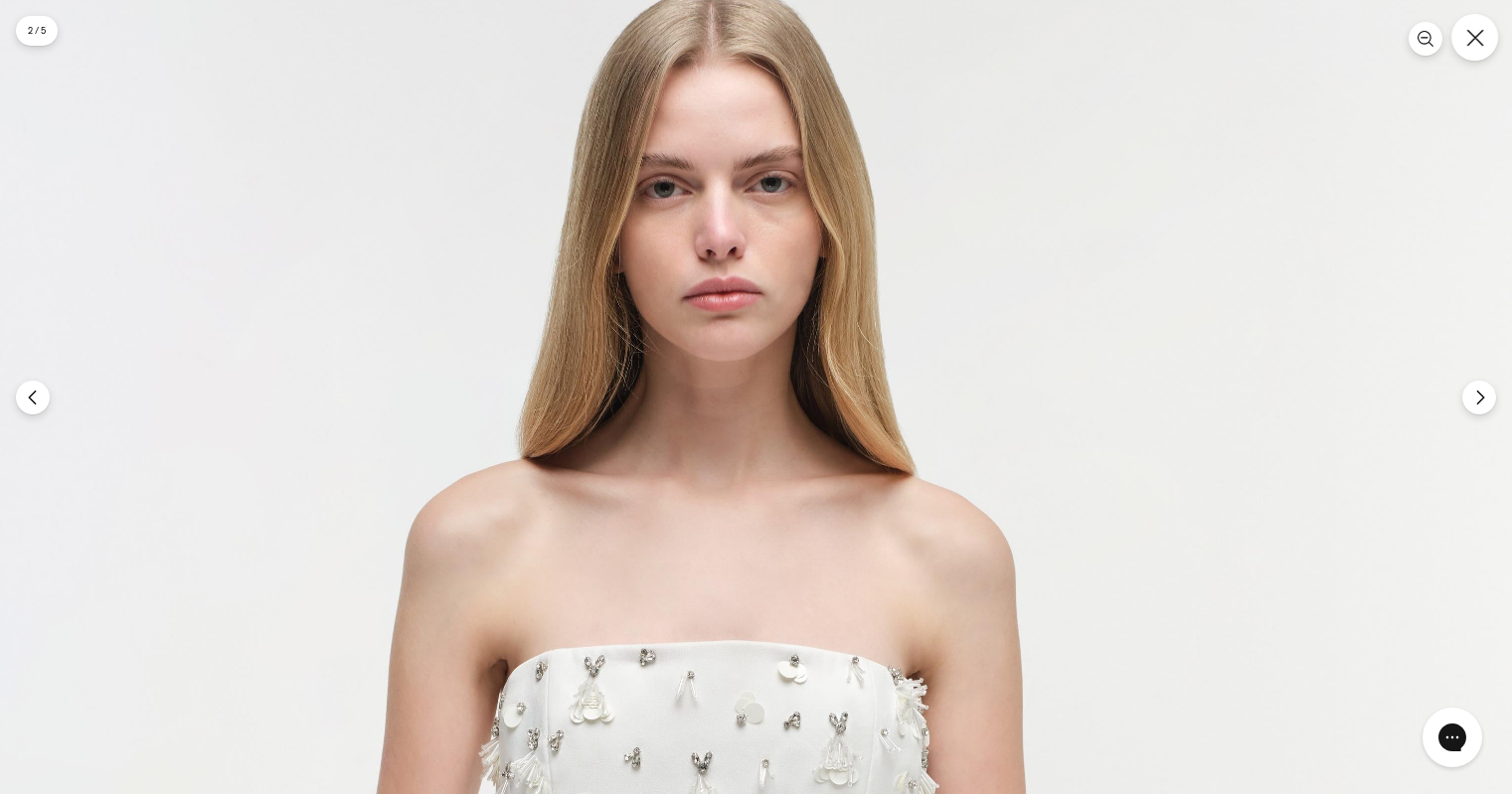 click at bounding box center [1474, 37] 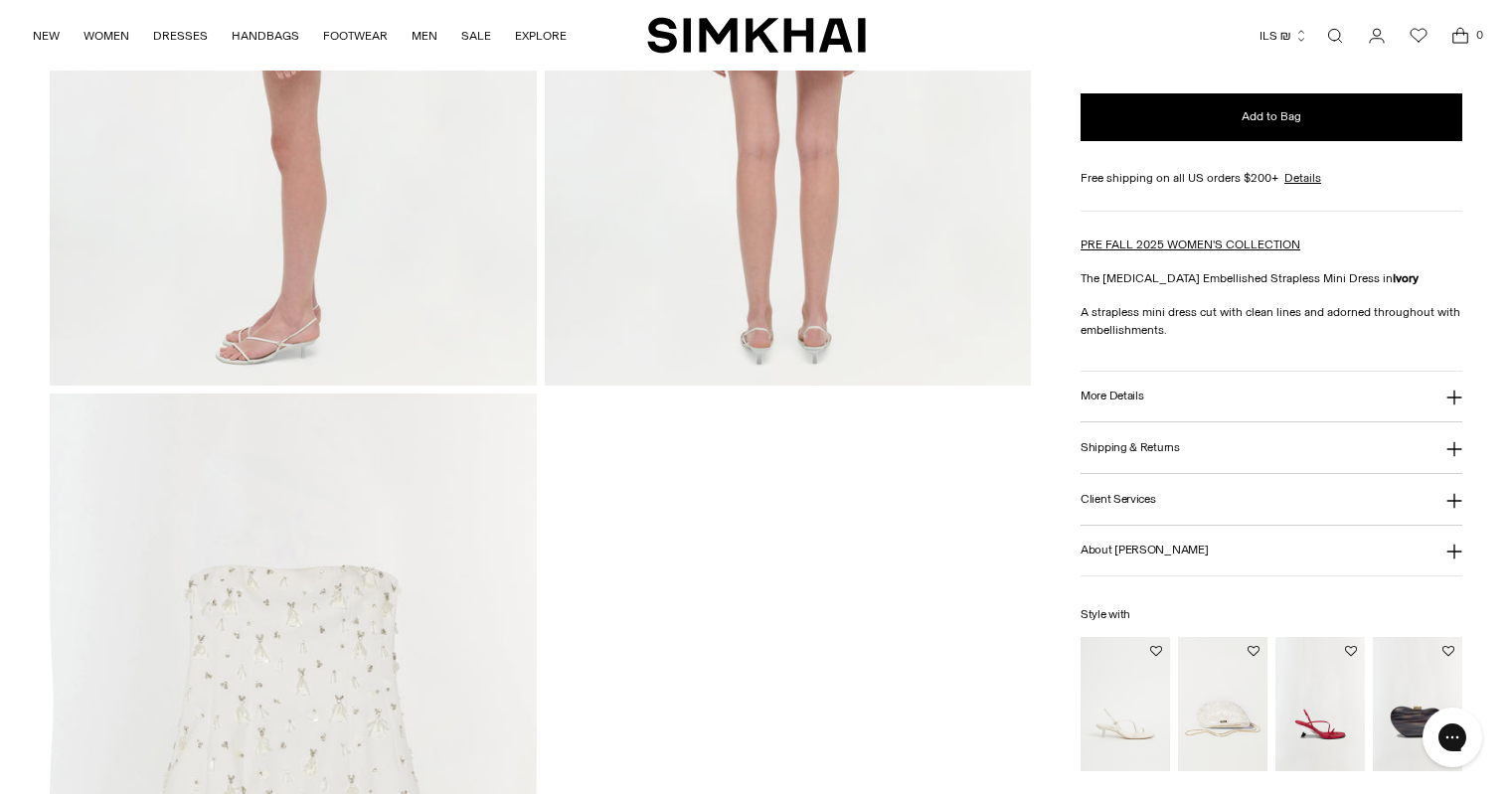 scroll, scrollTop: 1491, scrollLeft: 0, axis: vertical 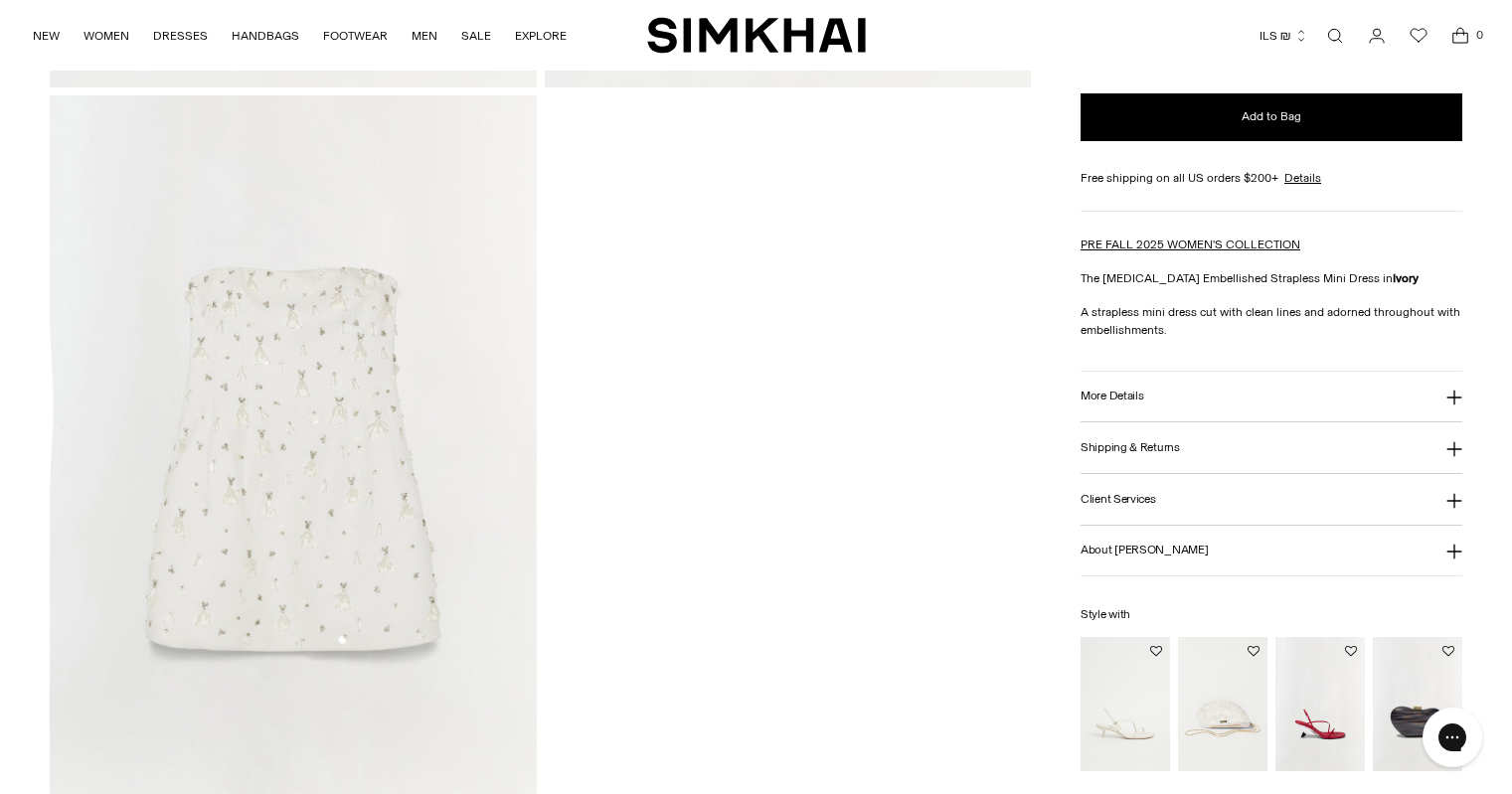 click at bounding box center (292, 460) 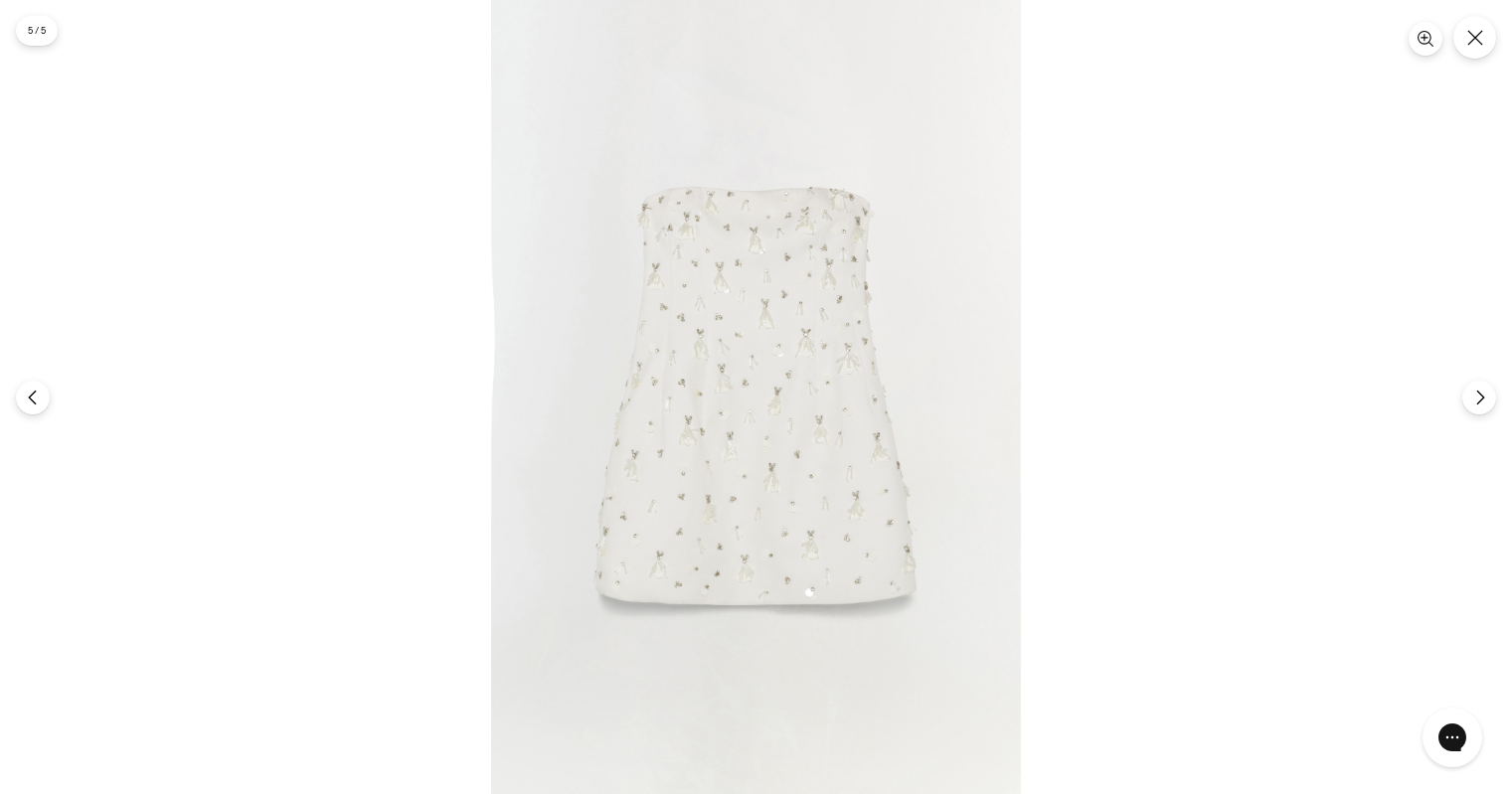 click at bounding box center (756, 397) 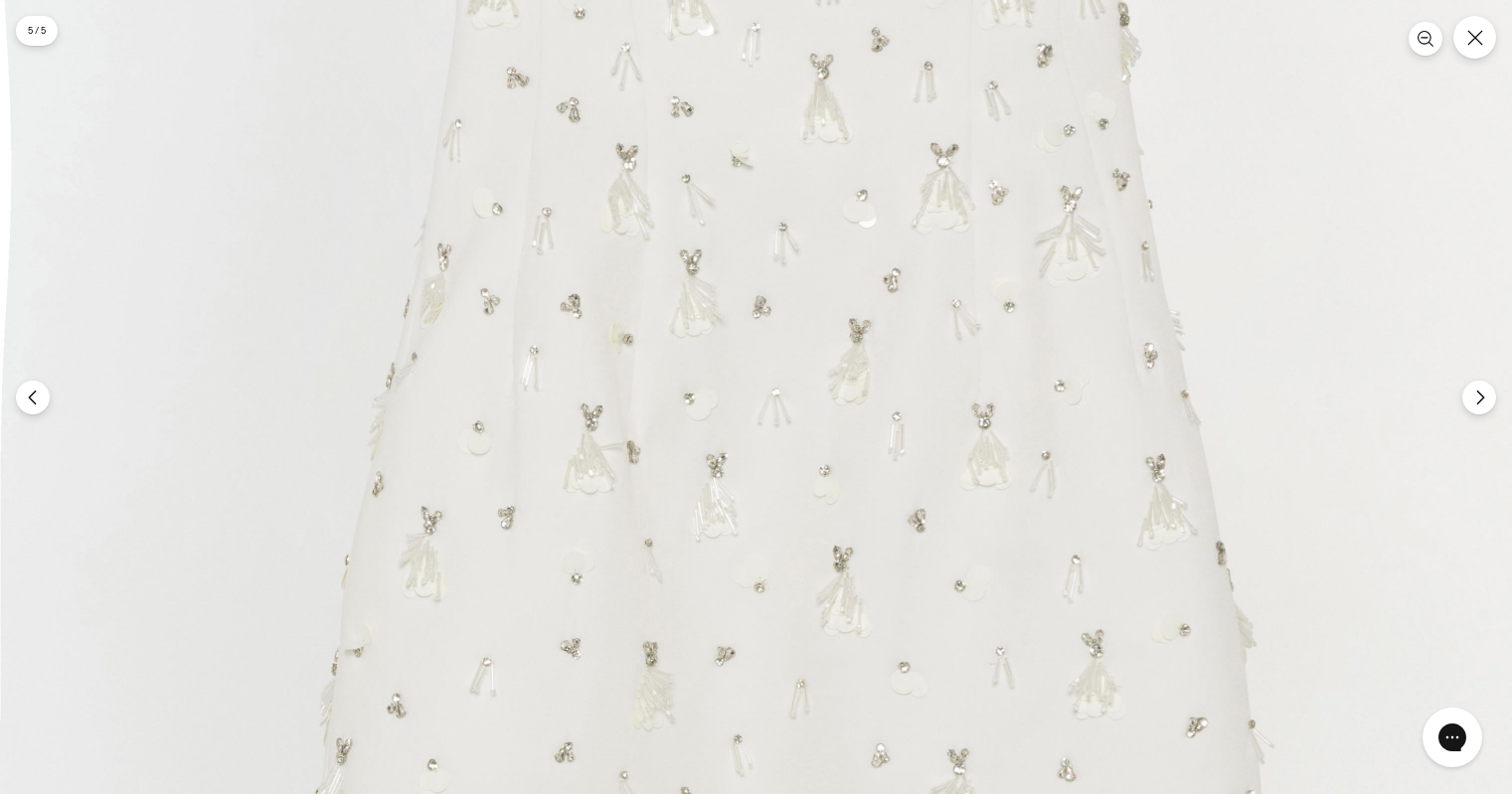 click at bounding box center (794, 348) 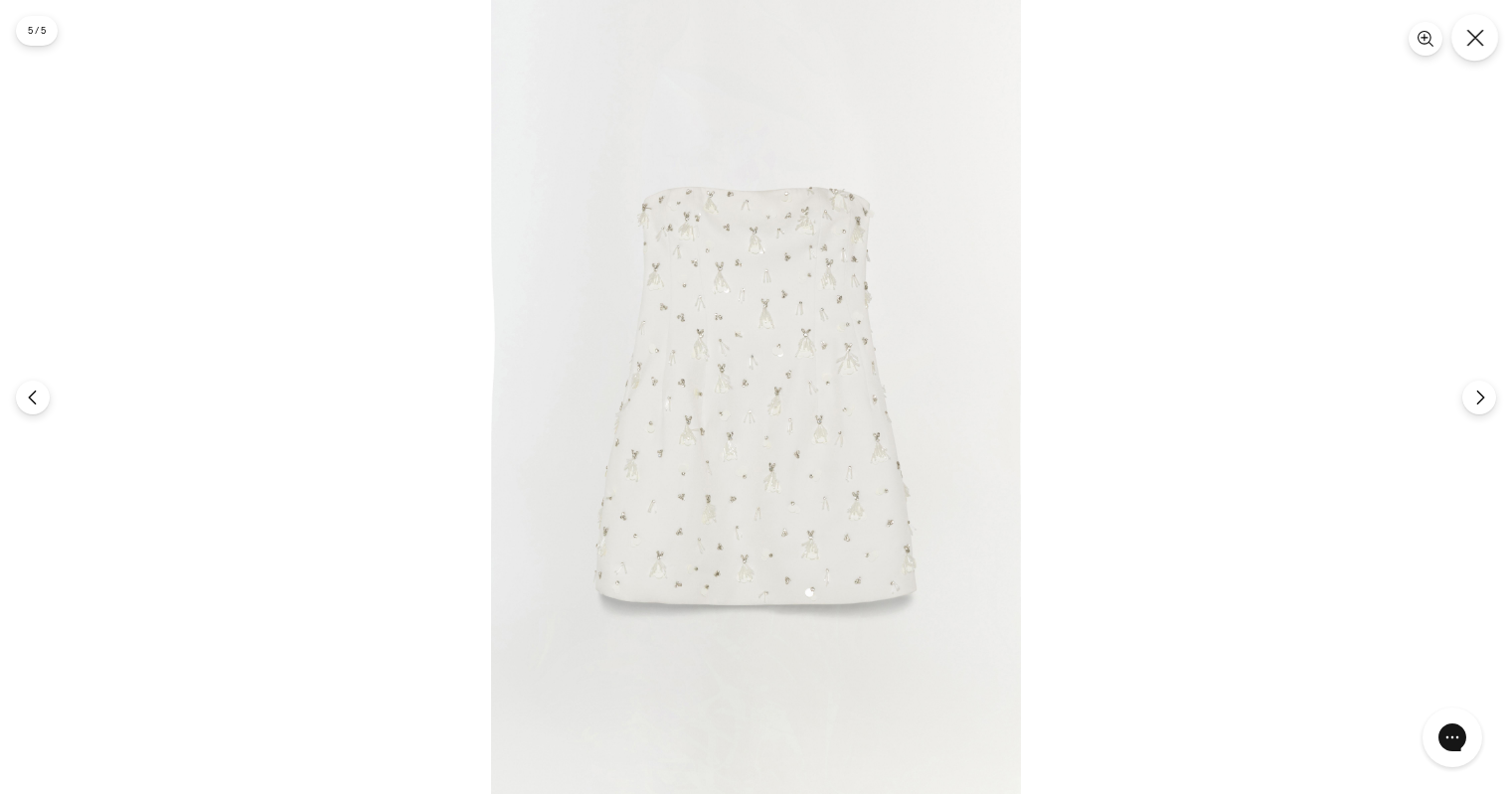 click at bounding box center (1474, 37) 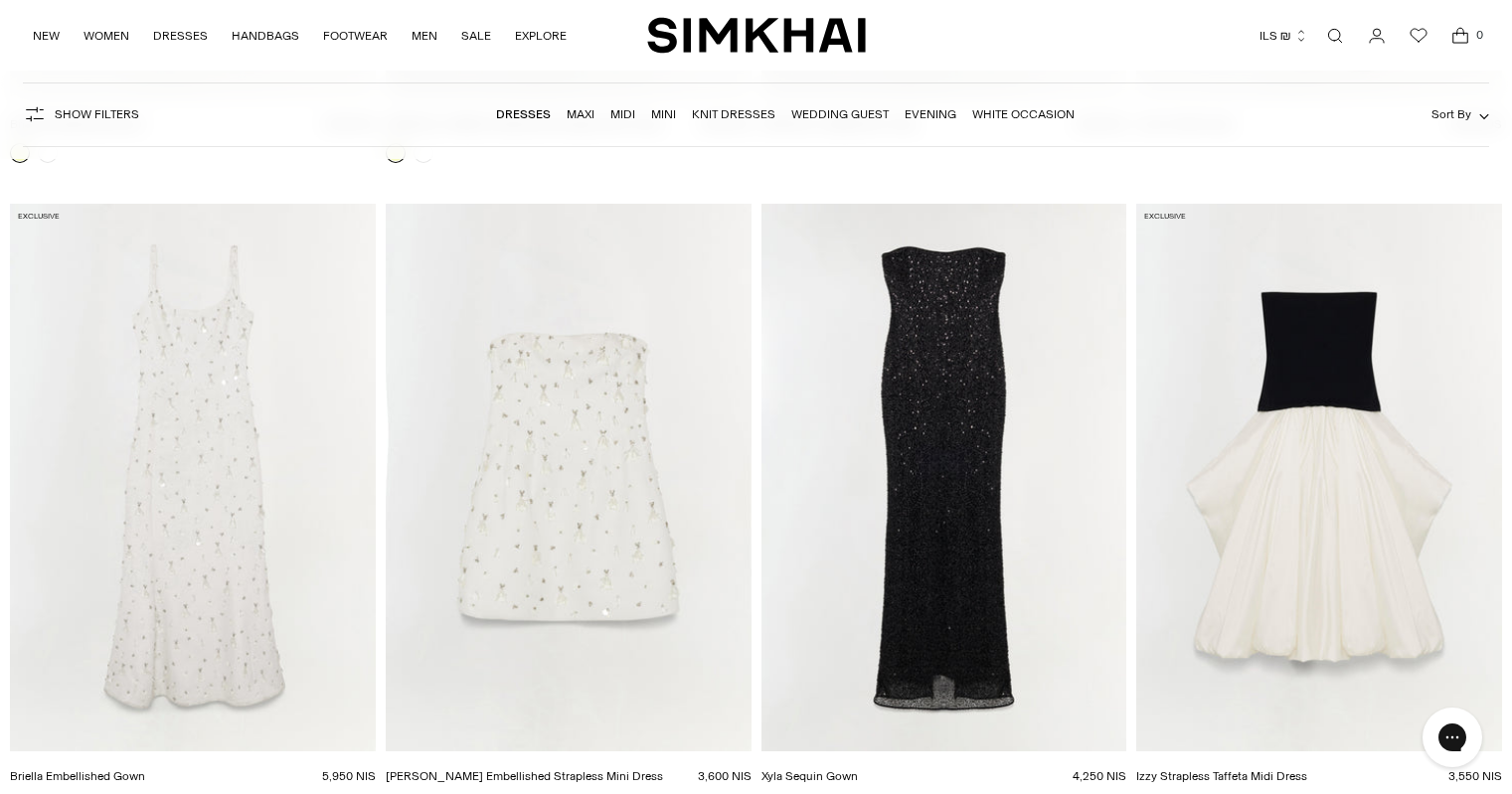 scroll, scrollTop: 0, scrollLeft: 0, axis: both 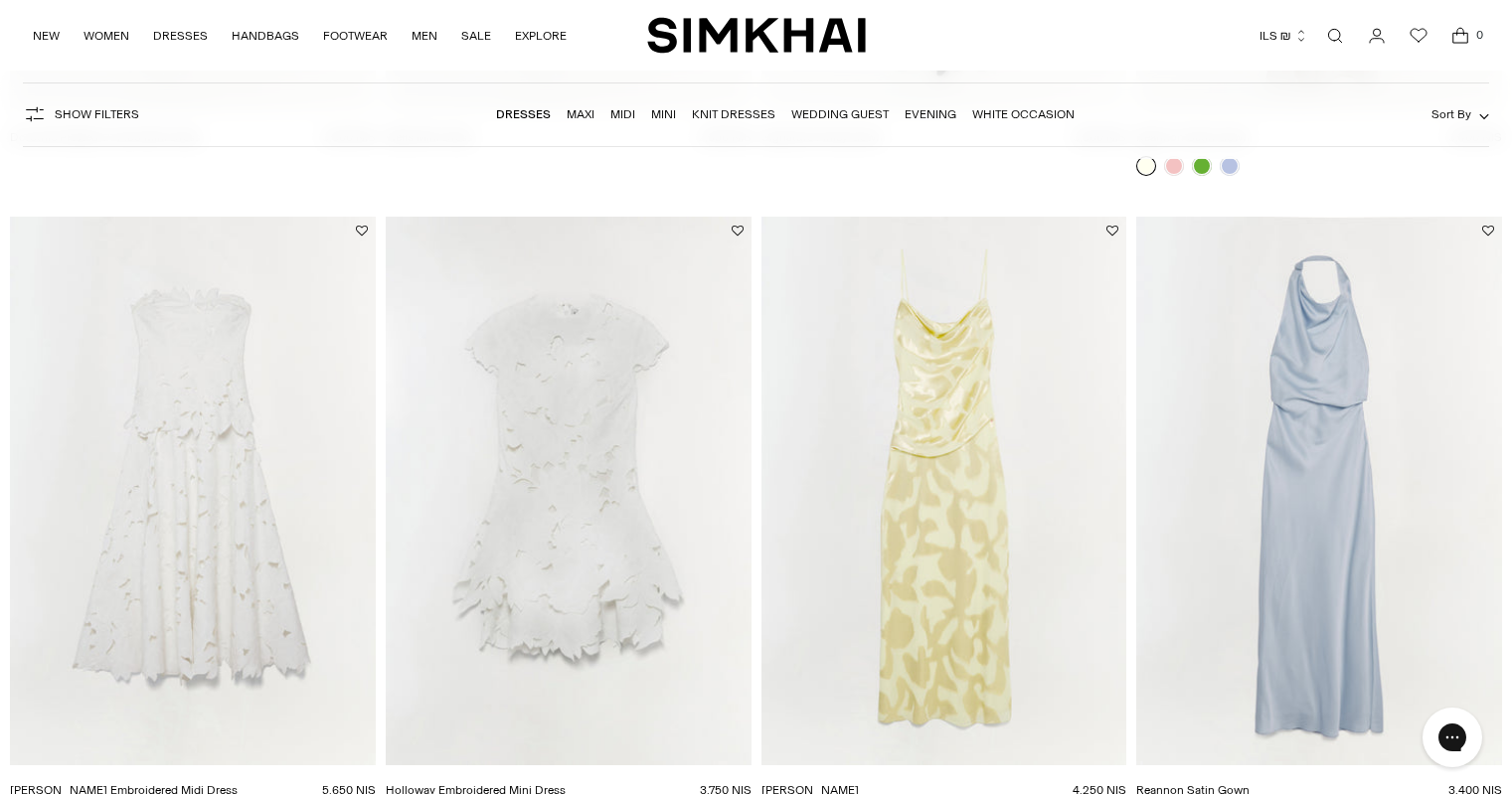 click at bounding box center (0, 0) 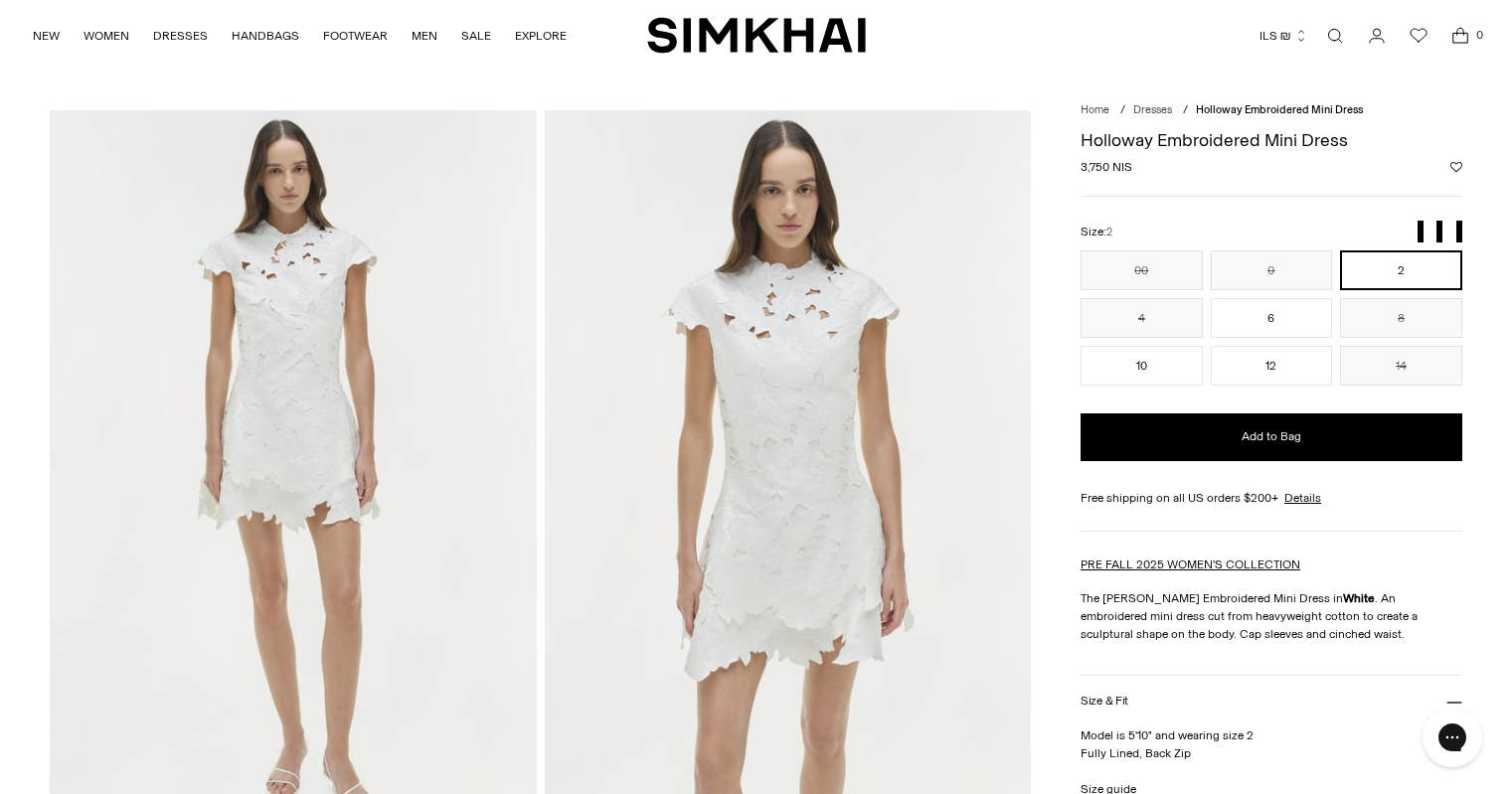 scroll, scrollTop: 0, scrollLeft: 0, axis: both 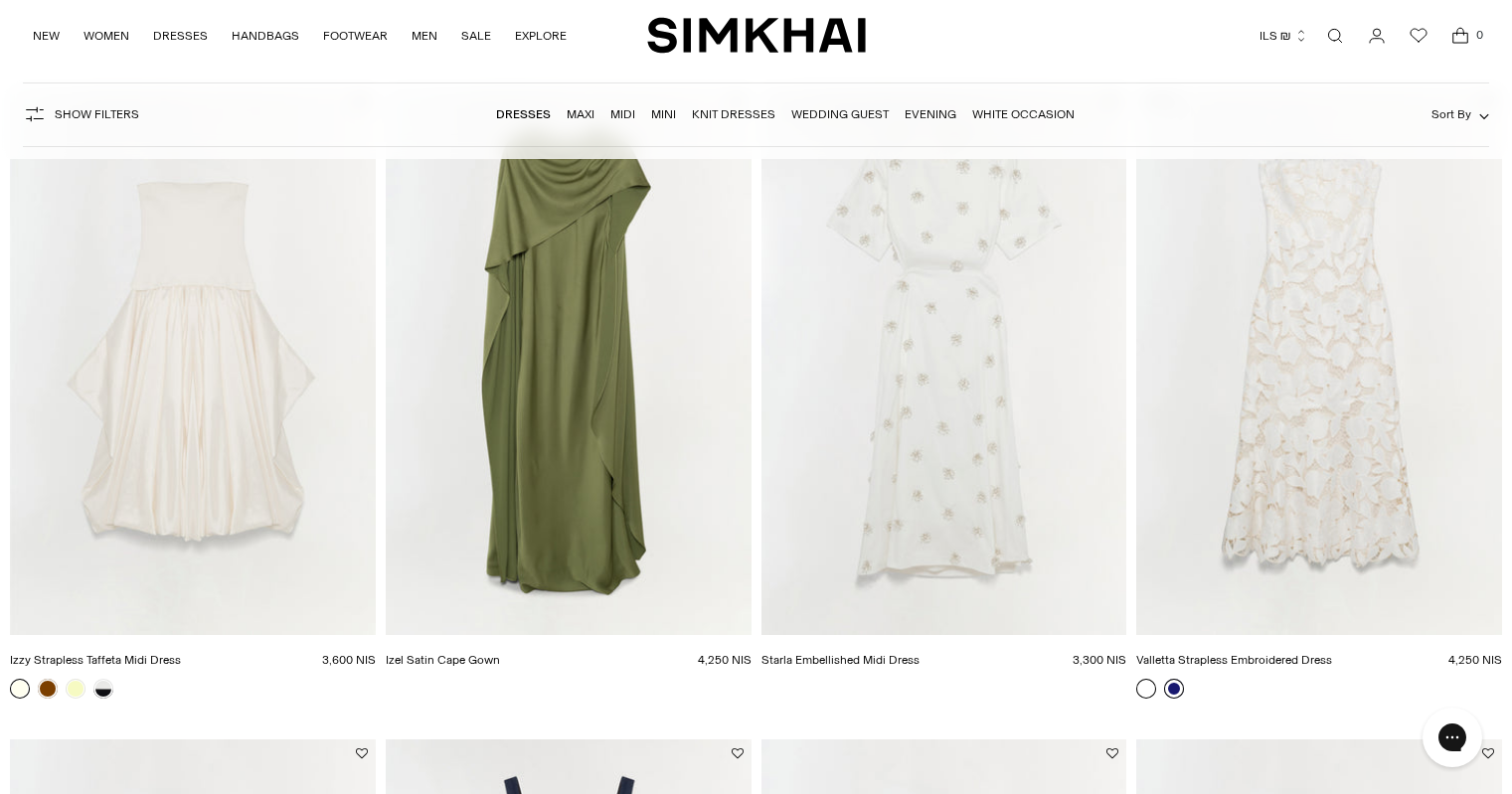 click at bounding box center [1174, 689] 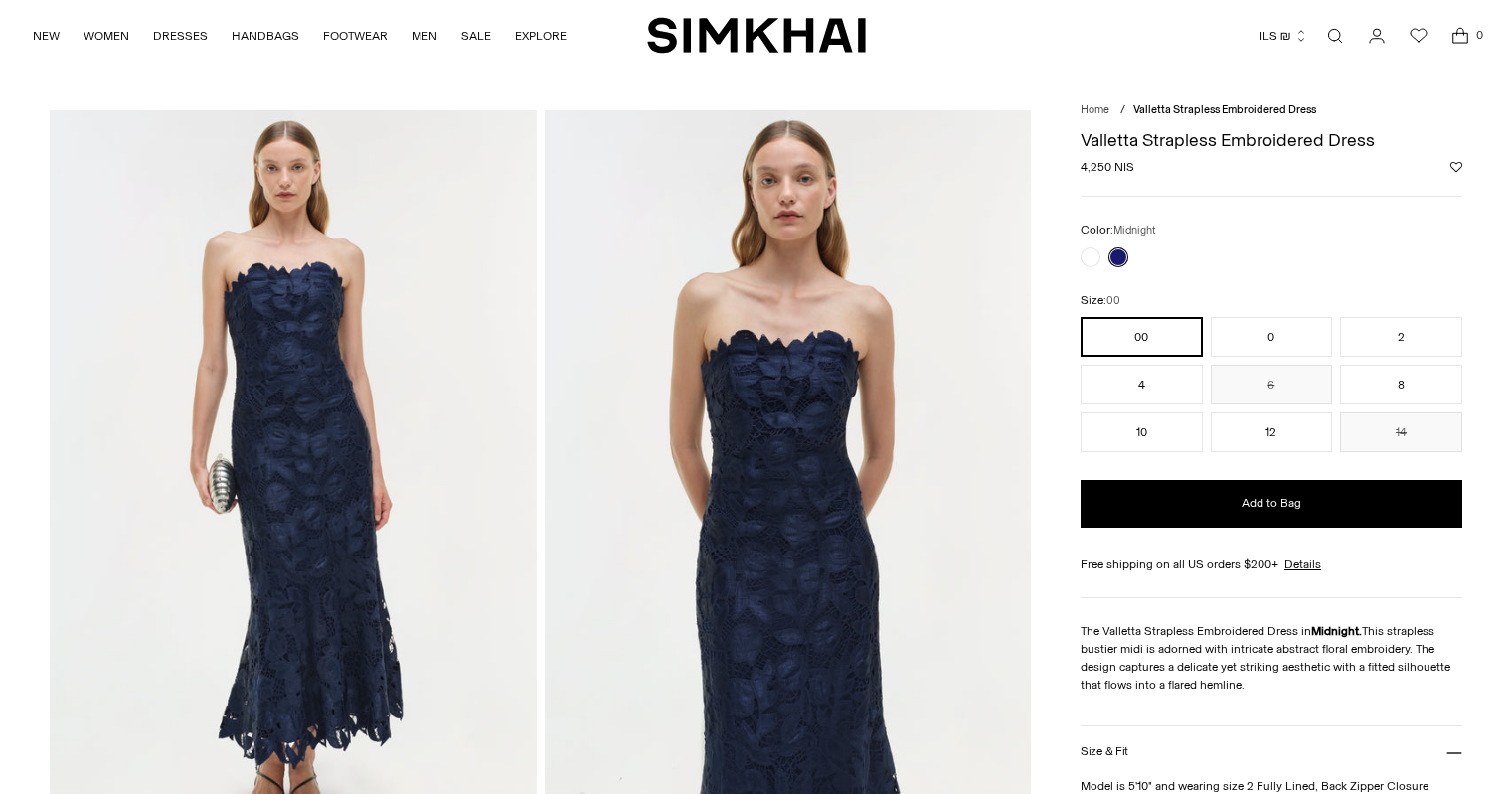 scroll, scrollTop: 298, scrollLeft: 0, axis: vertical 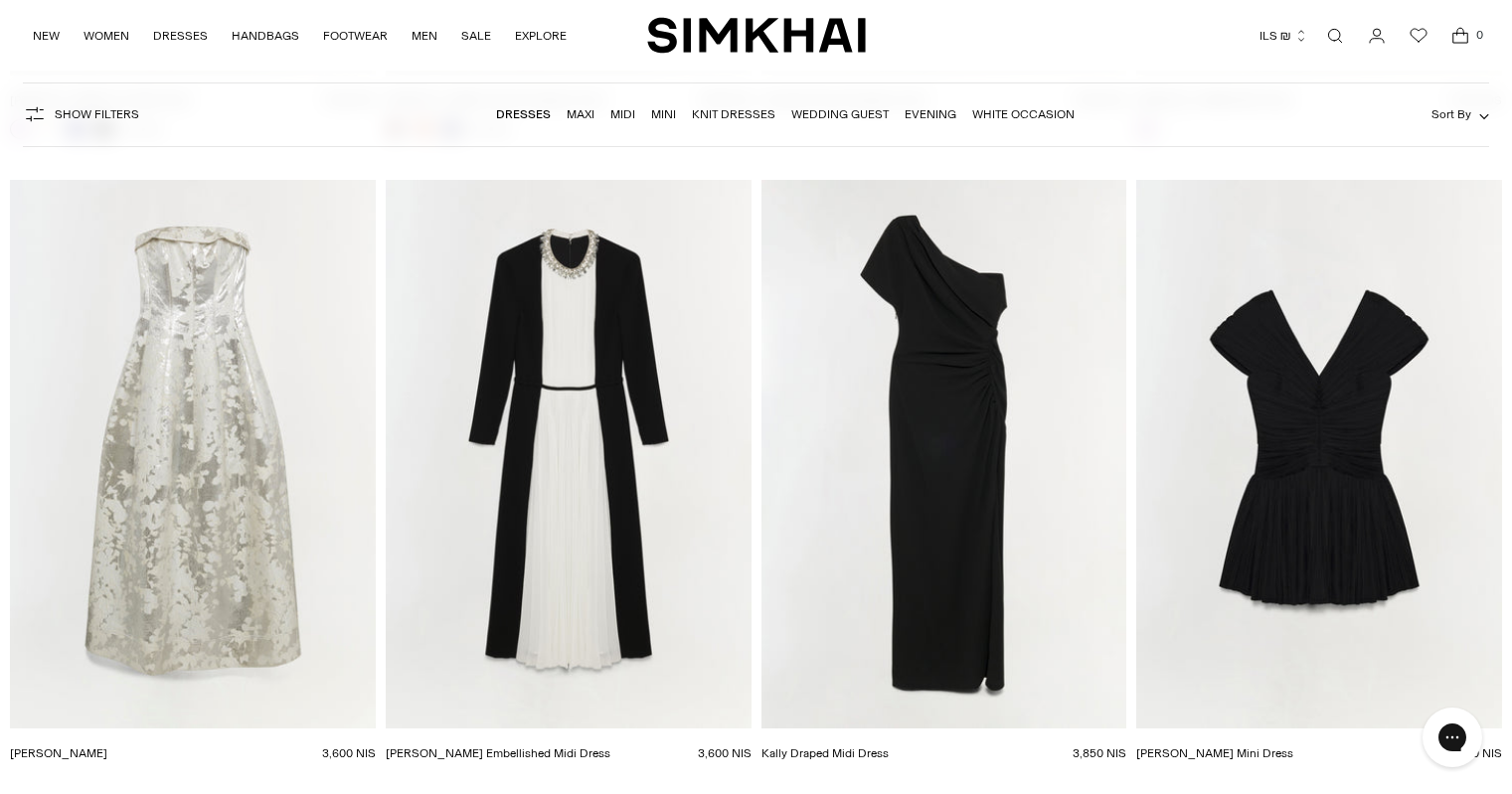 click at bounding box center (0, 0) 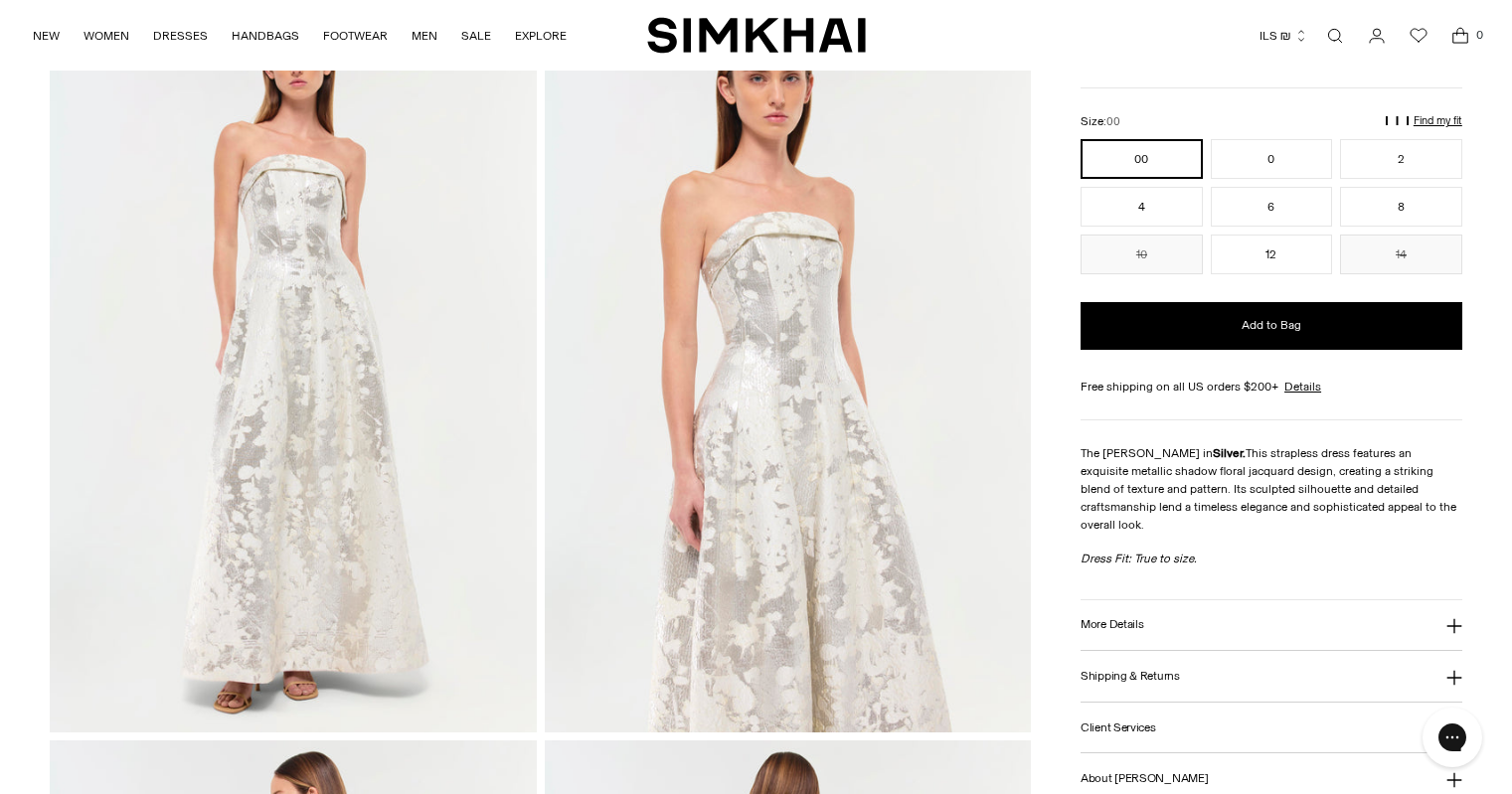 scroll, scrollTop: 199, scrollLeft: 0, axis: vertical 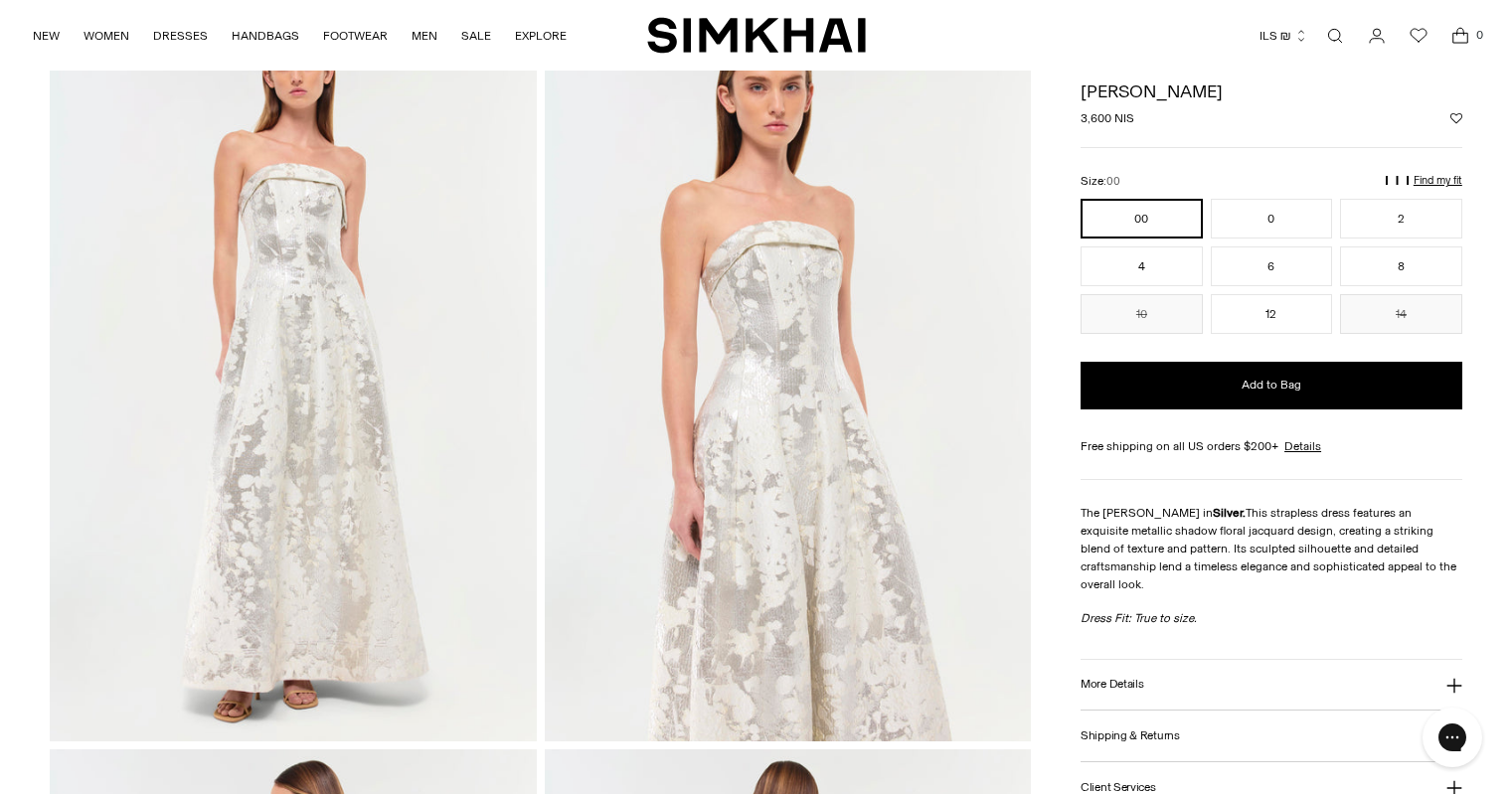 click at bounding box center (787, 376) 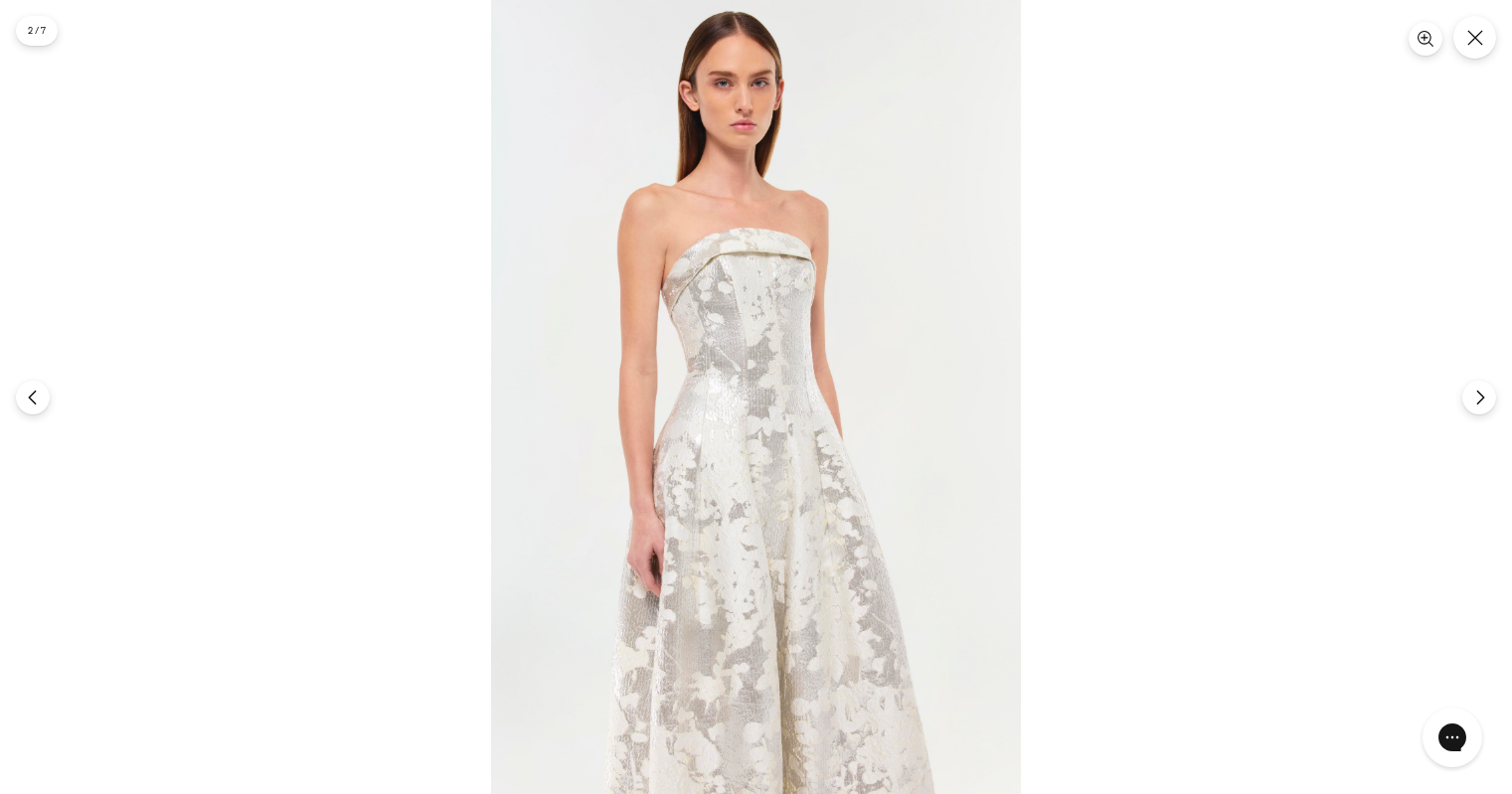 click at bounding box center [756, 397] 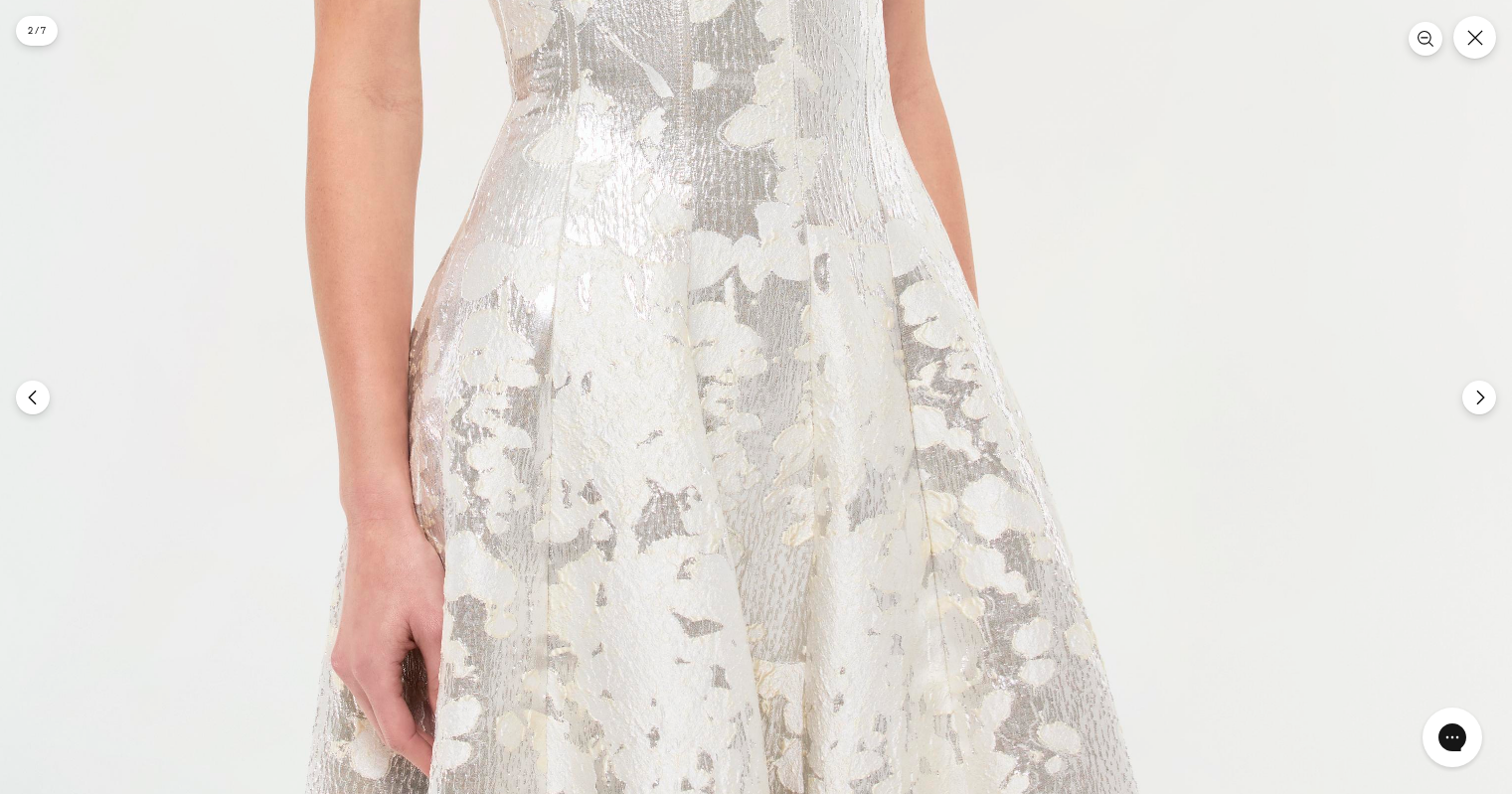 click at bounding box center [718, 174] 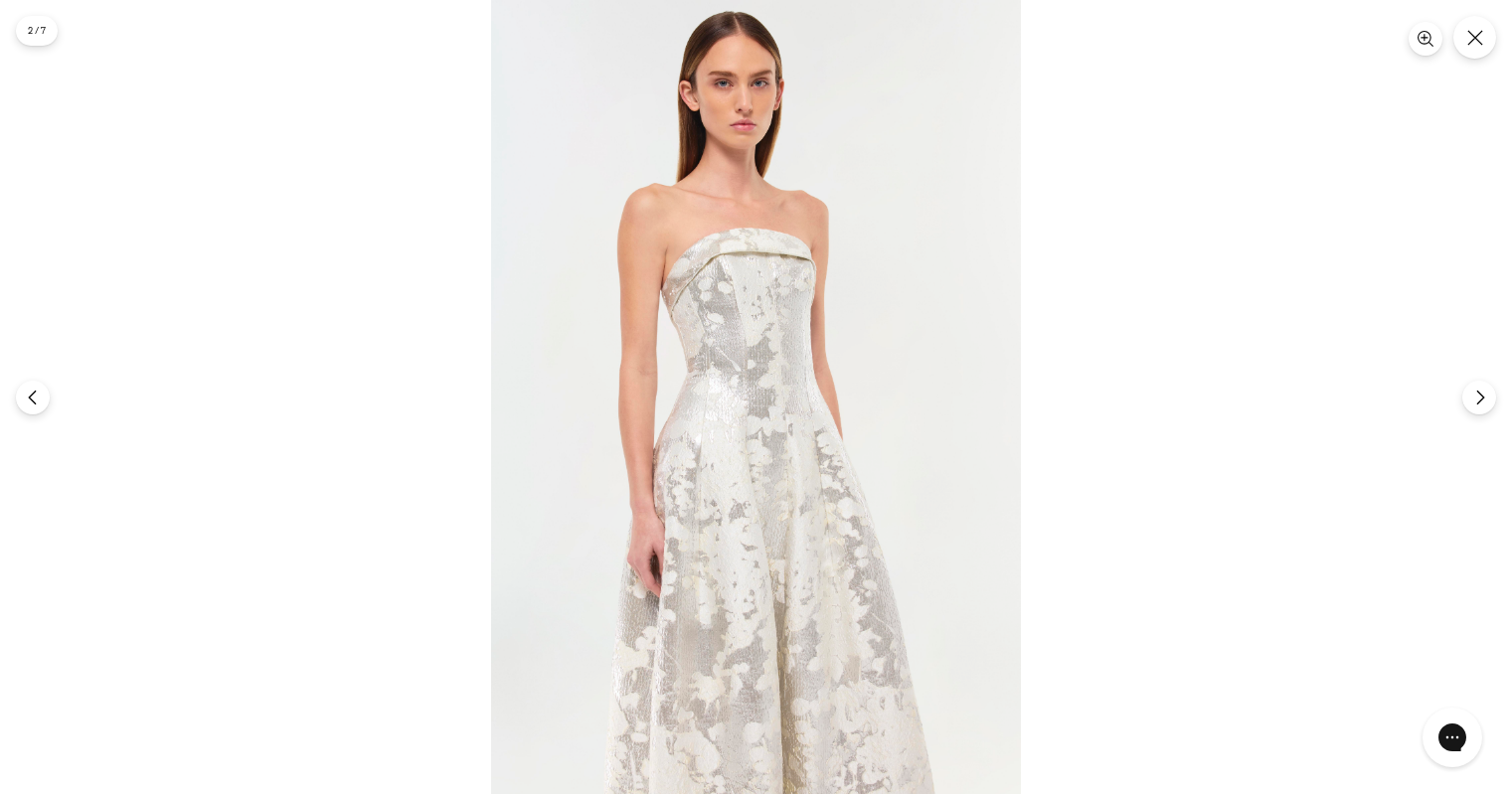 click at bounding box center (756, 397) 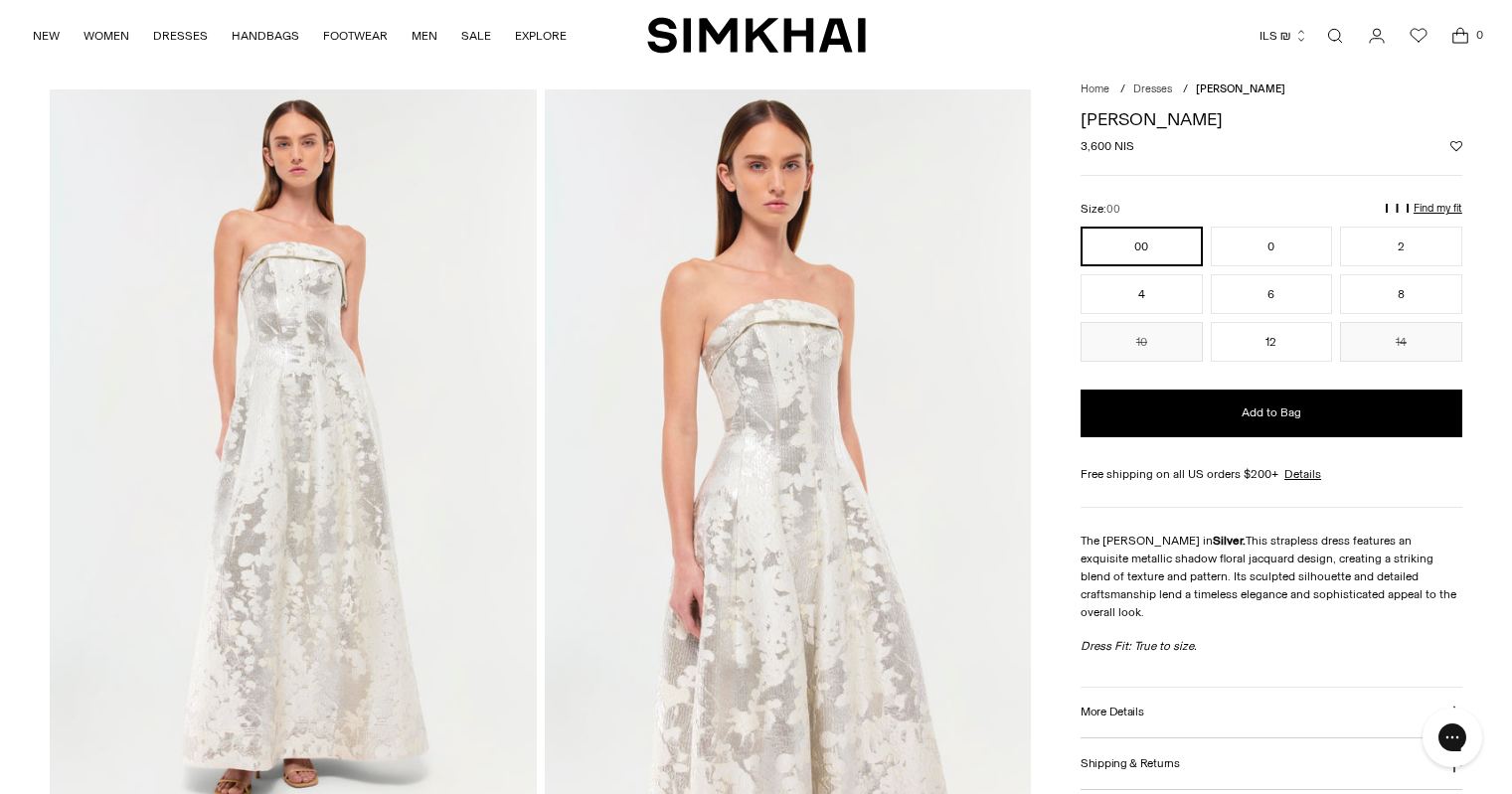 scroll, scrollTop: 0, scrollLeft: 0, axis: both 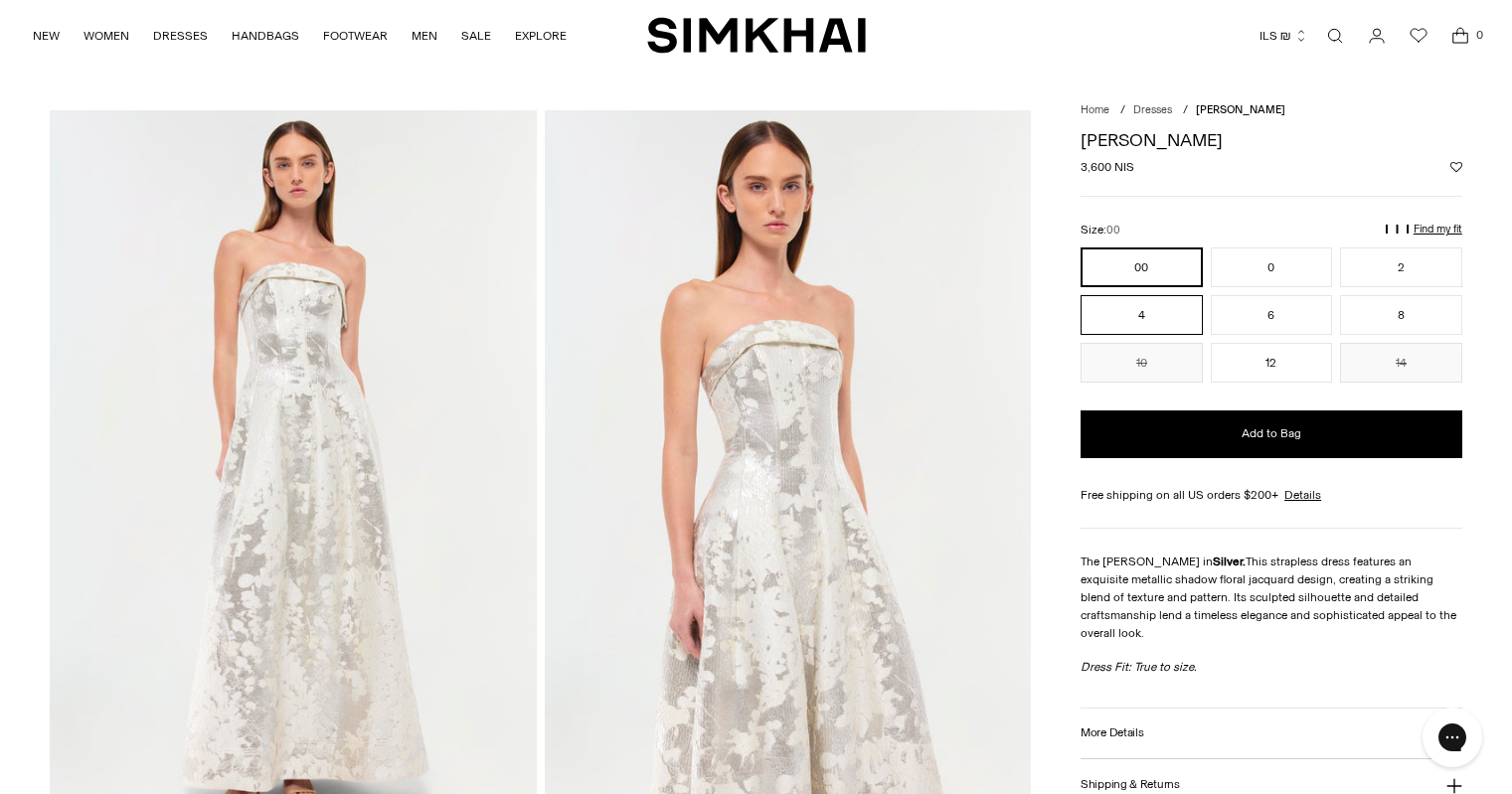 click on "4" at bounding box center (1141, 315) 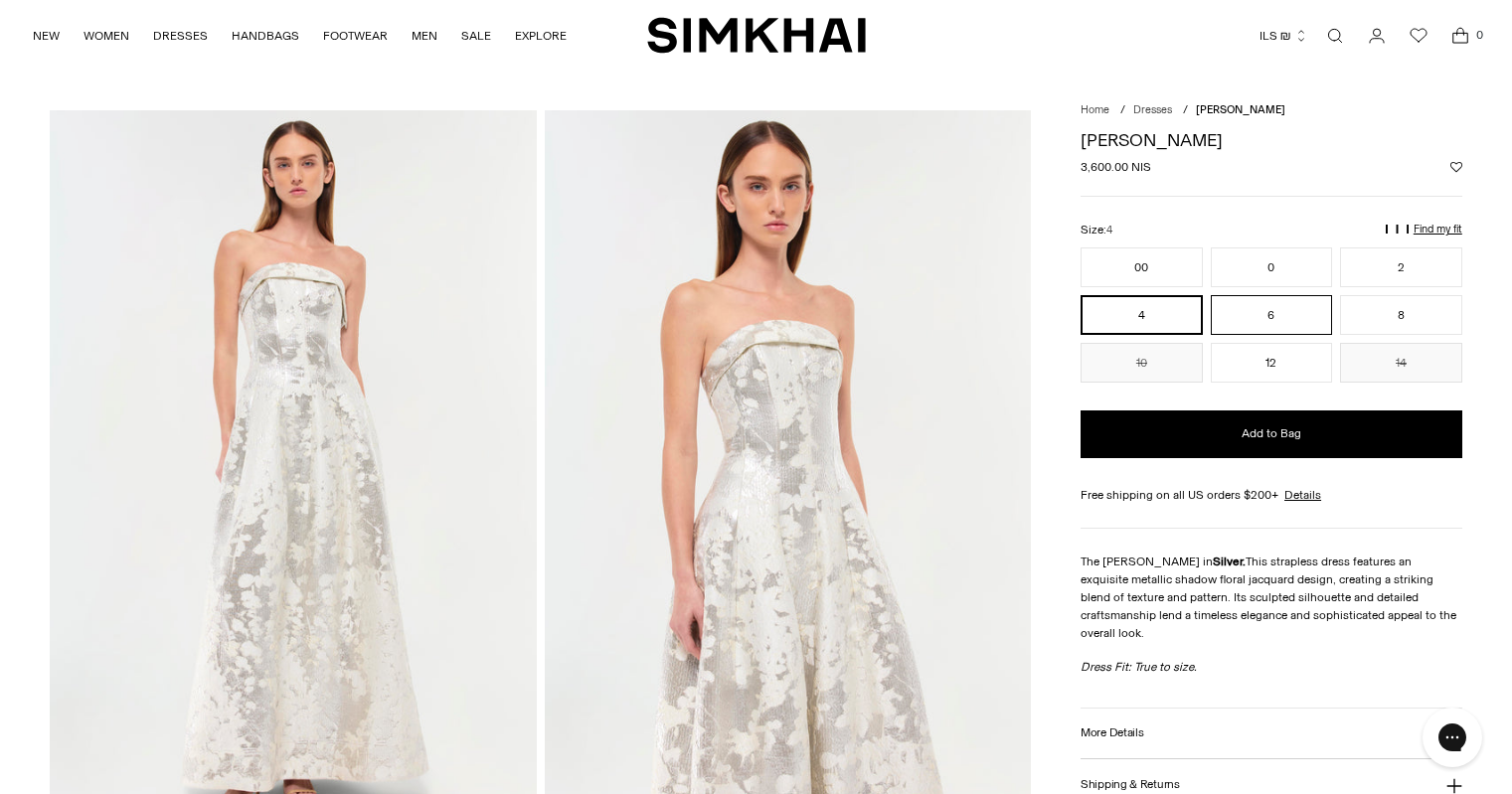 click on "6" at bounding box center (1271, 315) 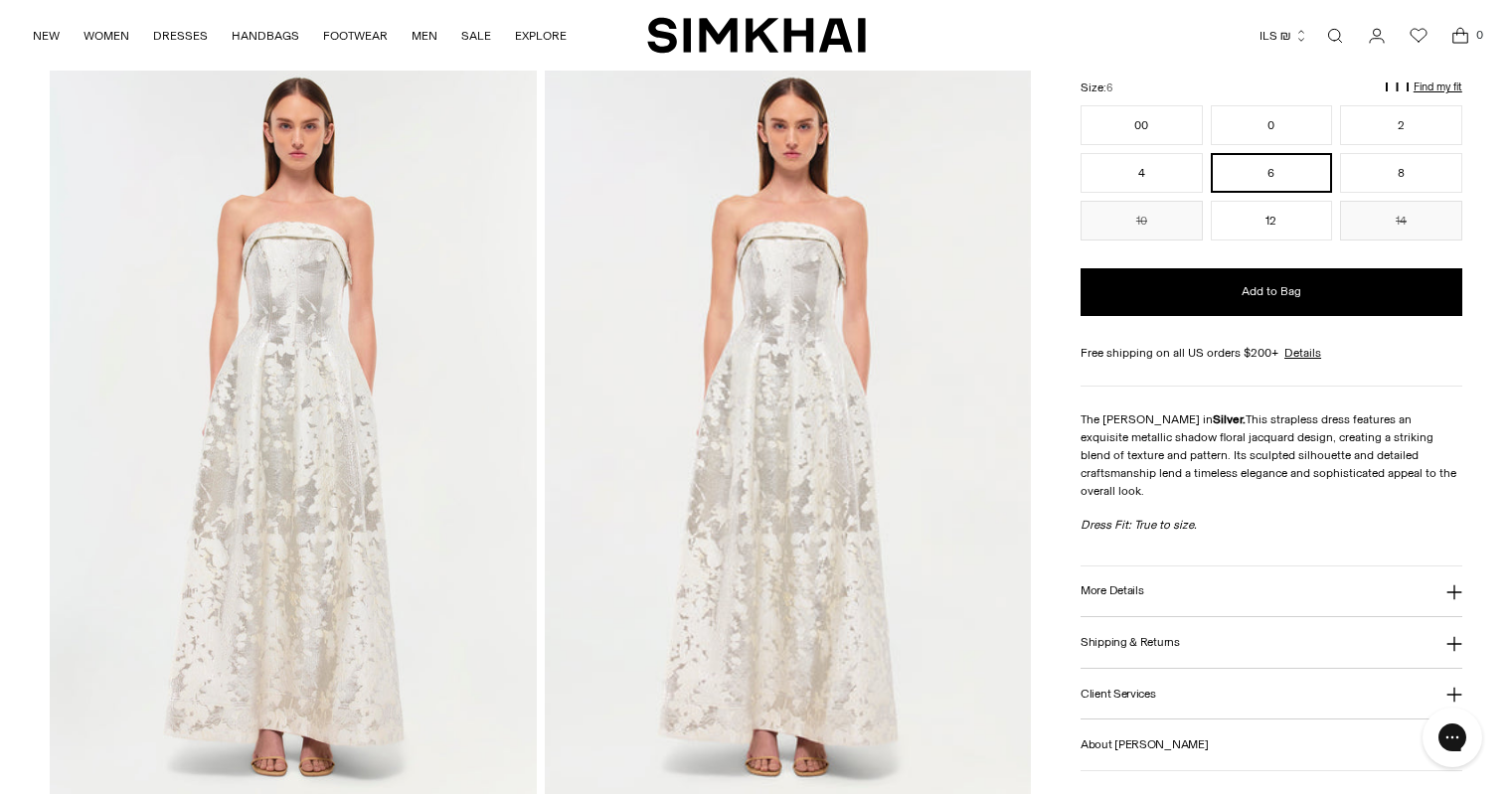 scroll, scrollTop: 1590, scrollLeft: 0, axis: vertical 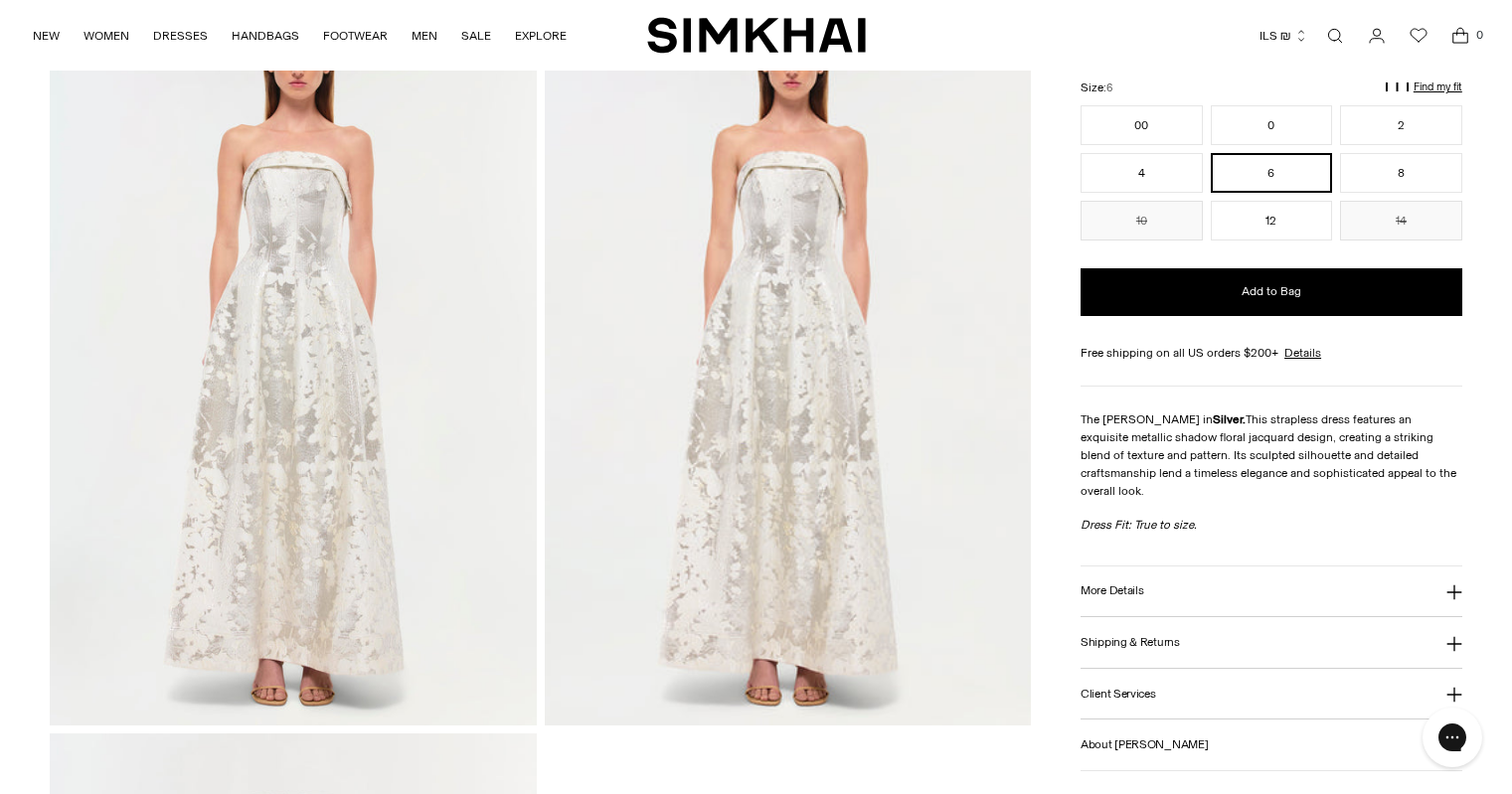 click at bounding box center [787, 361] 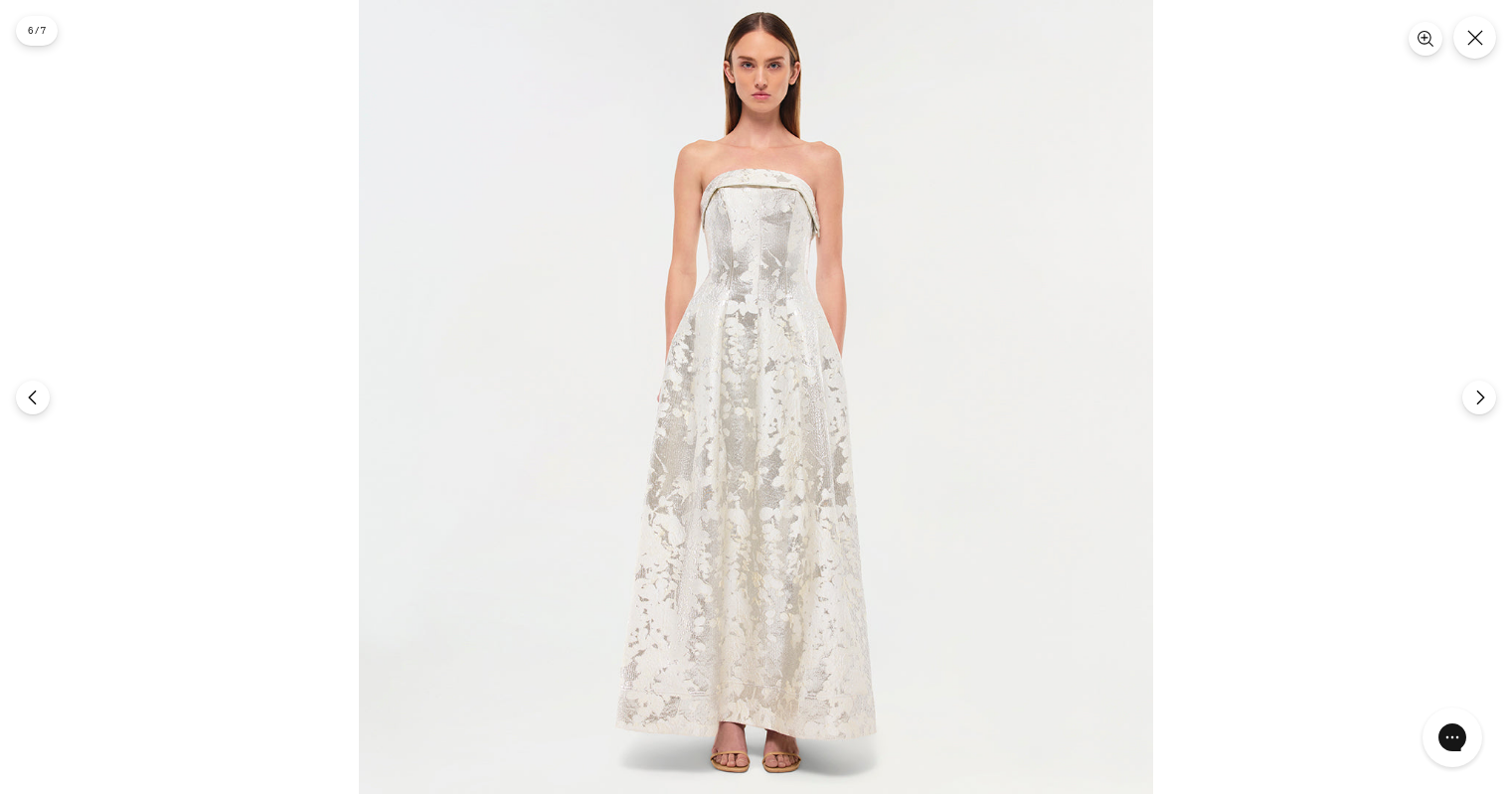 click at bounding box center (756, 397) 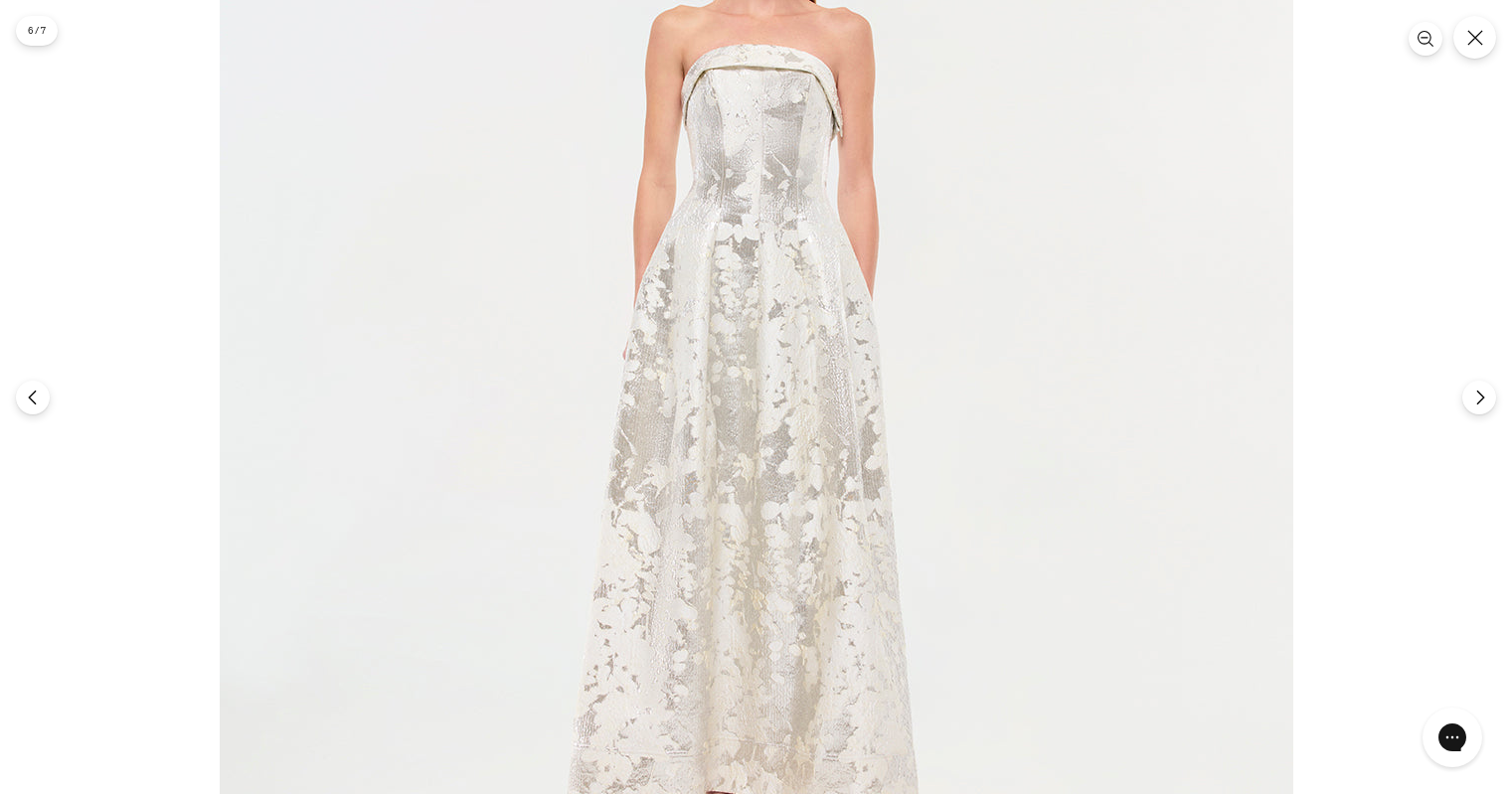 click at bounding box center (756, 353) 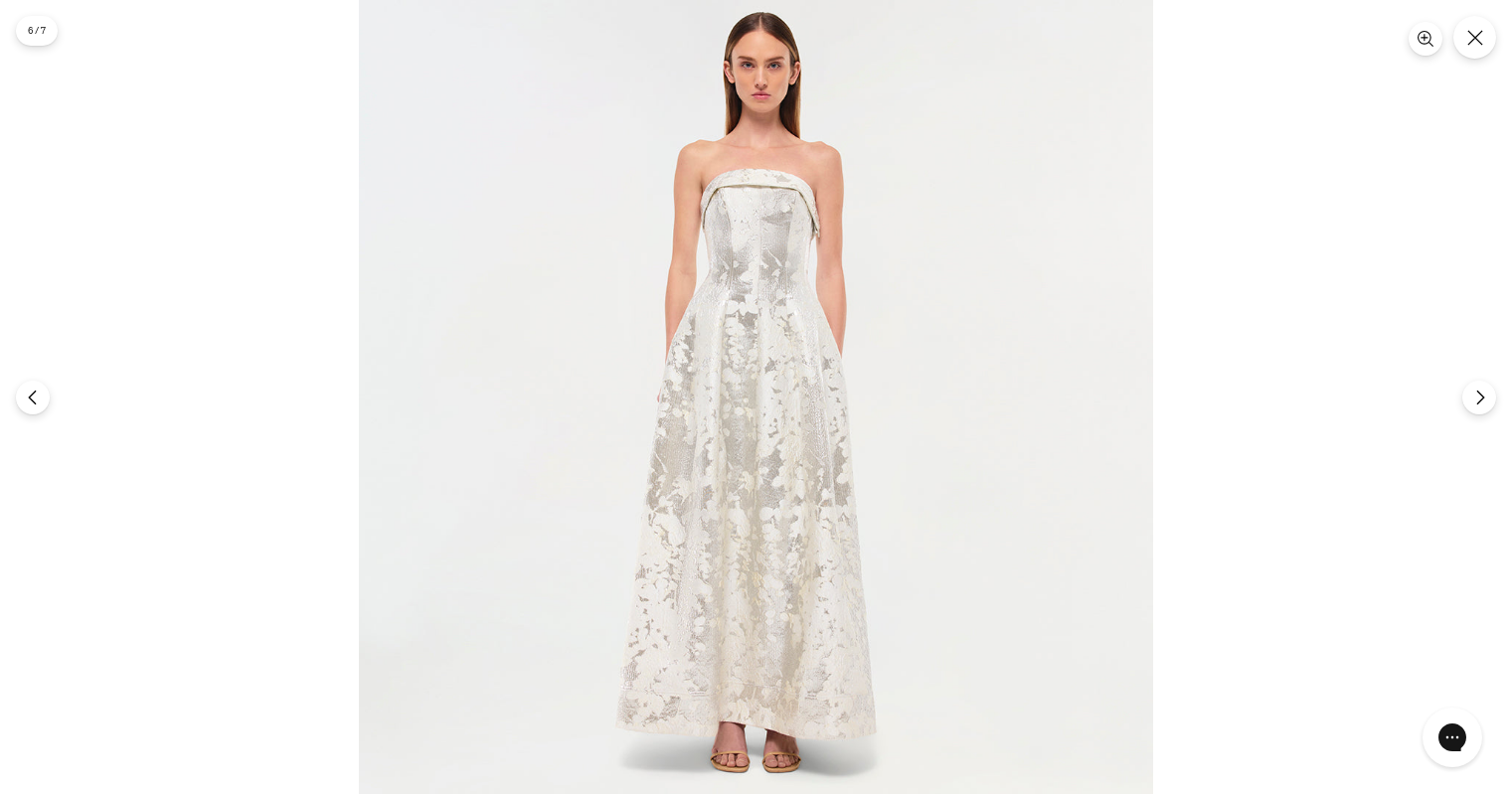 click at bounding box center [756, 397] 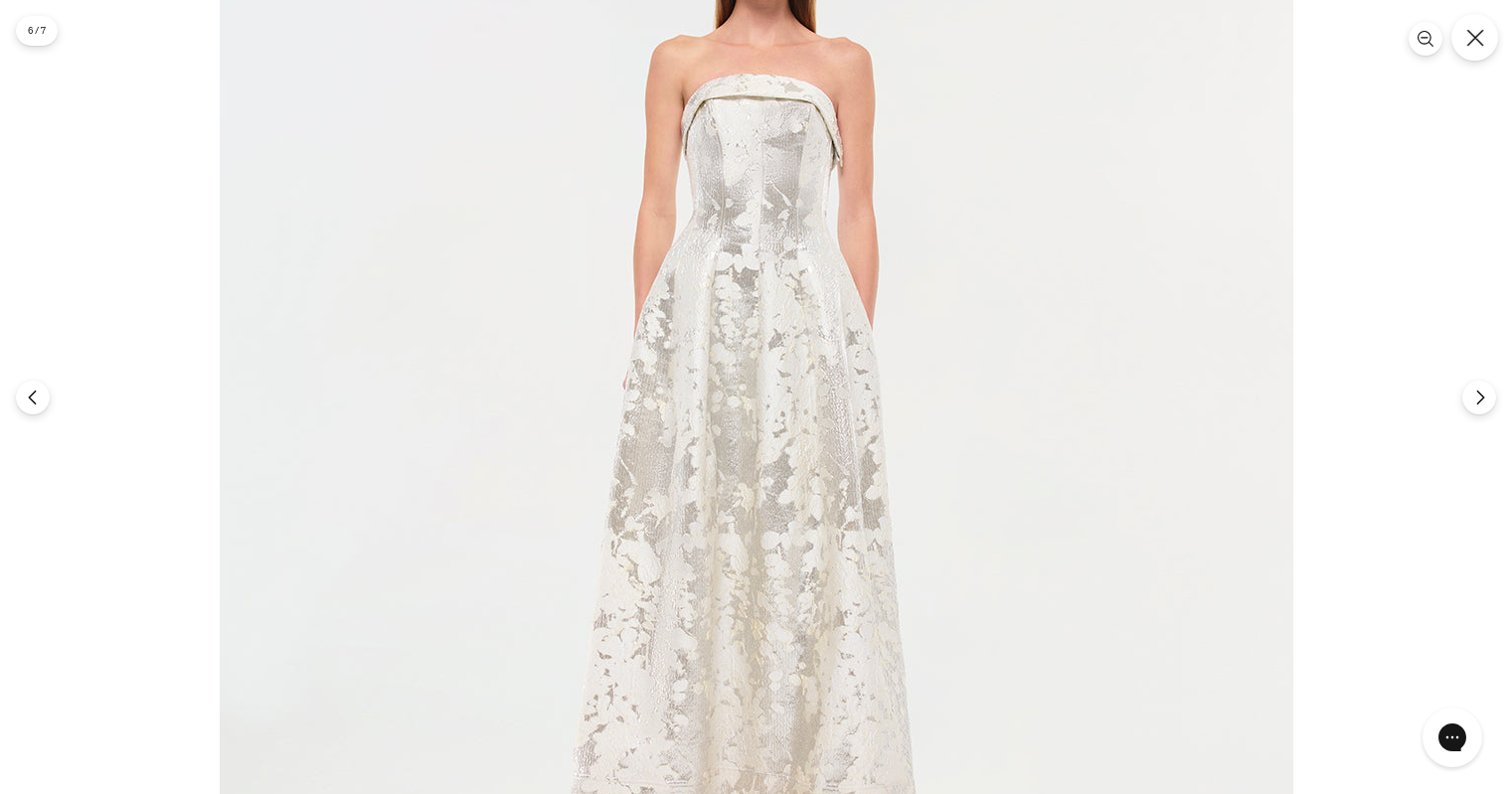 click 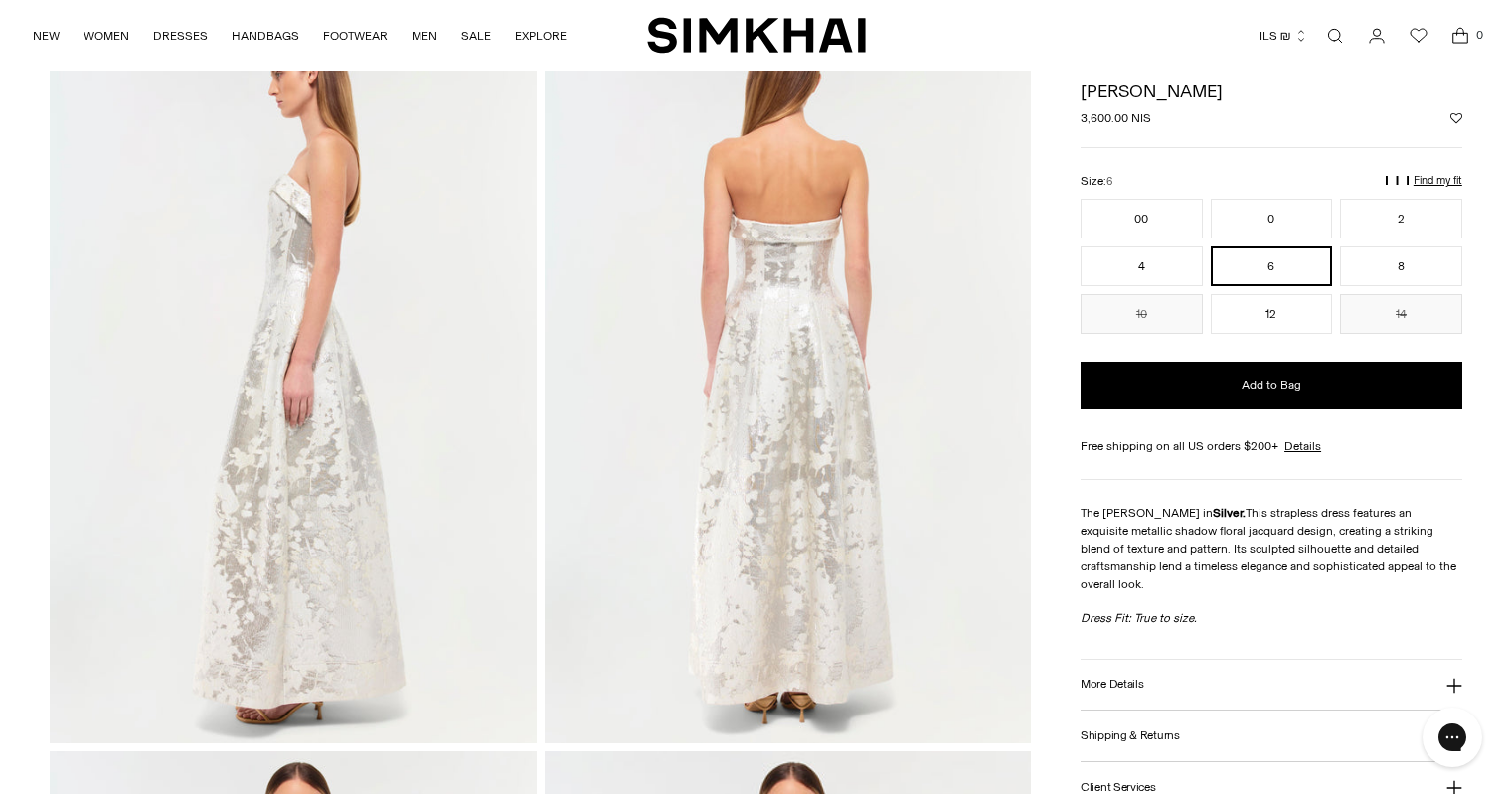scroll, scrollTop: 795, scrollLeft: 0, axis: vertical 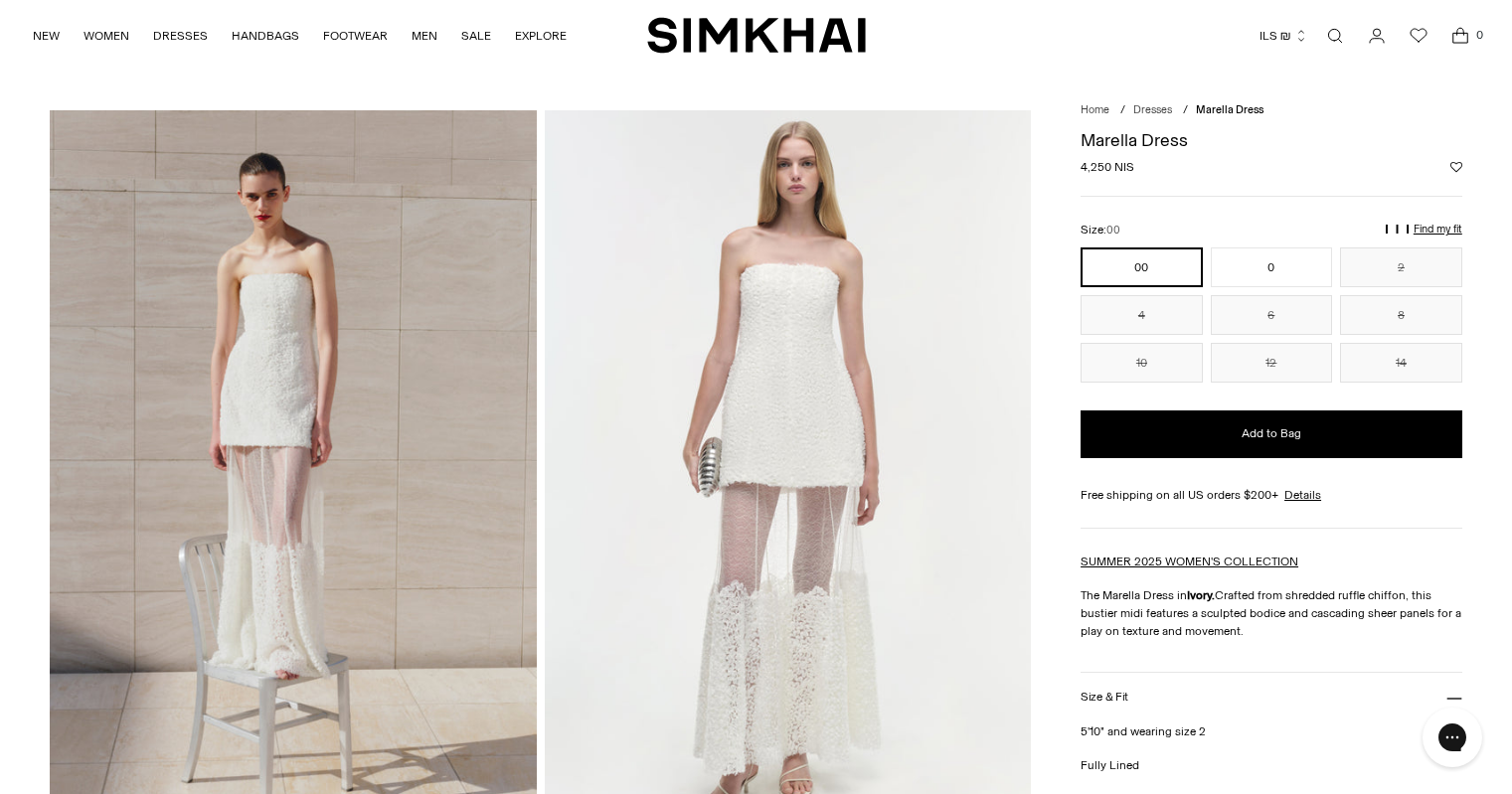 click at bounding box center [787, 475] 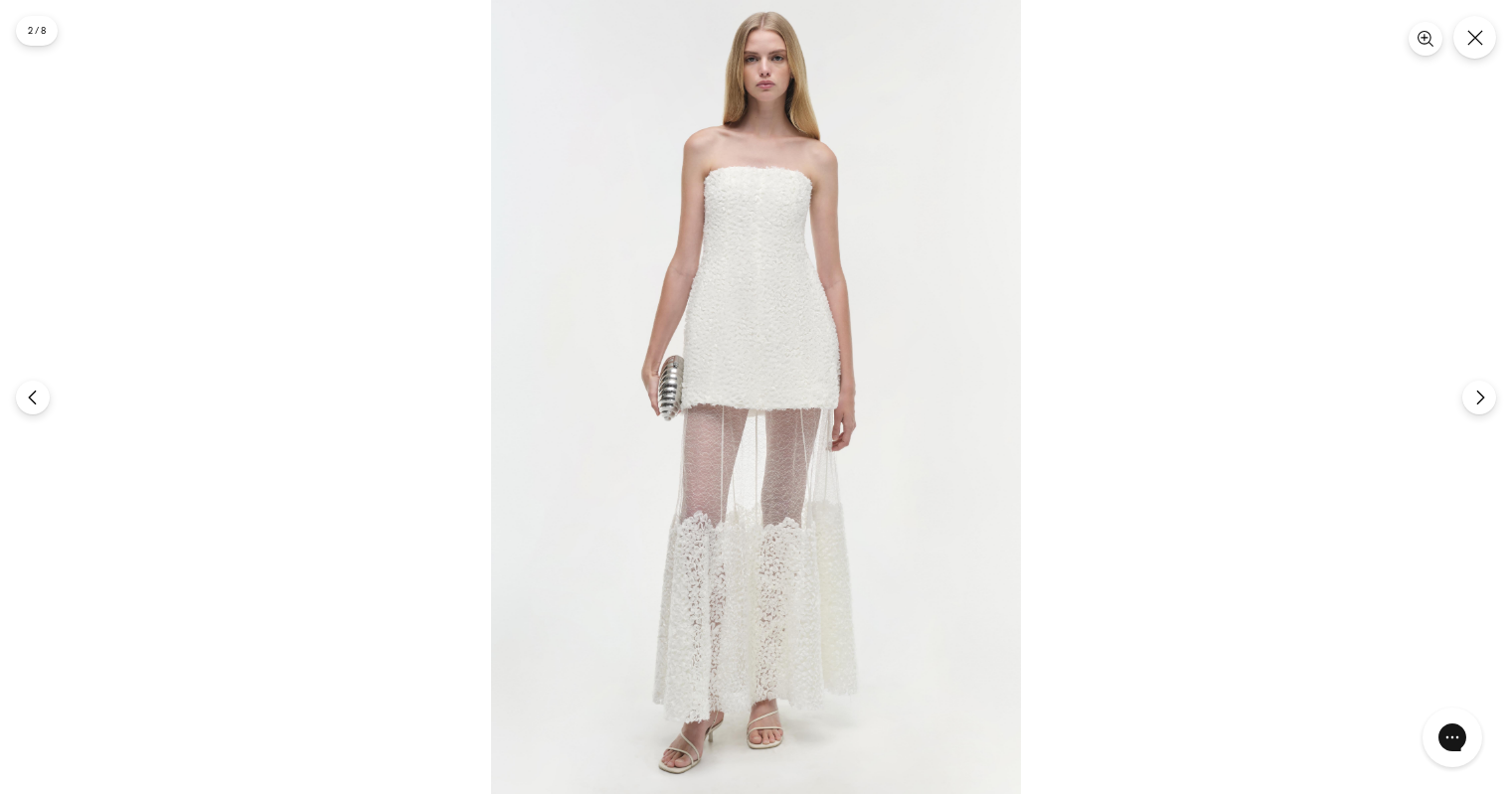 click at bounding box center [756, 397] 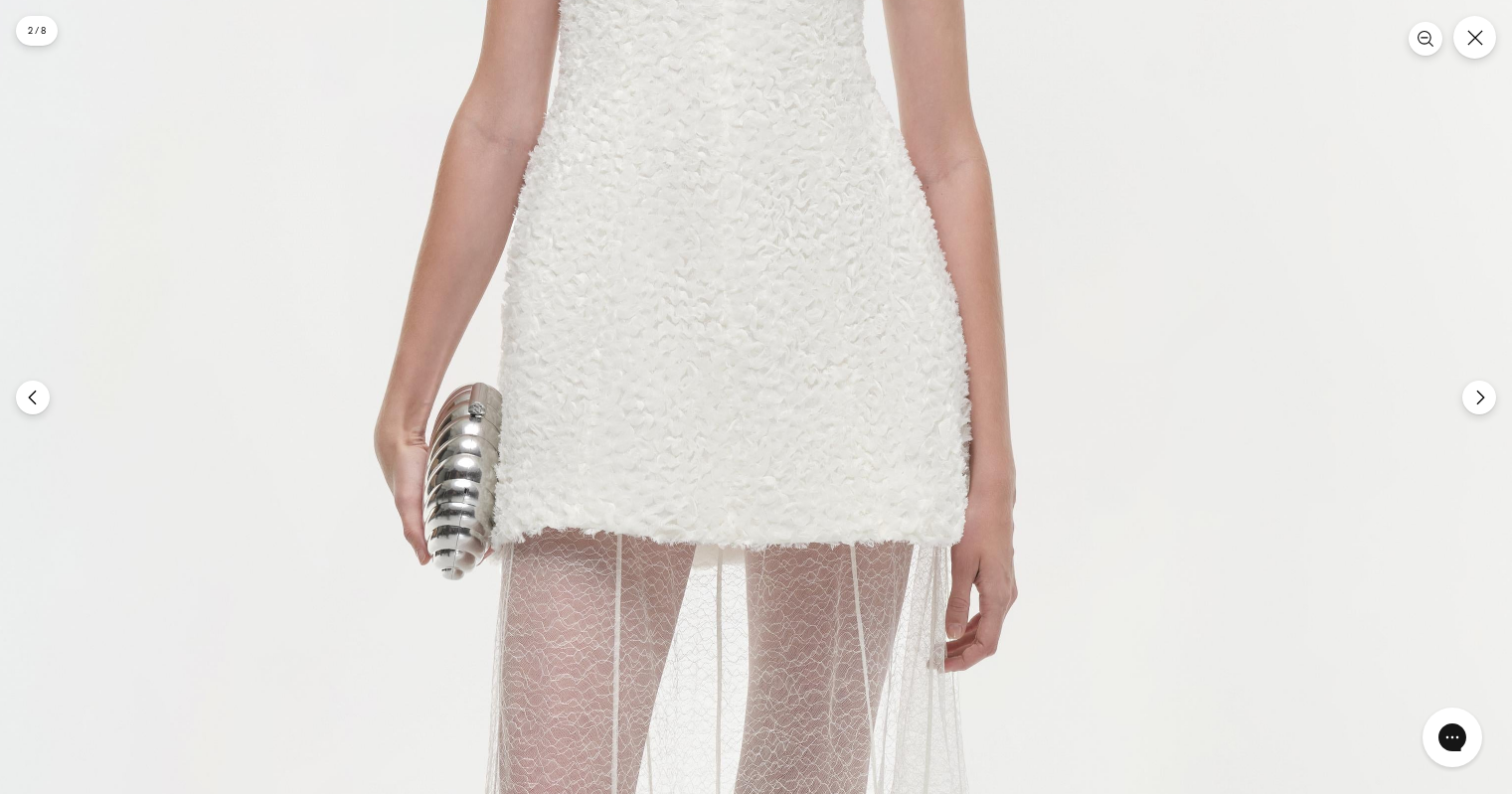 click at bounding box center (718, 508) 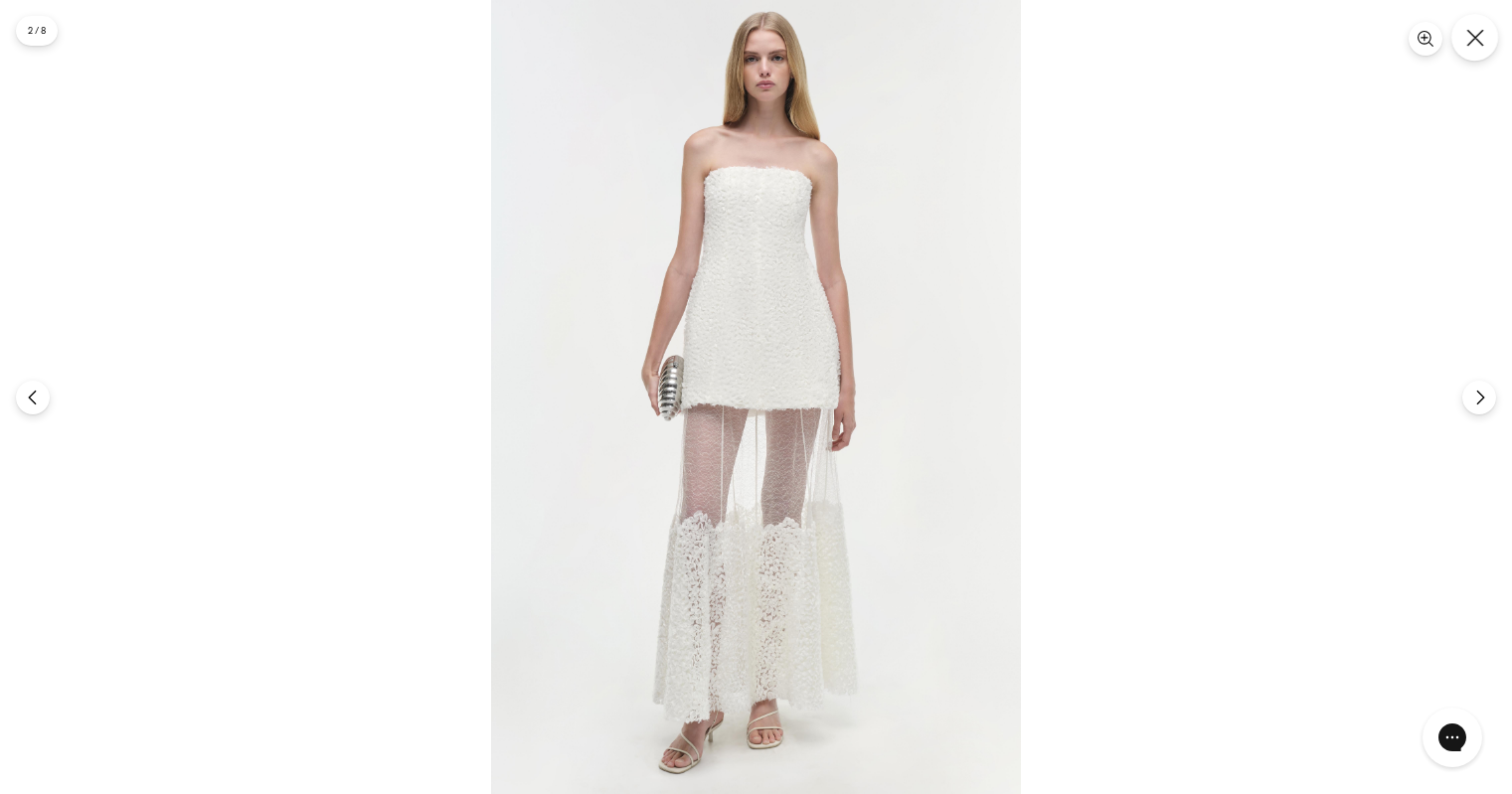 click 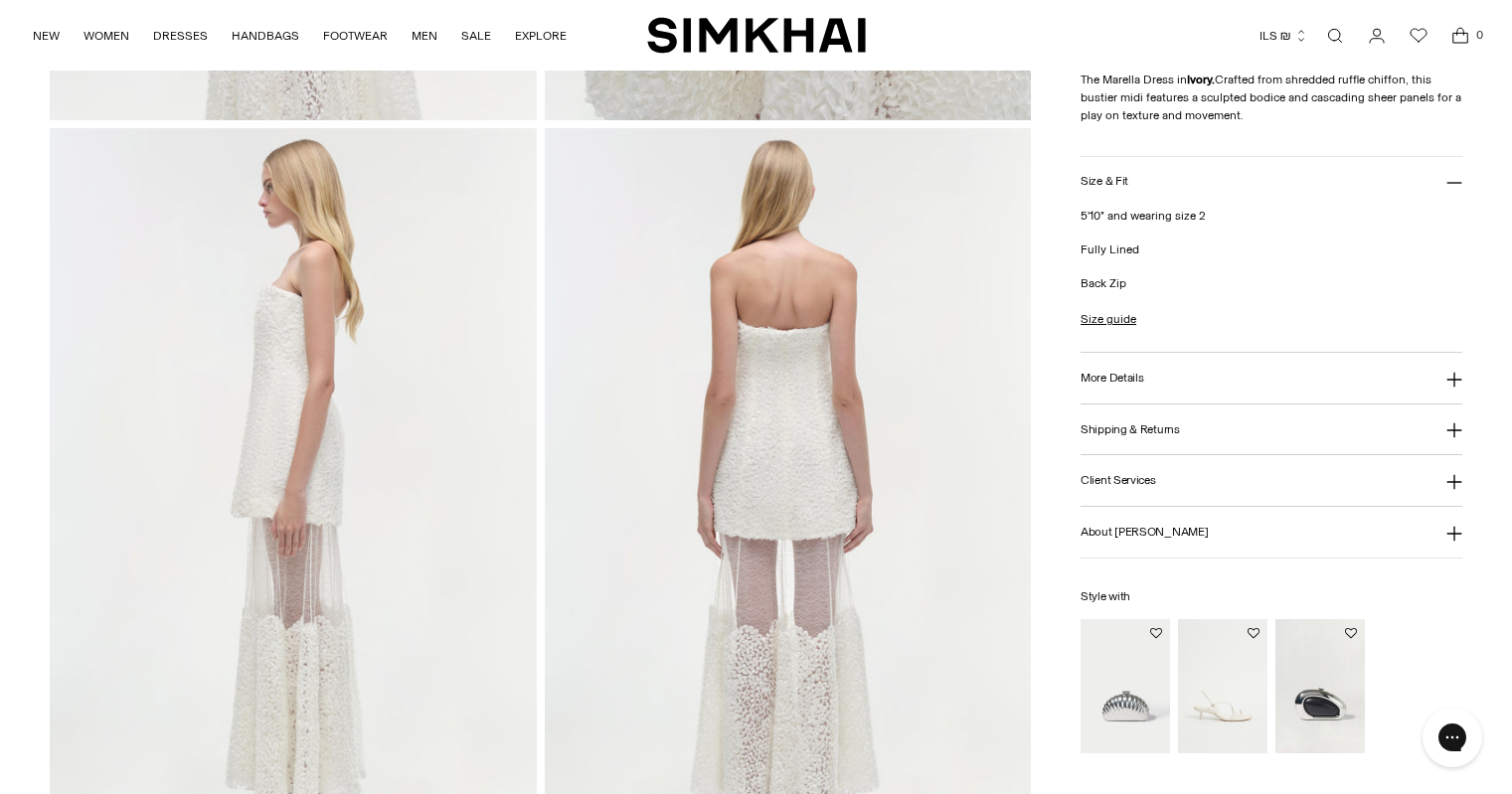scroll, scrollTop: 1491, scrollLeft: 0, axis: vertical 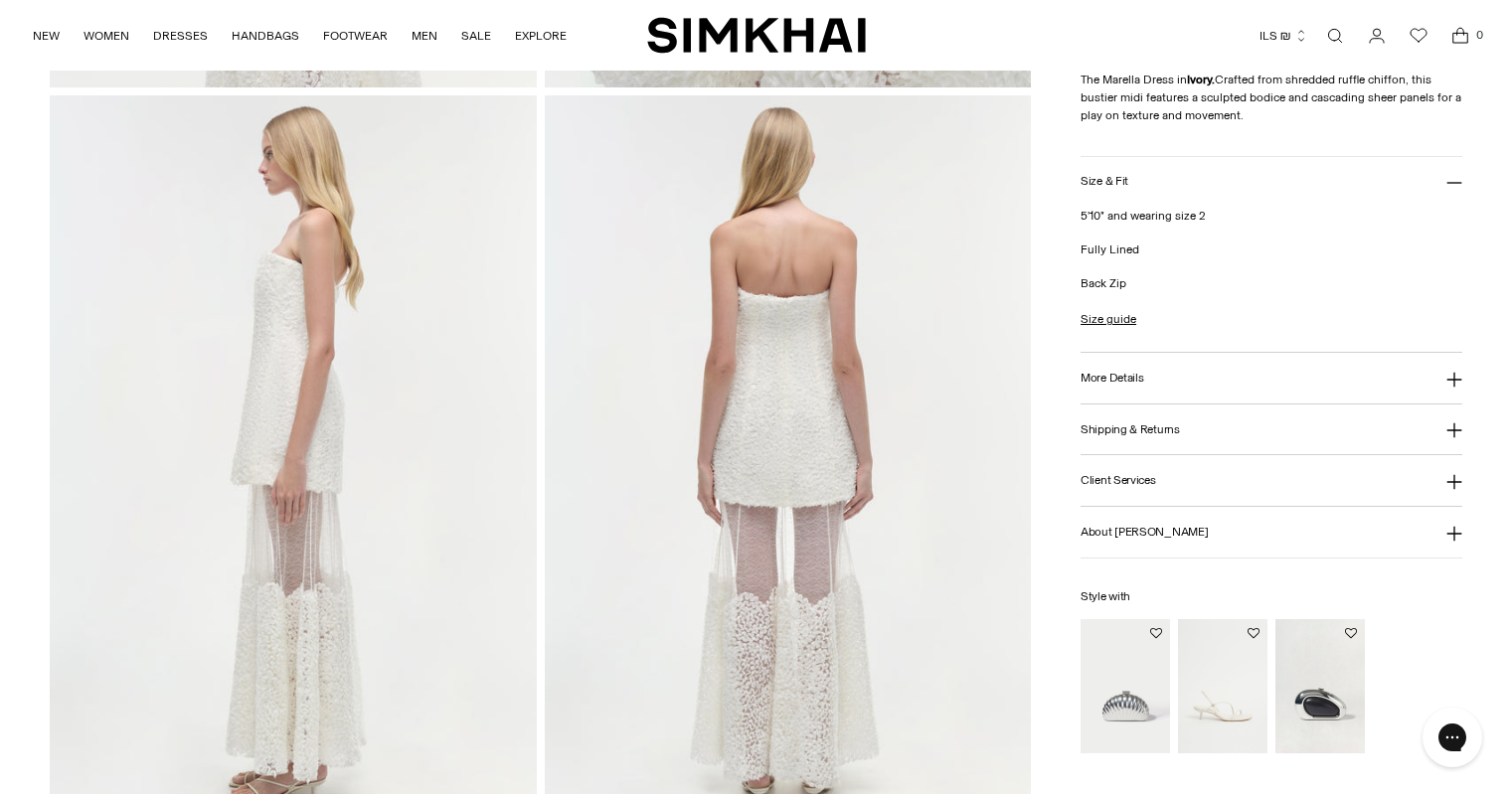 click at bounding box center (0, 0) 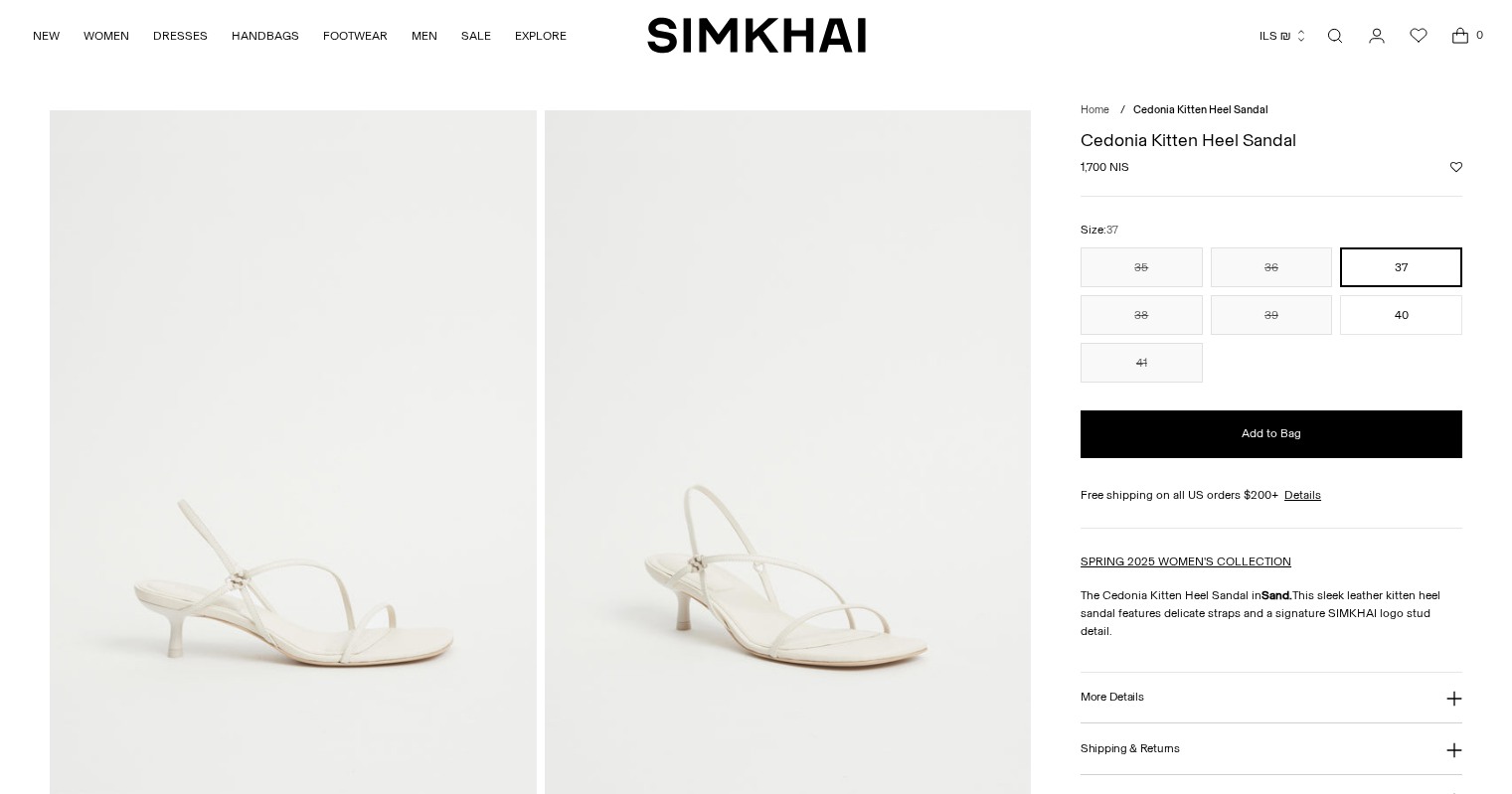 scroll, scrollTop: 0, scrollLeft: 0, axis: both 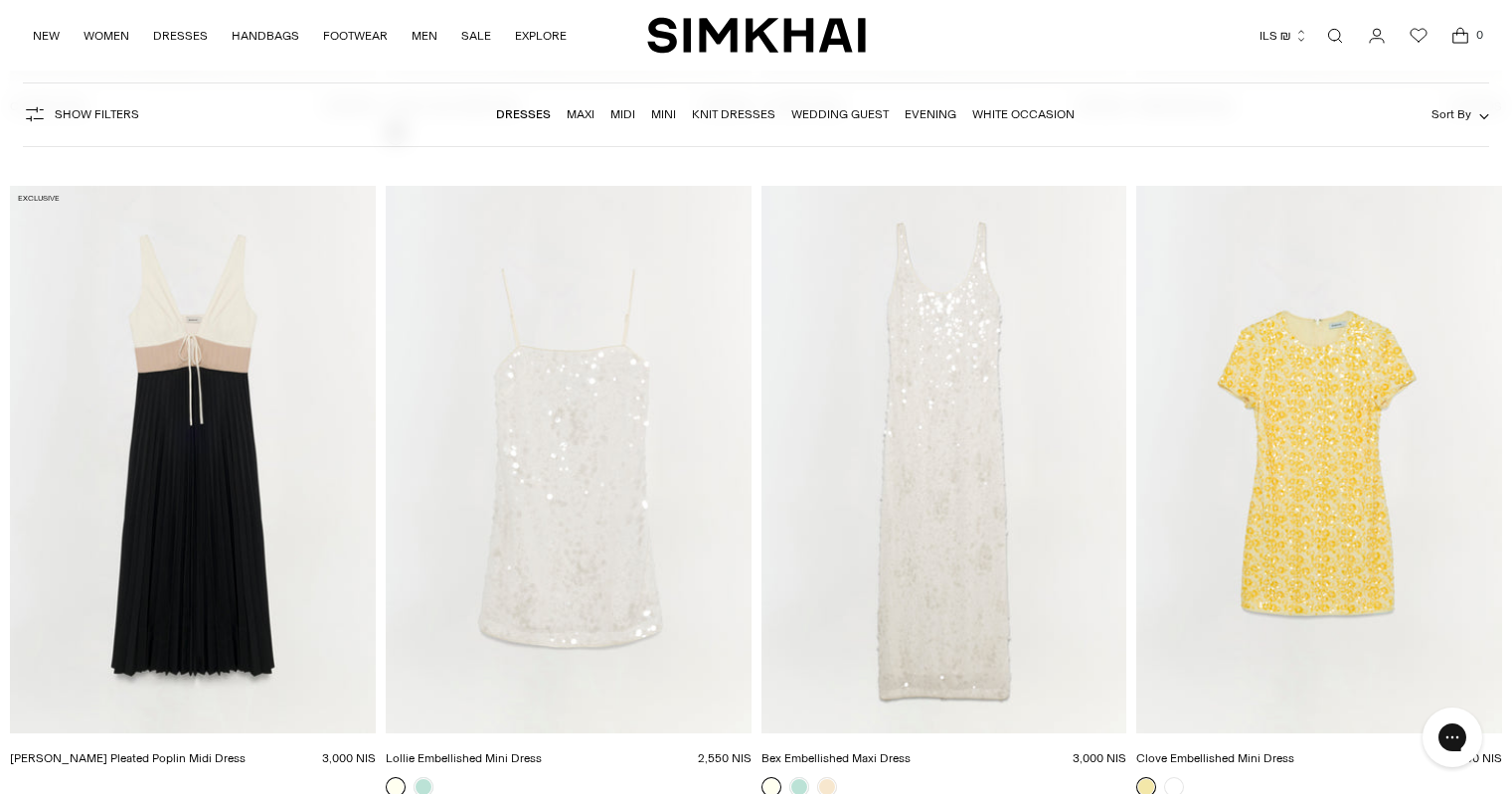 click at bounding box center (0, 0) 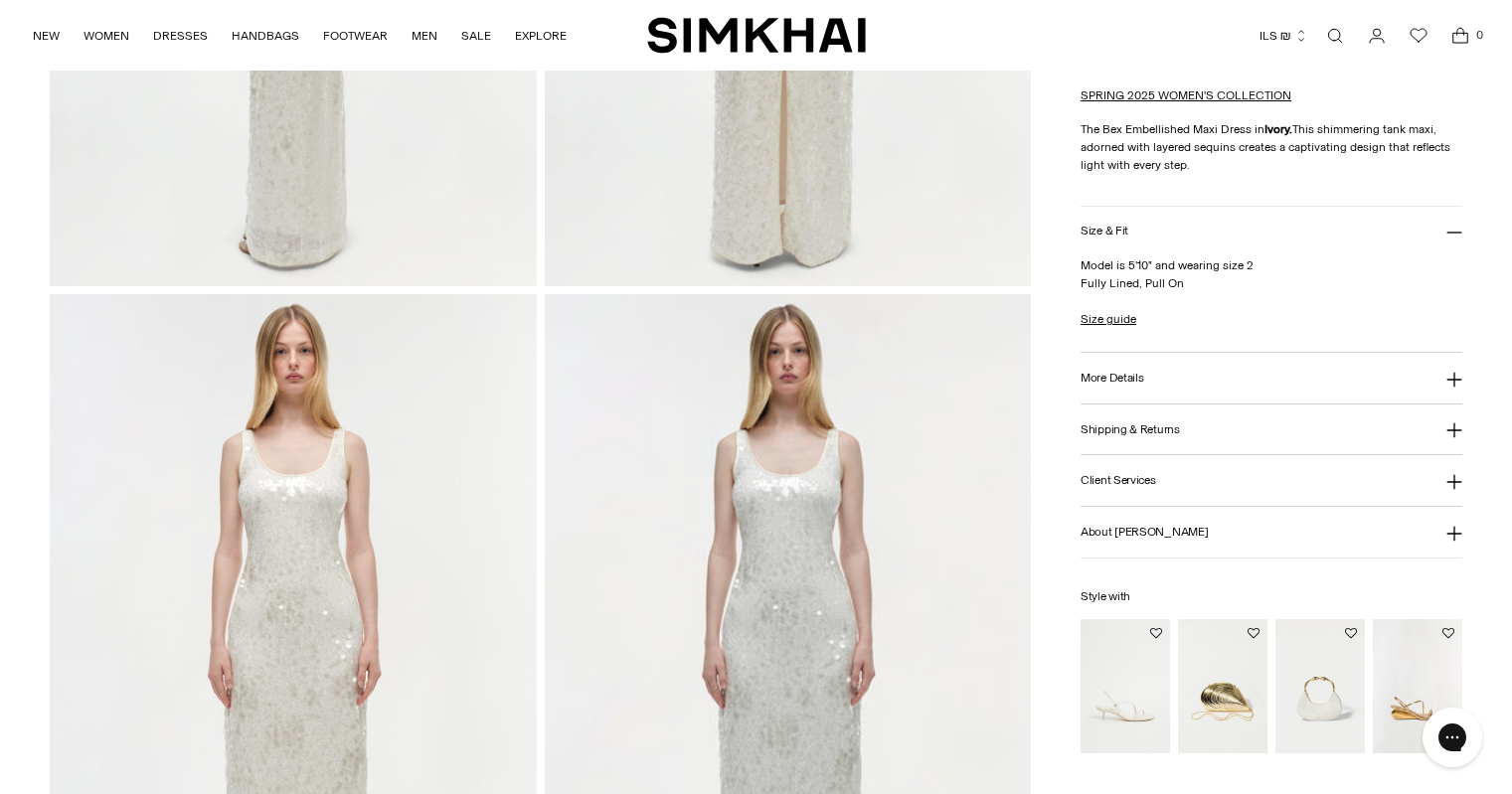 scroll, scrollTop: 1590, scrollLeft: 0, axis: vertical 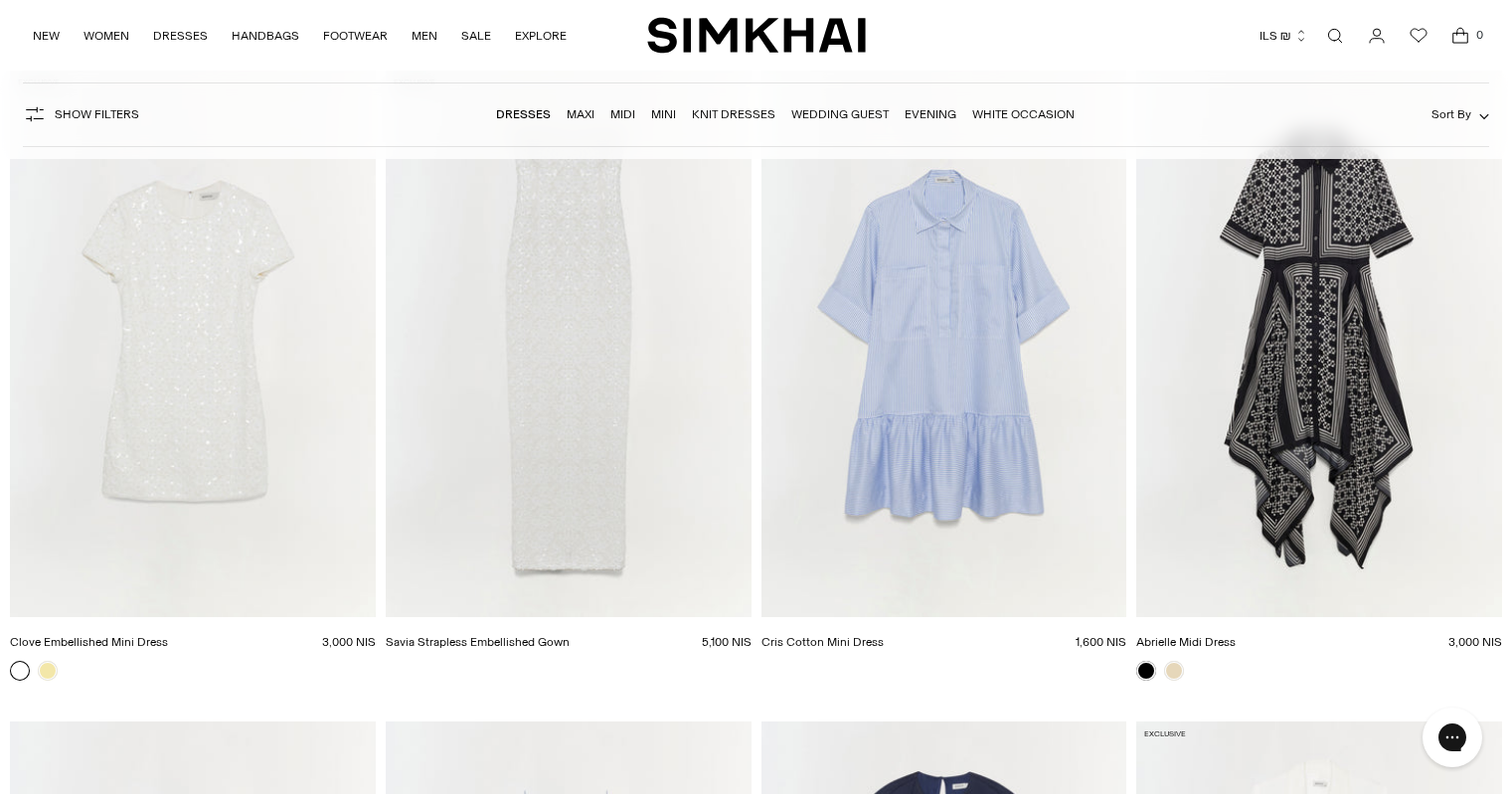 click at bounding box center [0, 0] 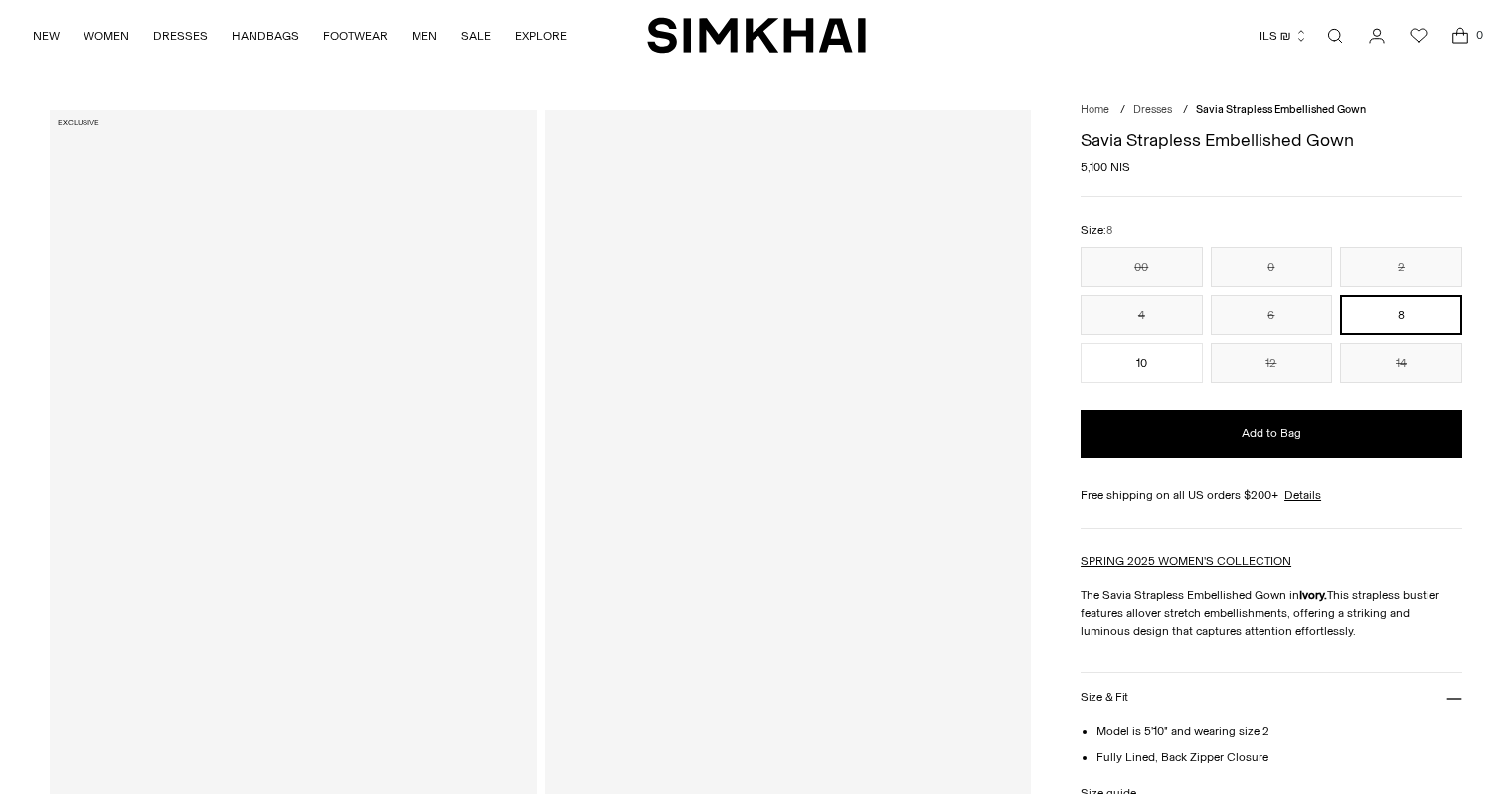scroll, scrollTop: 0, scrollLeft: 0, axis: both 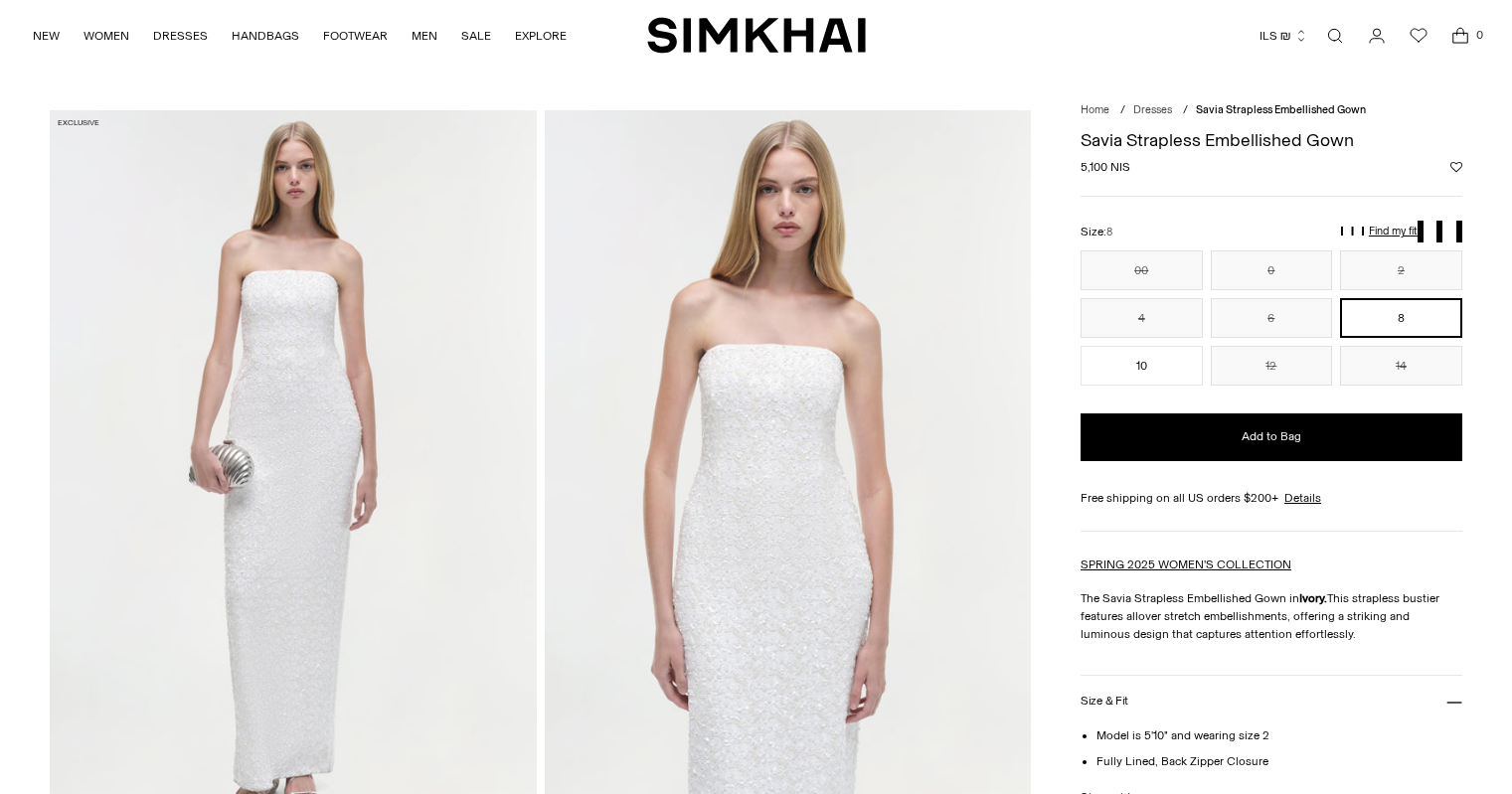 click at bounding box center (787, 475) 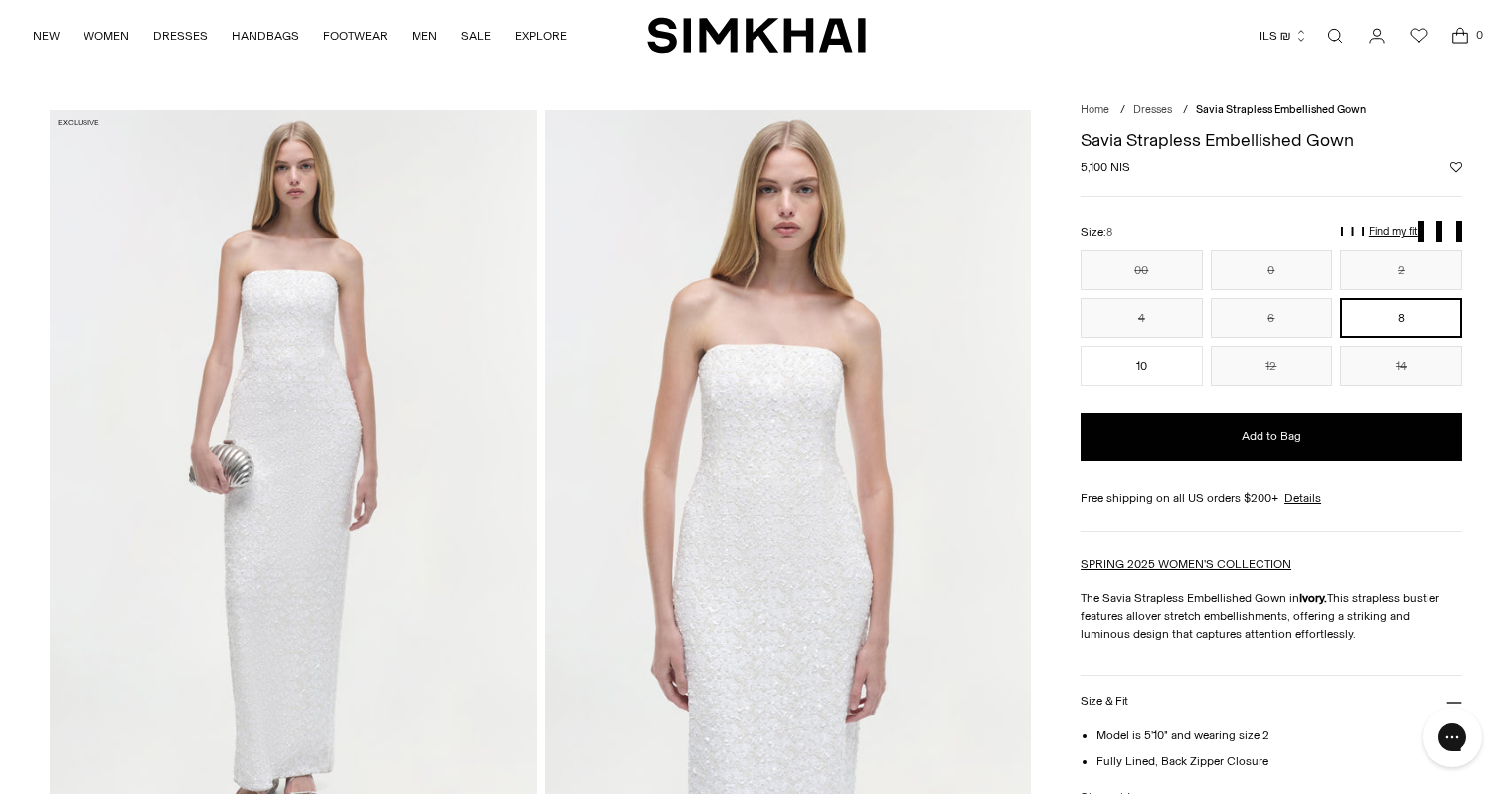 scroll, scrollTop: 0, scrollLeft: 0, axis: both 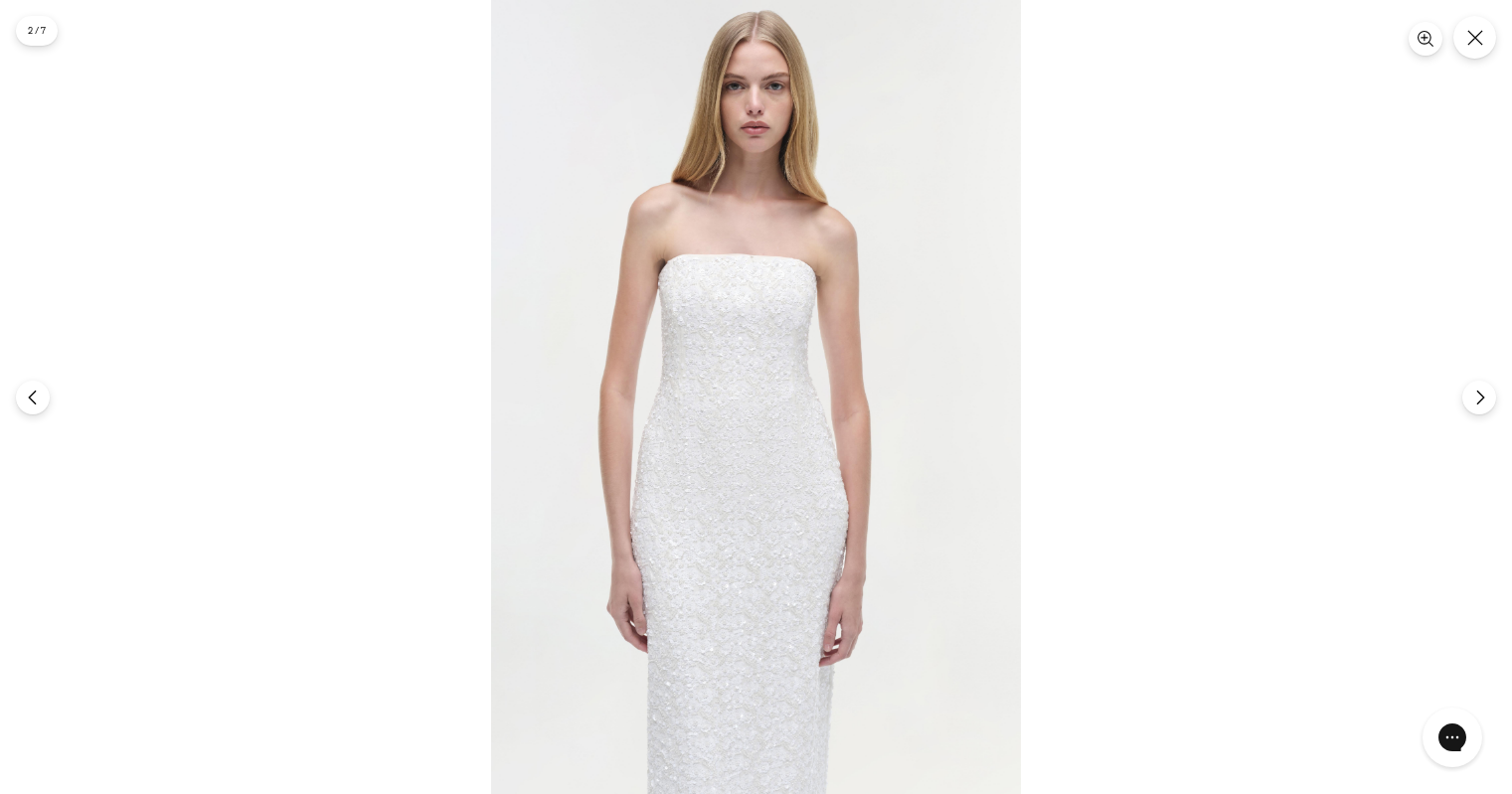 click at bounding box center [756, 397] 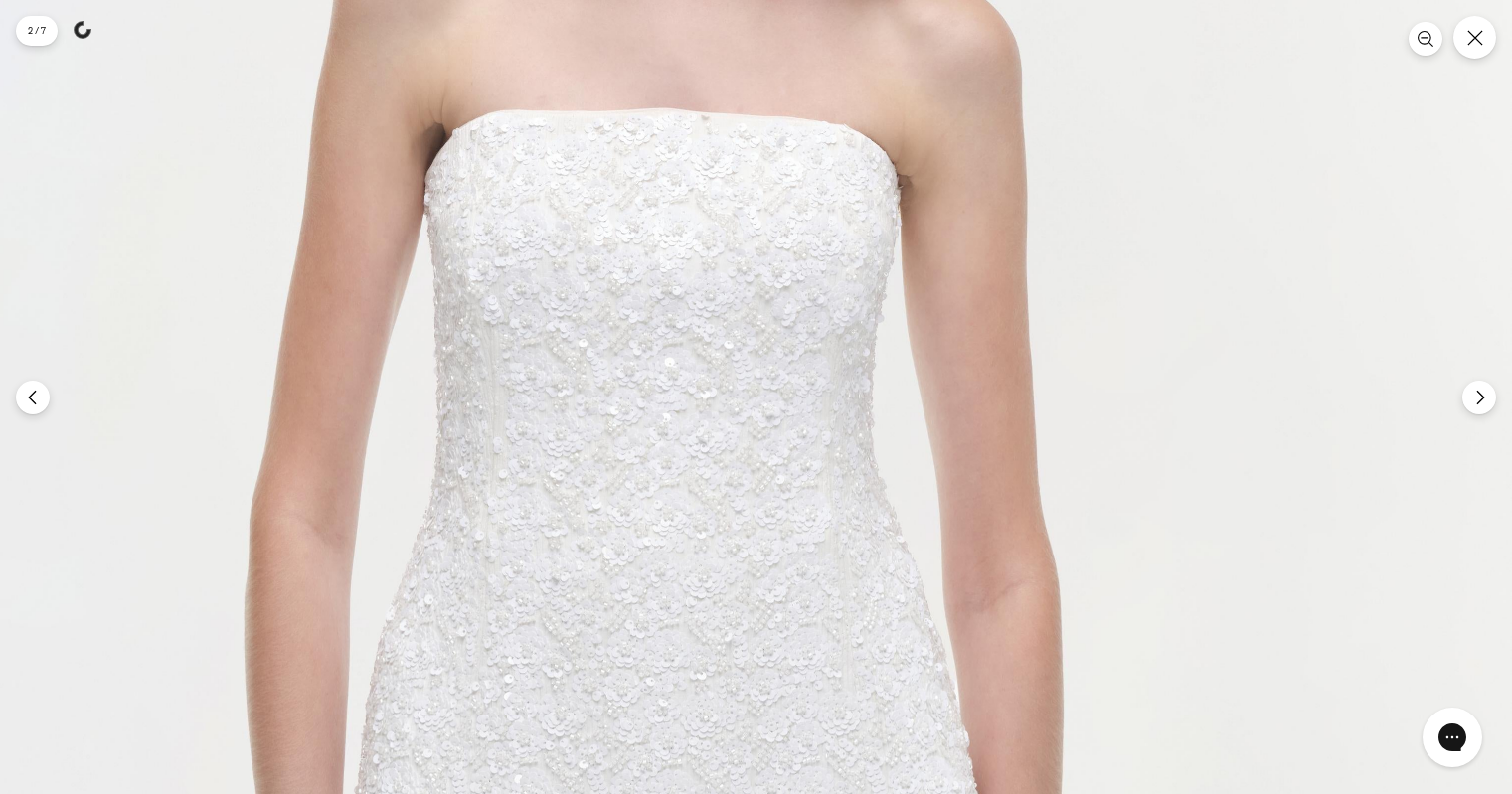 click at bounding box center [718, 538] 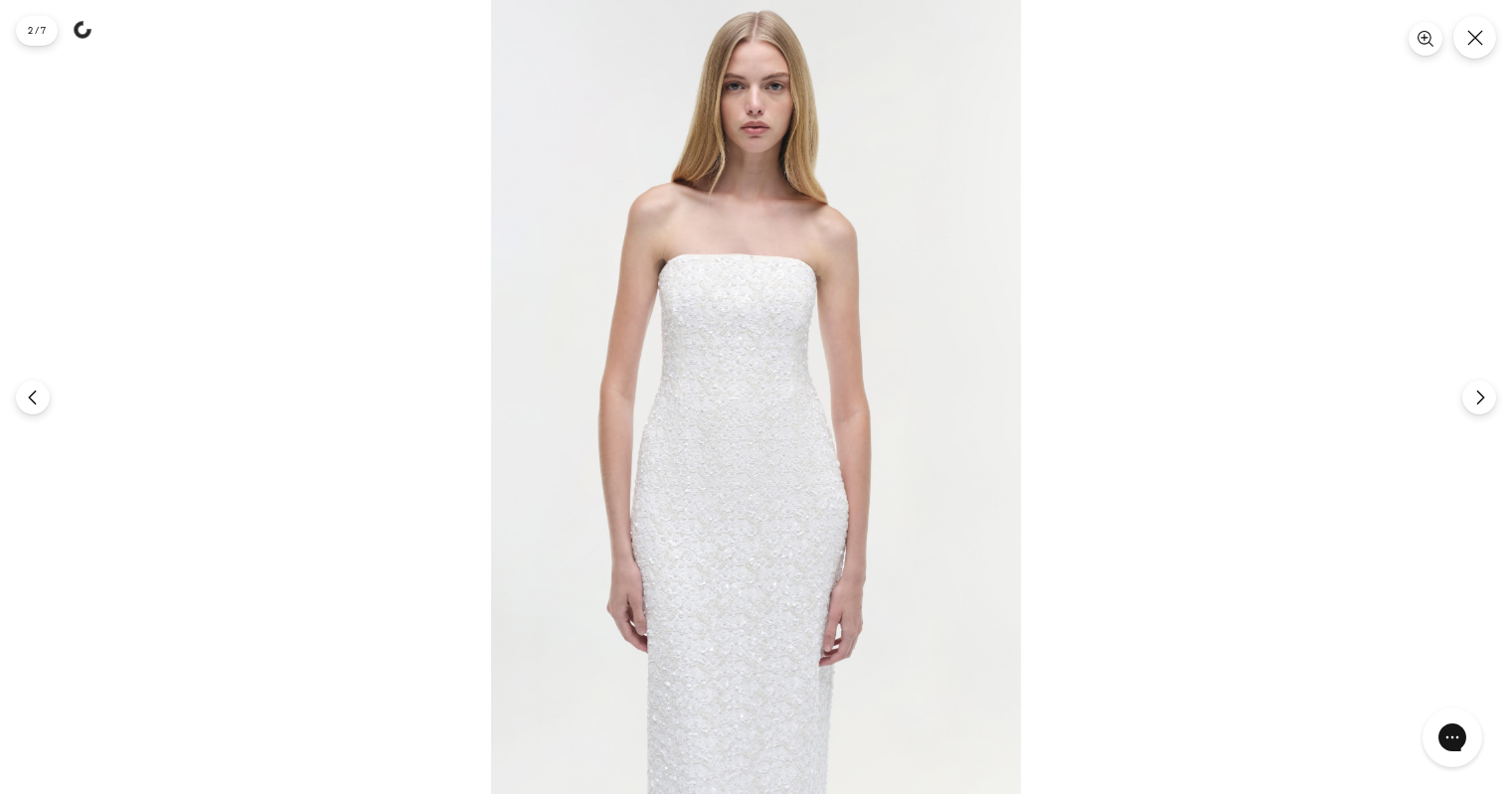 click at bounding box center [756, 397] 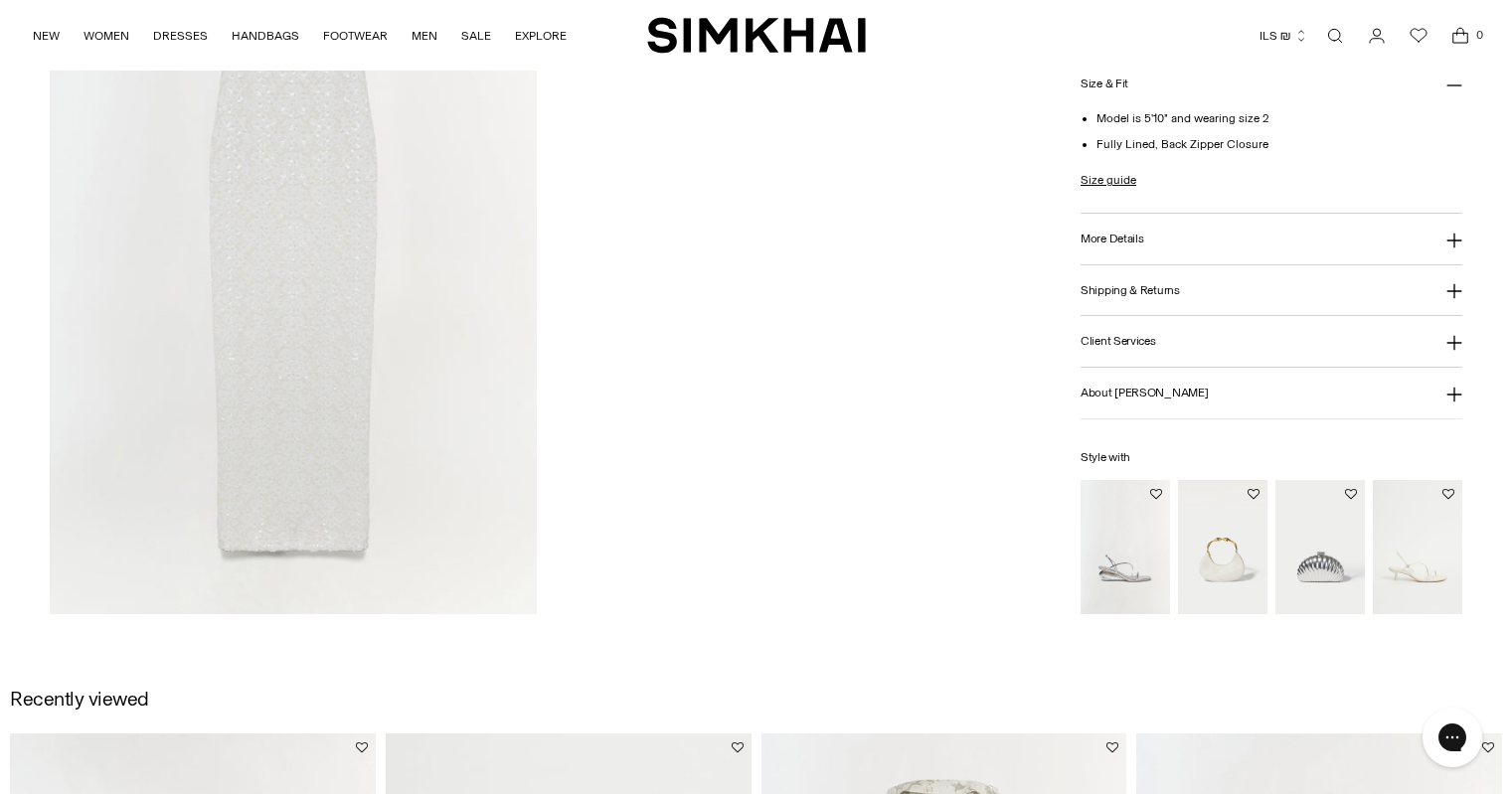 scroll, scrollTop: 2484, scrollLeft: 0, axis: vertical 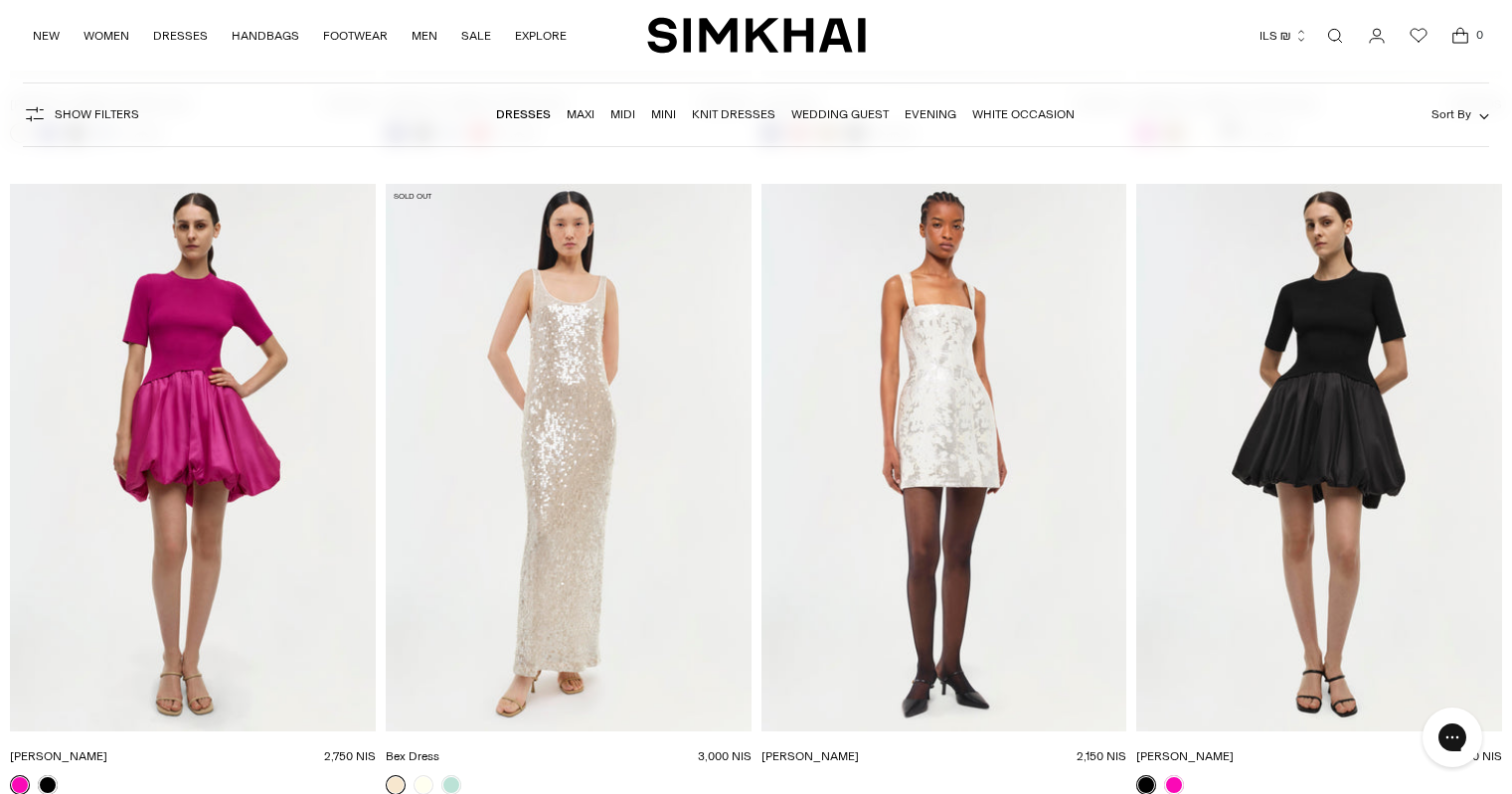 click at bounding box center (0, 0) 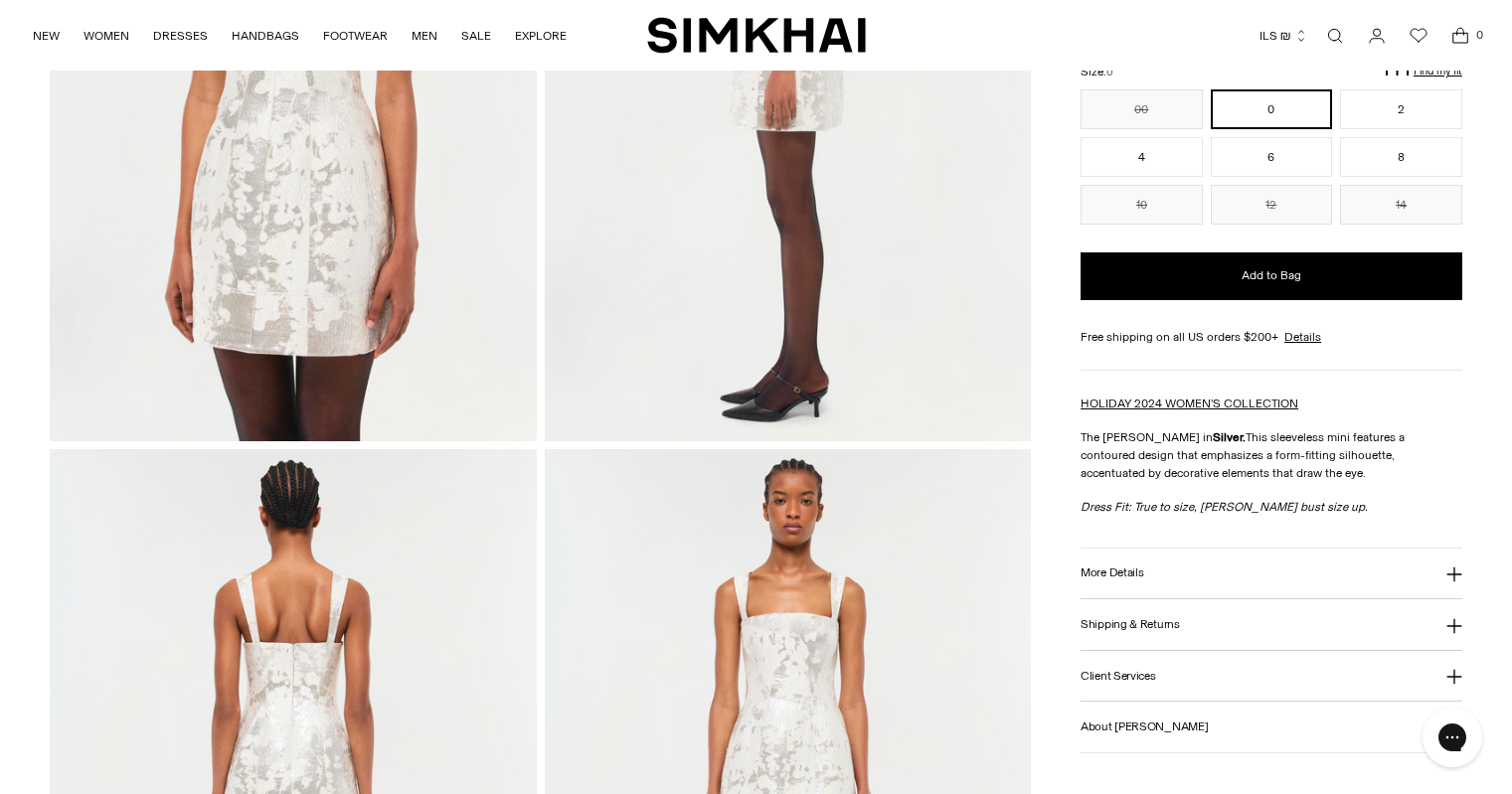 scroll, scrollTop: 795, scrollLeft: 0, axis: vertical 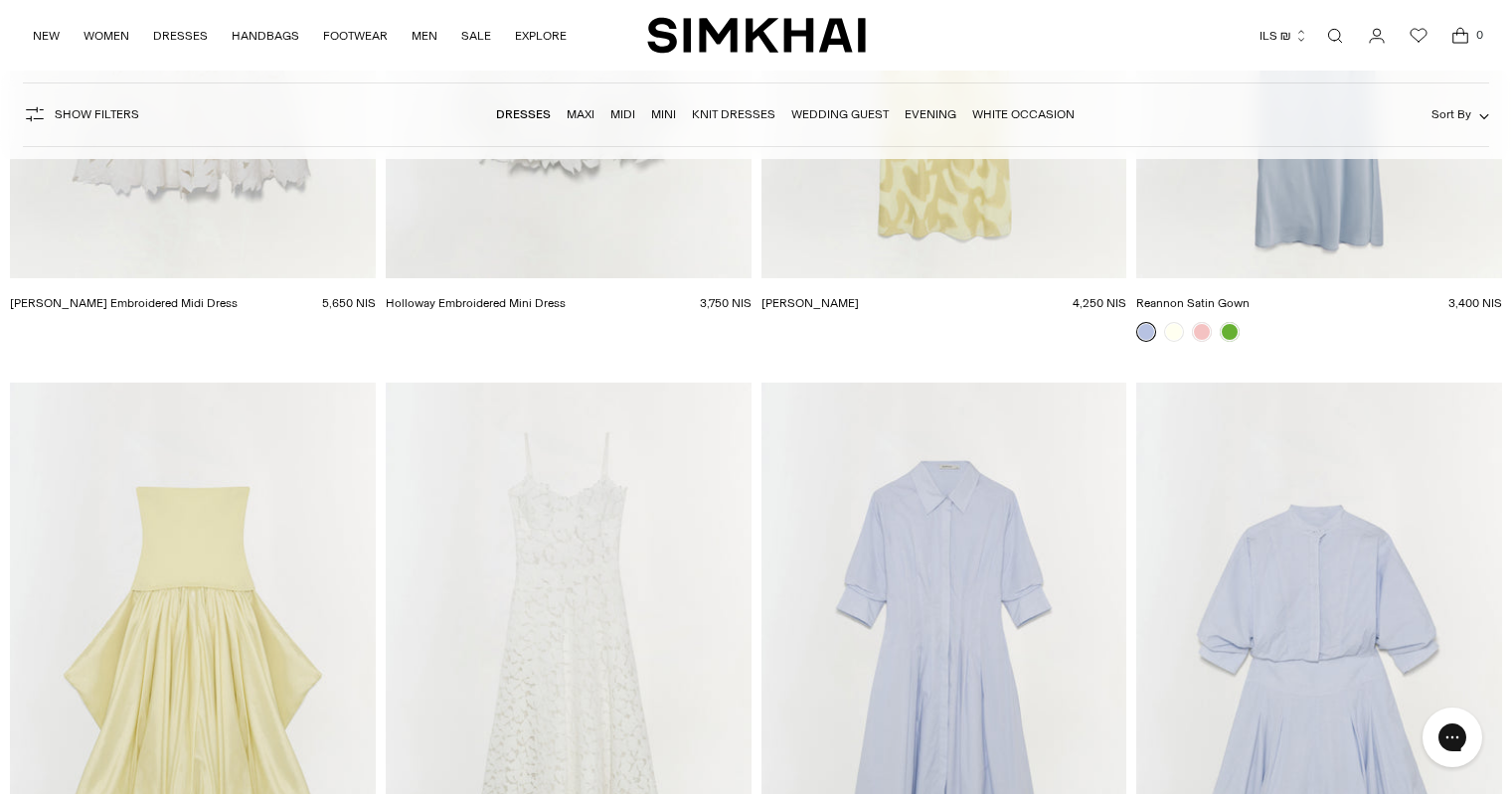 click on "White Occasion" at bounding box center [1023, 114] 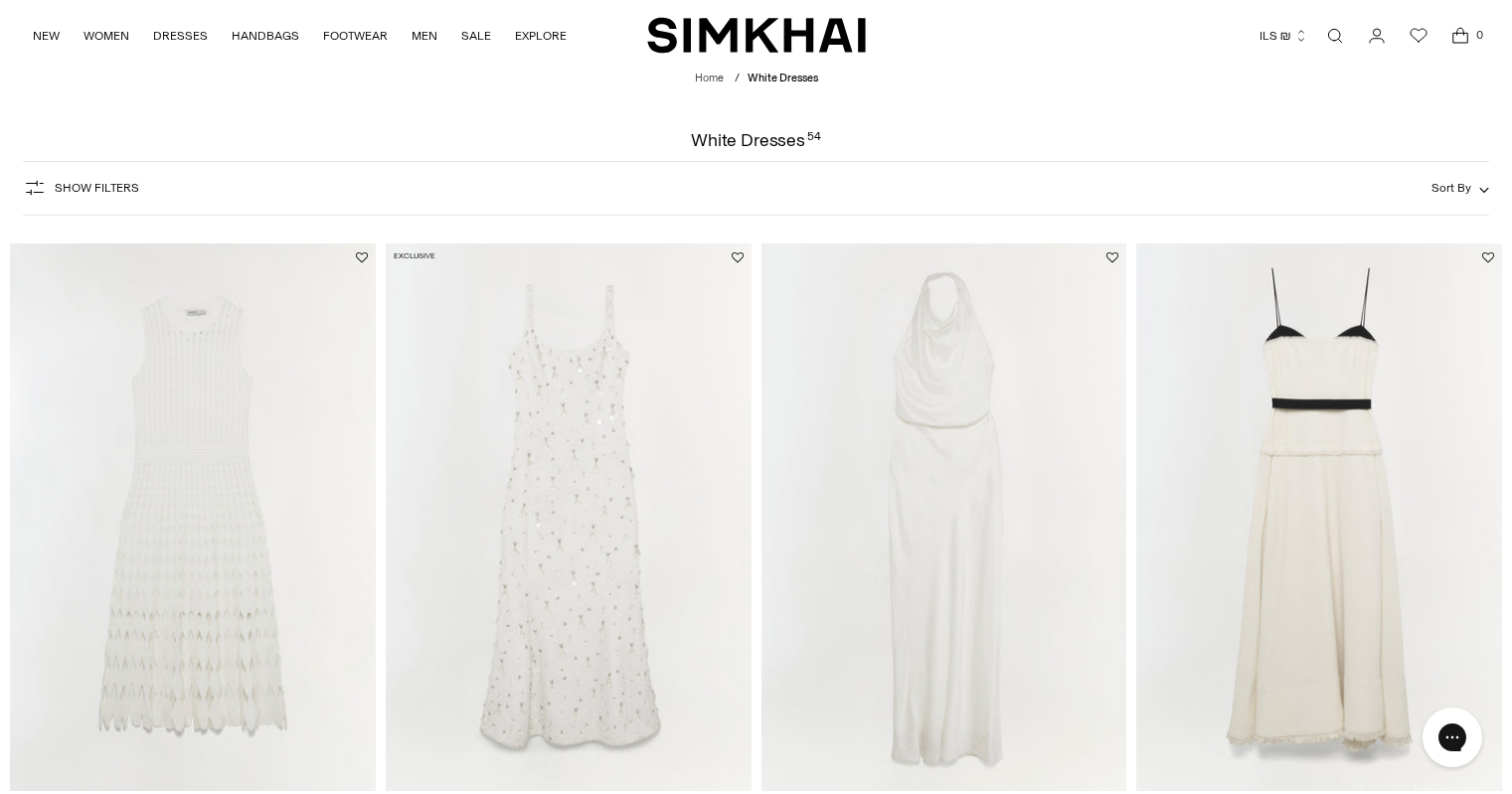 scroll, scrollTop: 0, scrollLeft: 0, axis: both 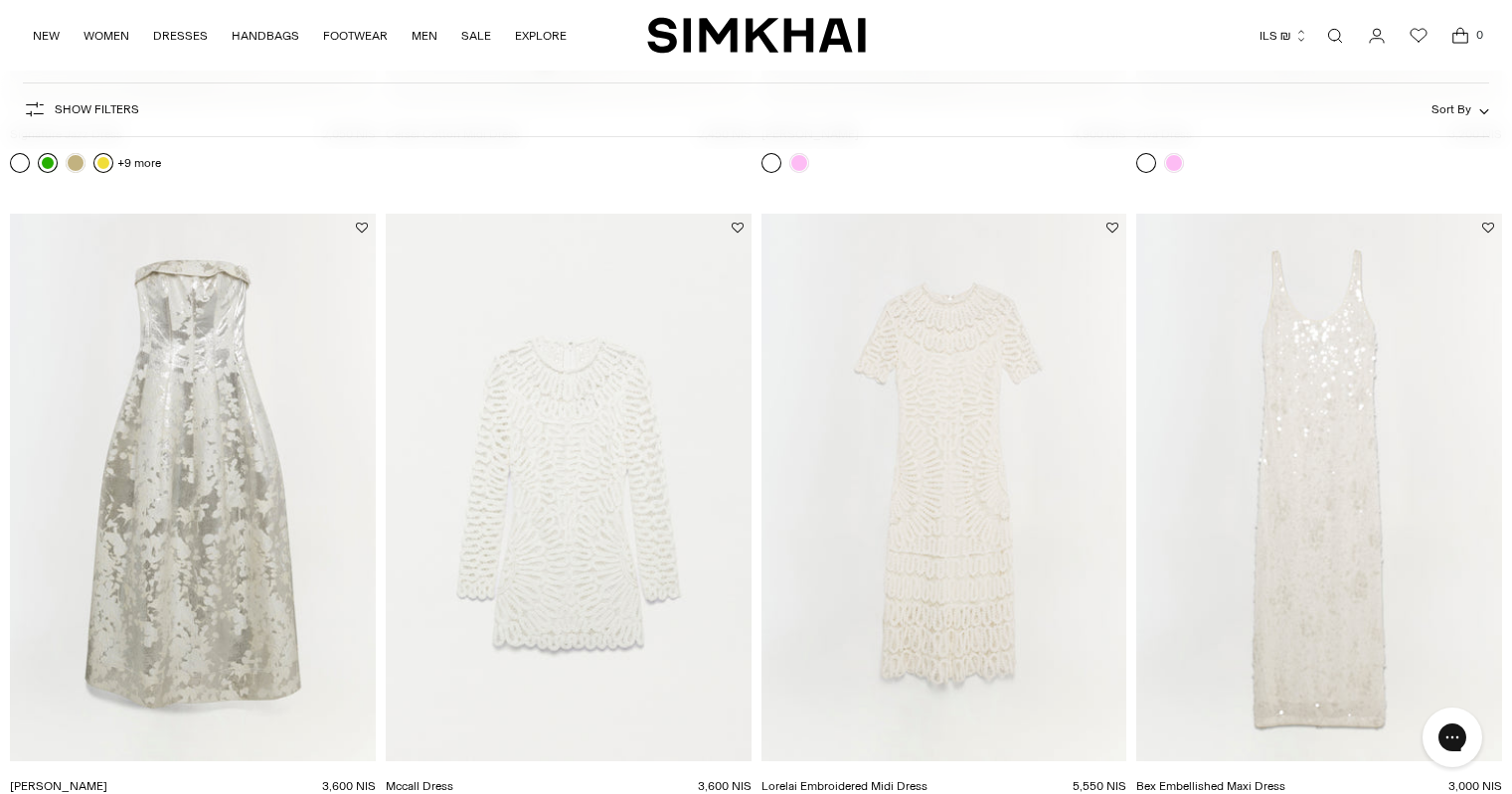 click at bounding box center (0, 0) 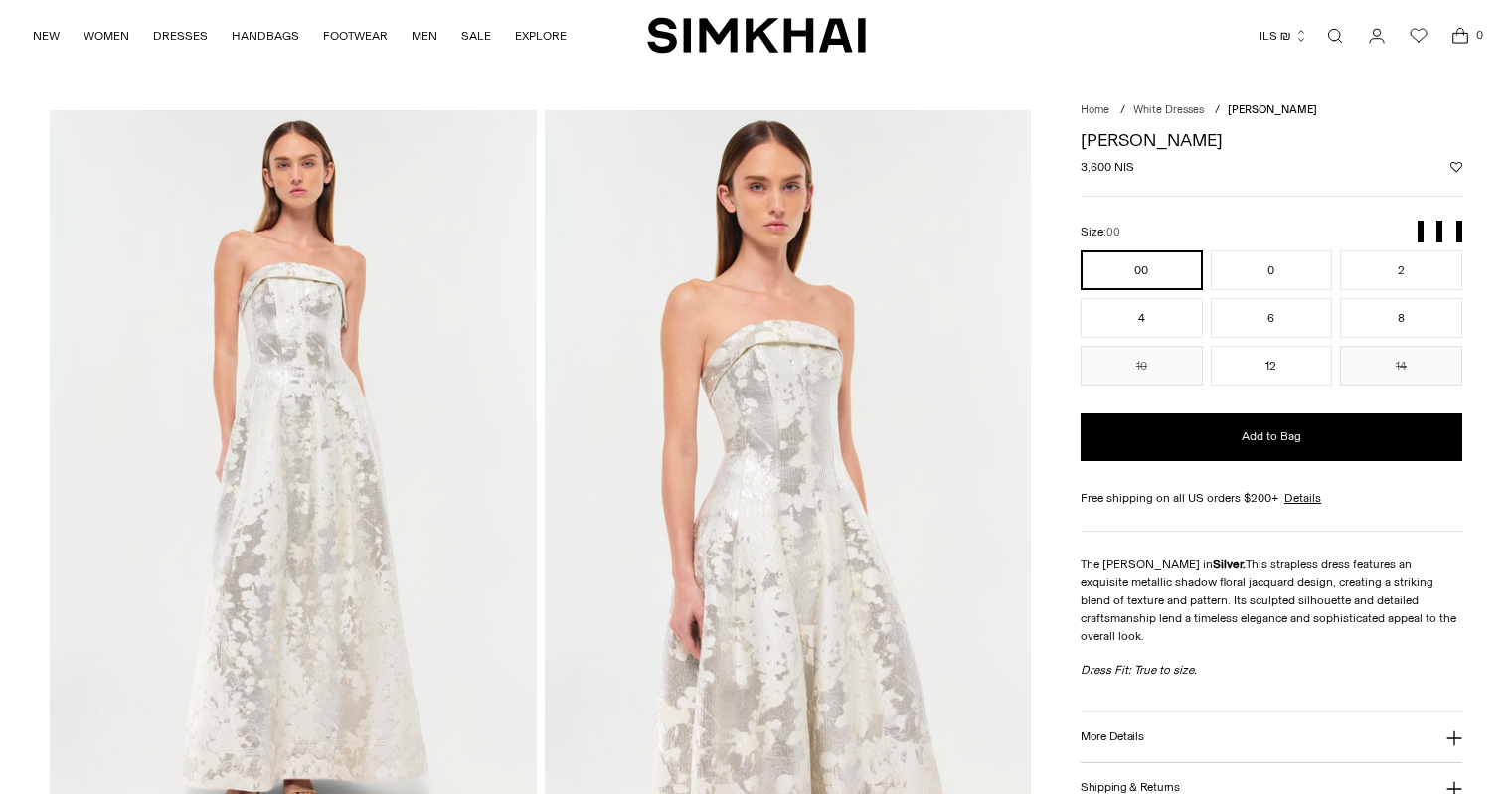 scroll, scrollTop: 0, scrollLeft: 0, axis: both 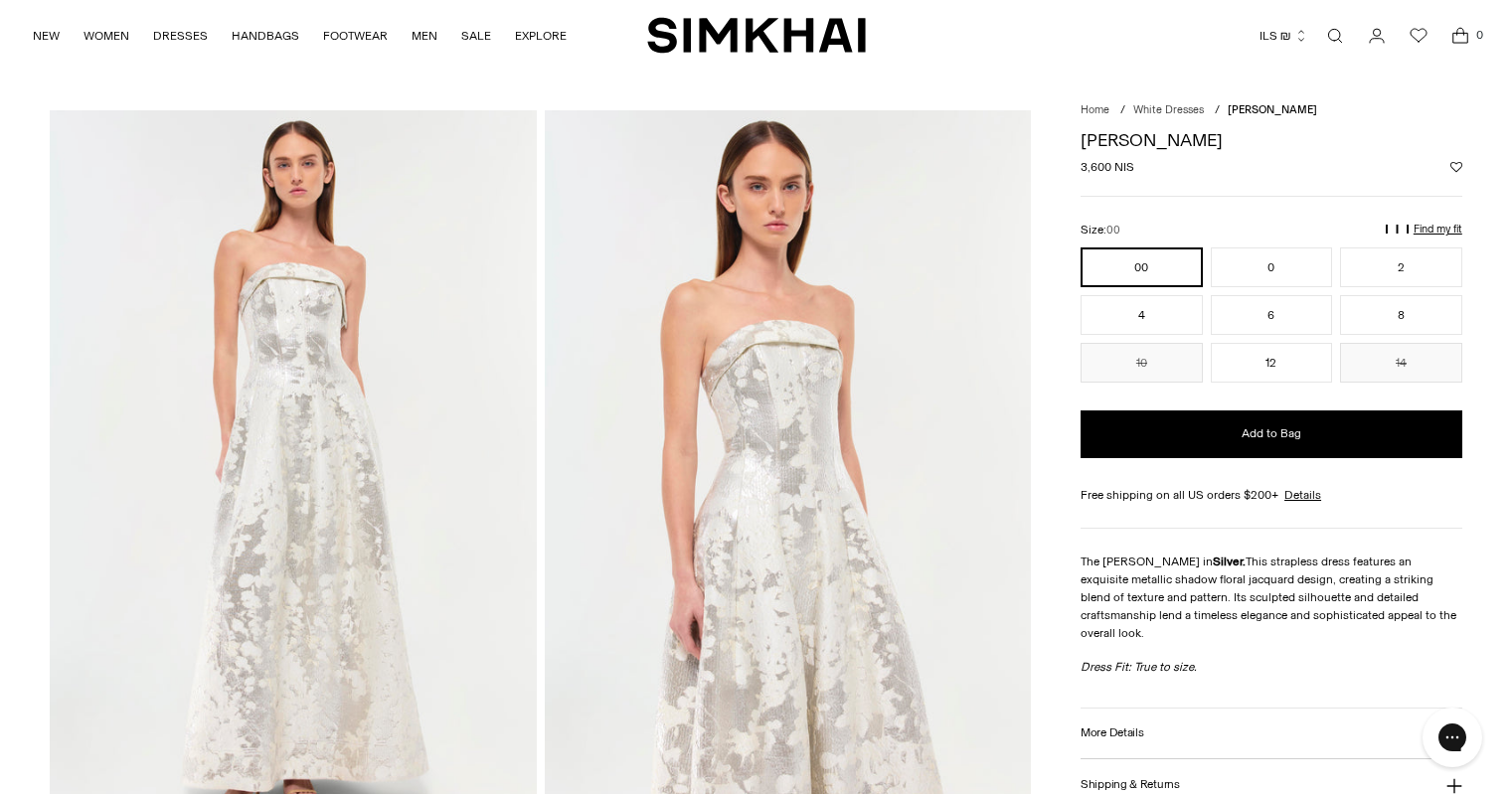 click at bounding box center [787, 475] 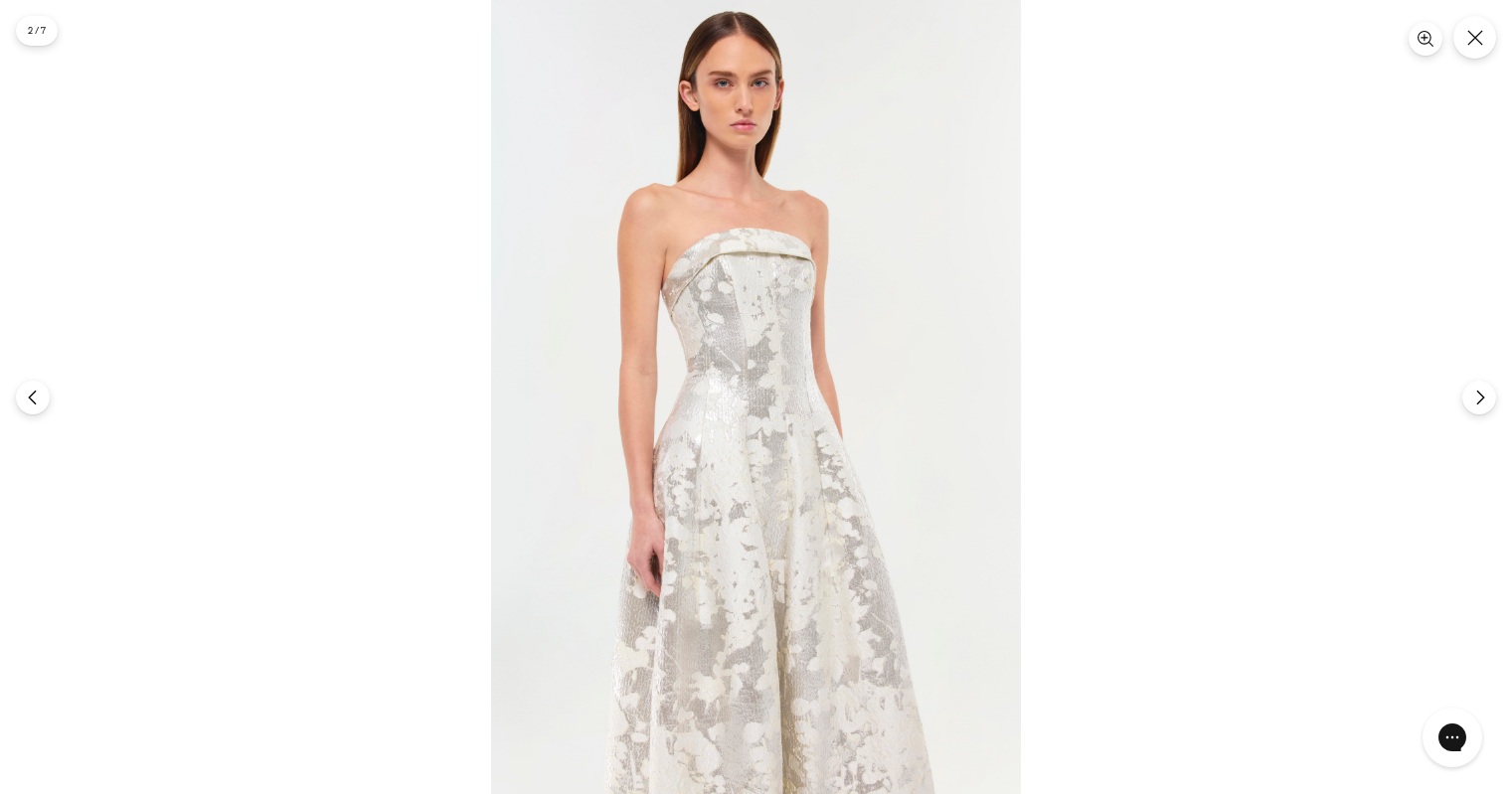 click at bounding box center (756, 397) 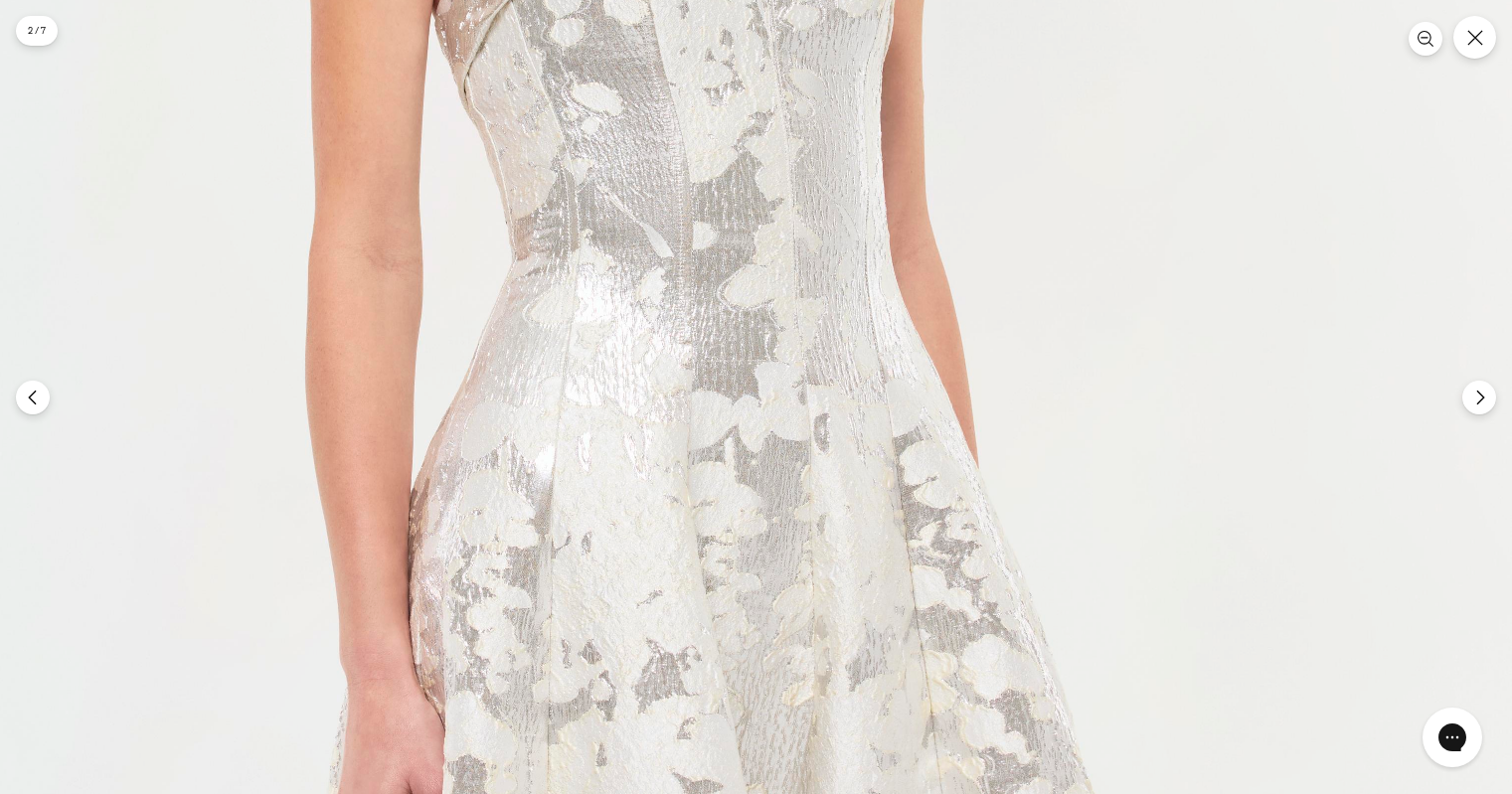 click at bounding box center (718, 334) 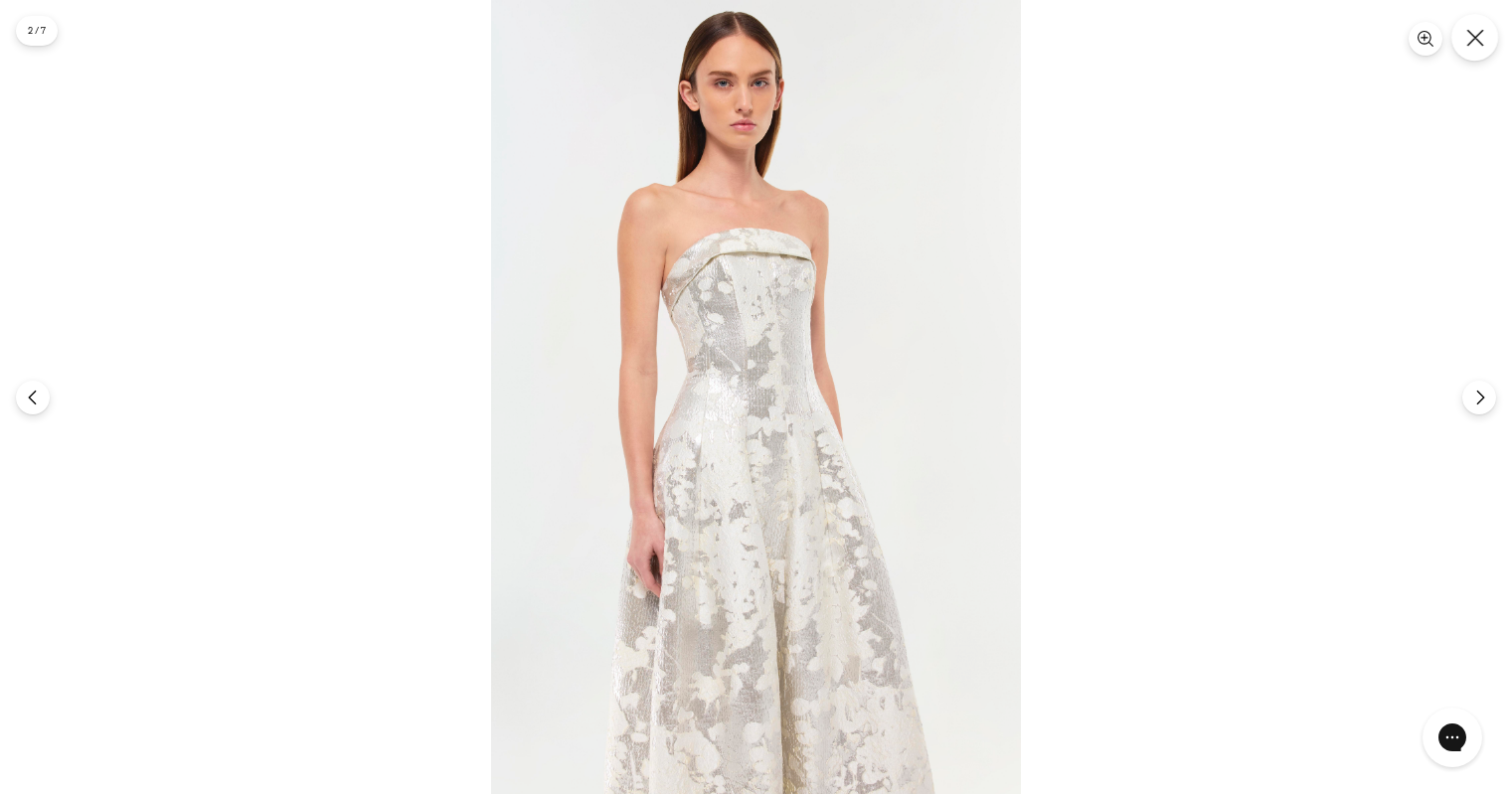 click 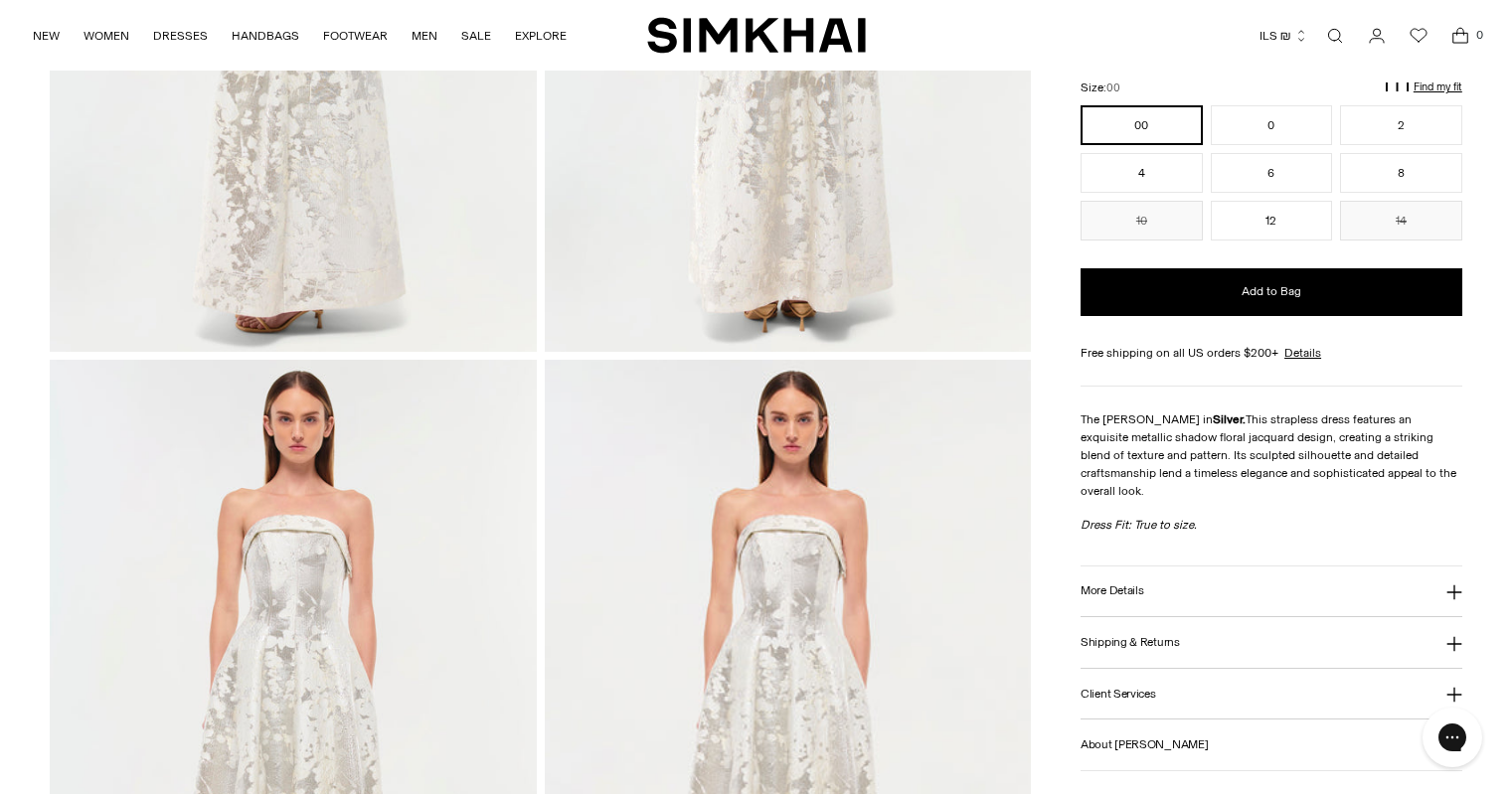 scroll, scrollTop: 1391, scrollLeft: 0, axis: vertical 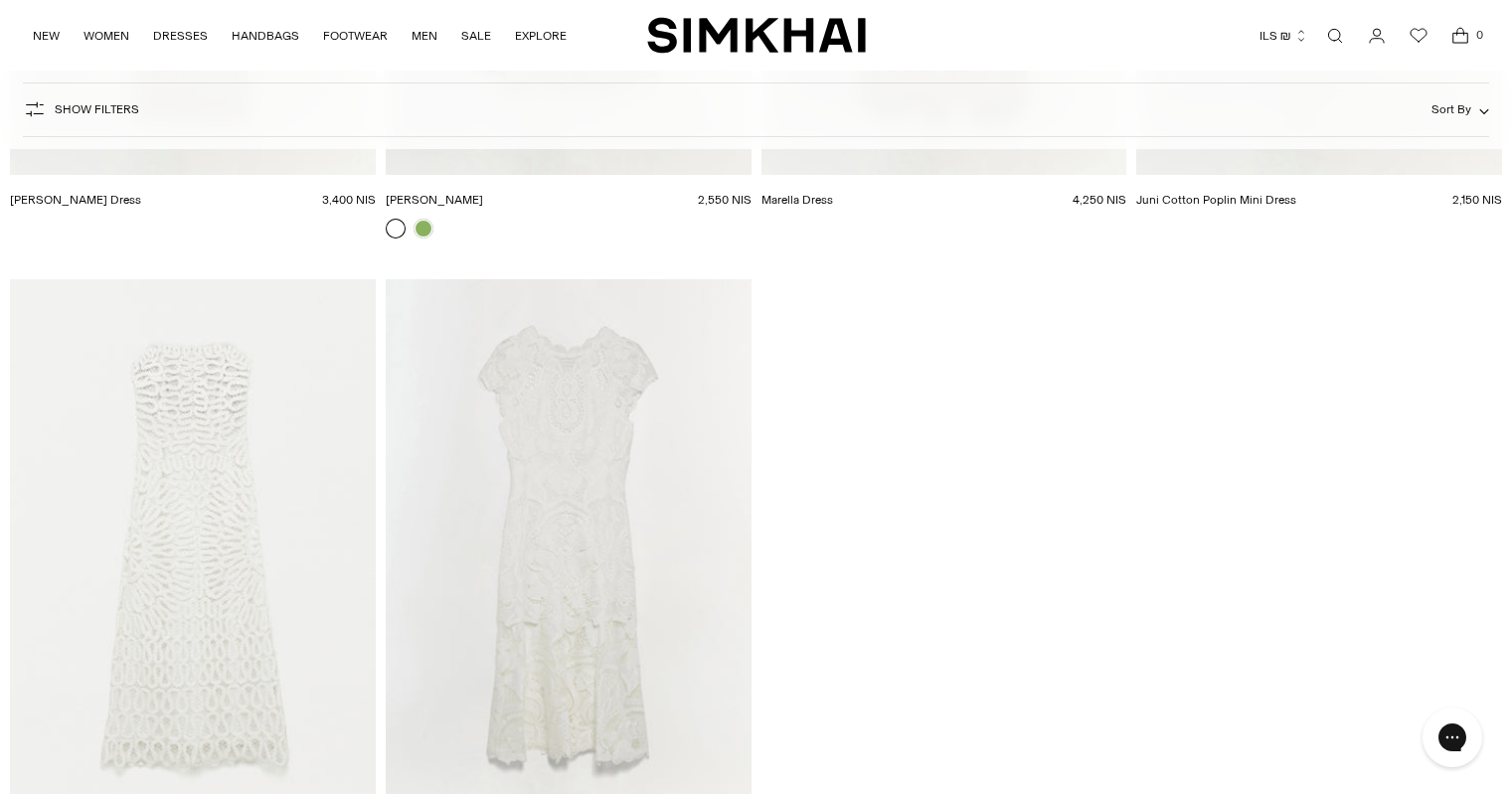 click at bounding box center (0, 0) 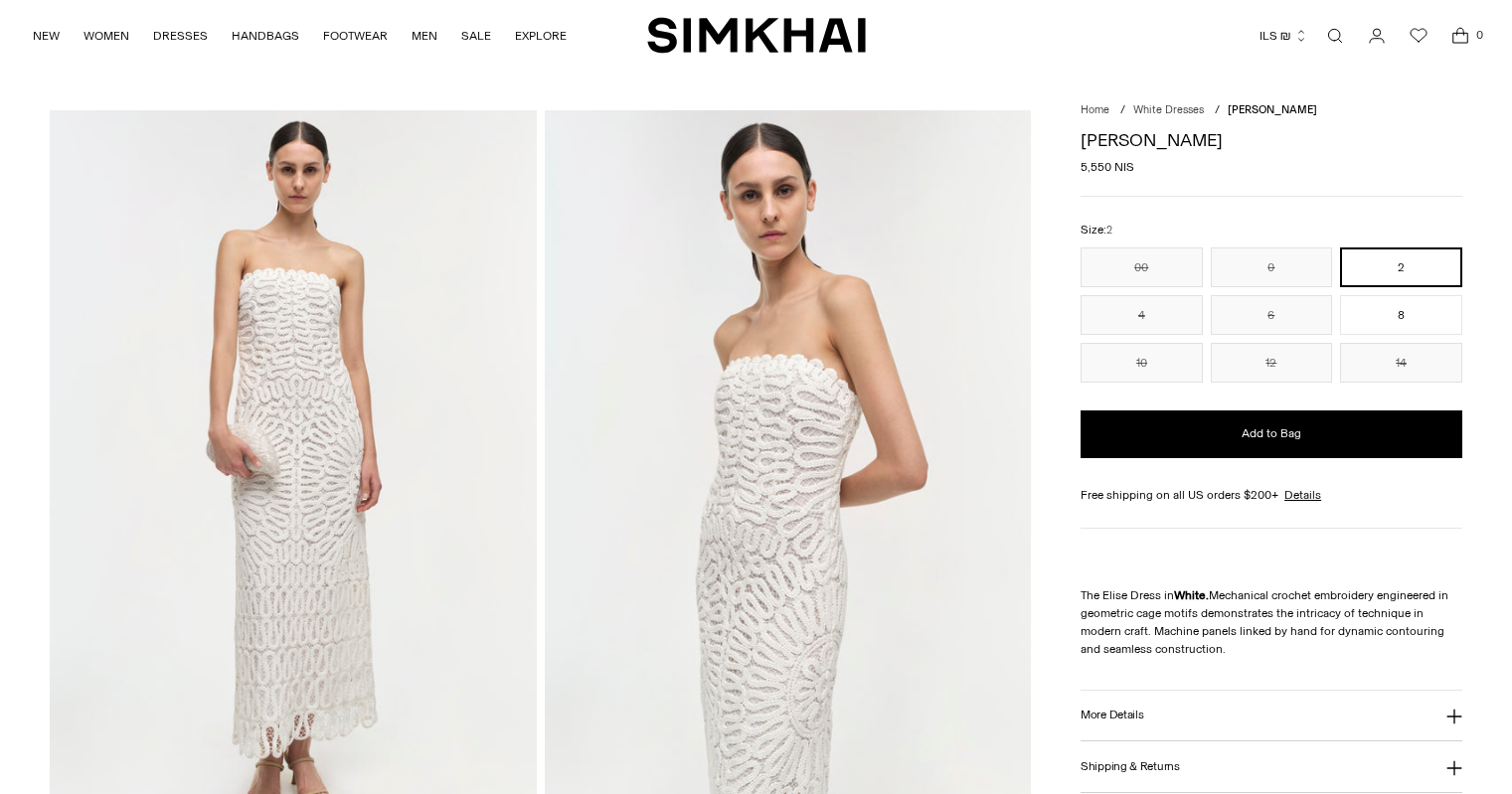 scroll, scrollTop: 0, scrollLeft: 0, axis: both 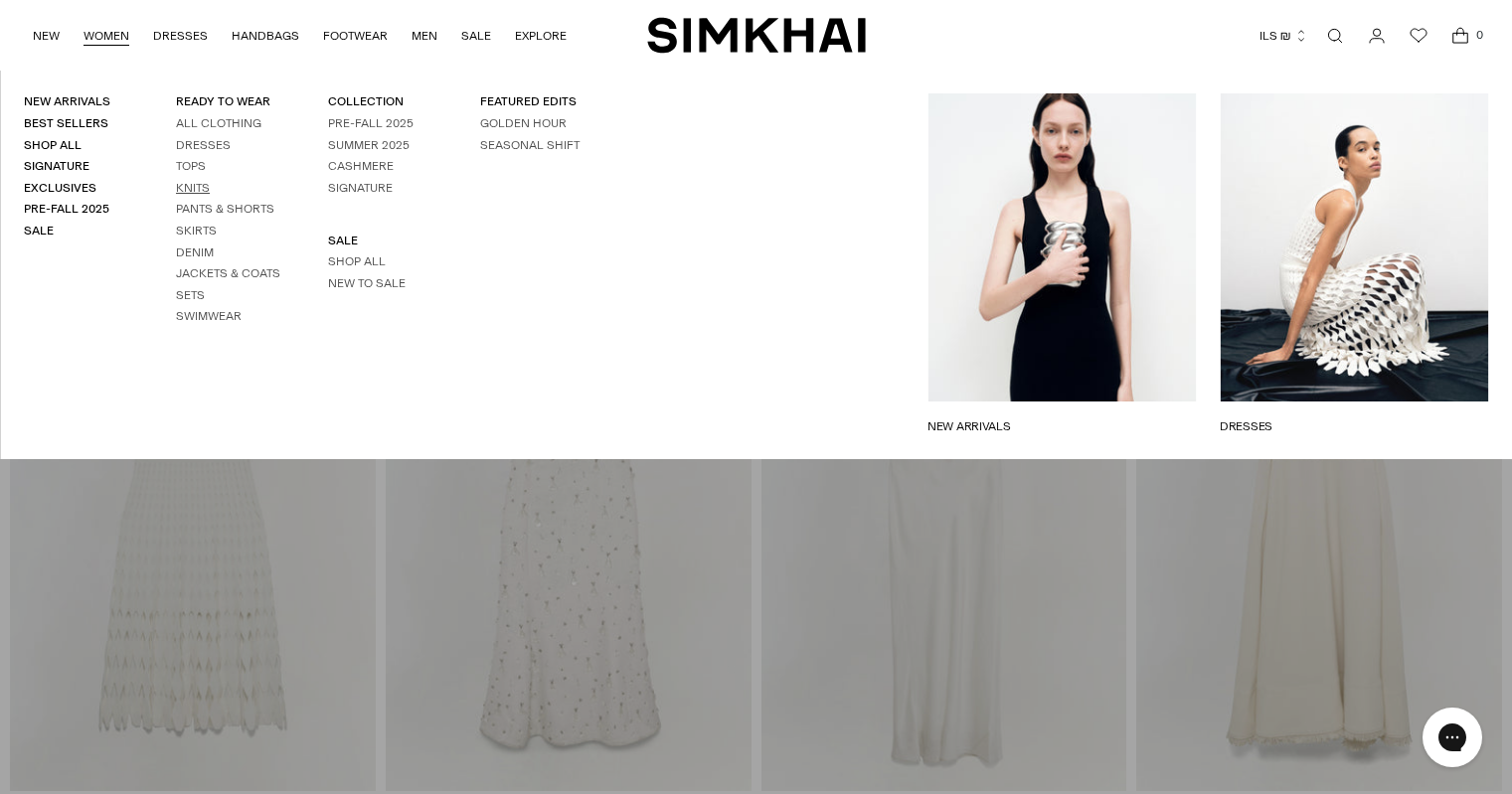 click on "Knits" at bounding box center (193, 188) 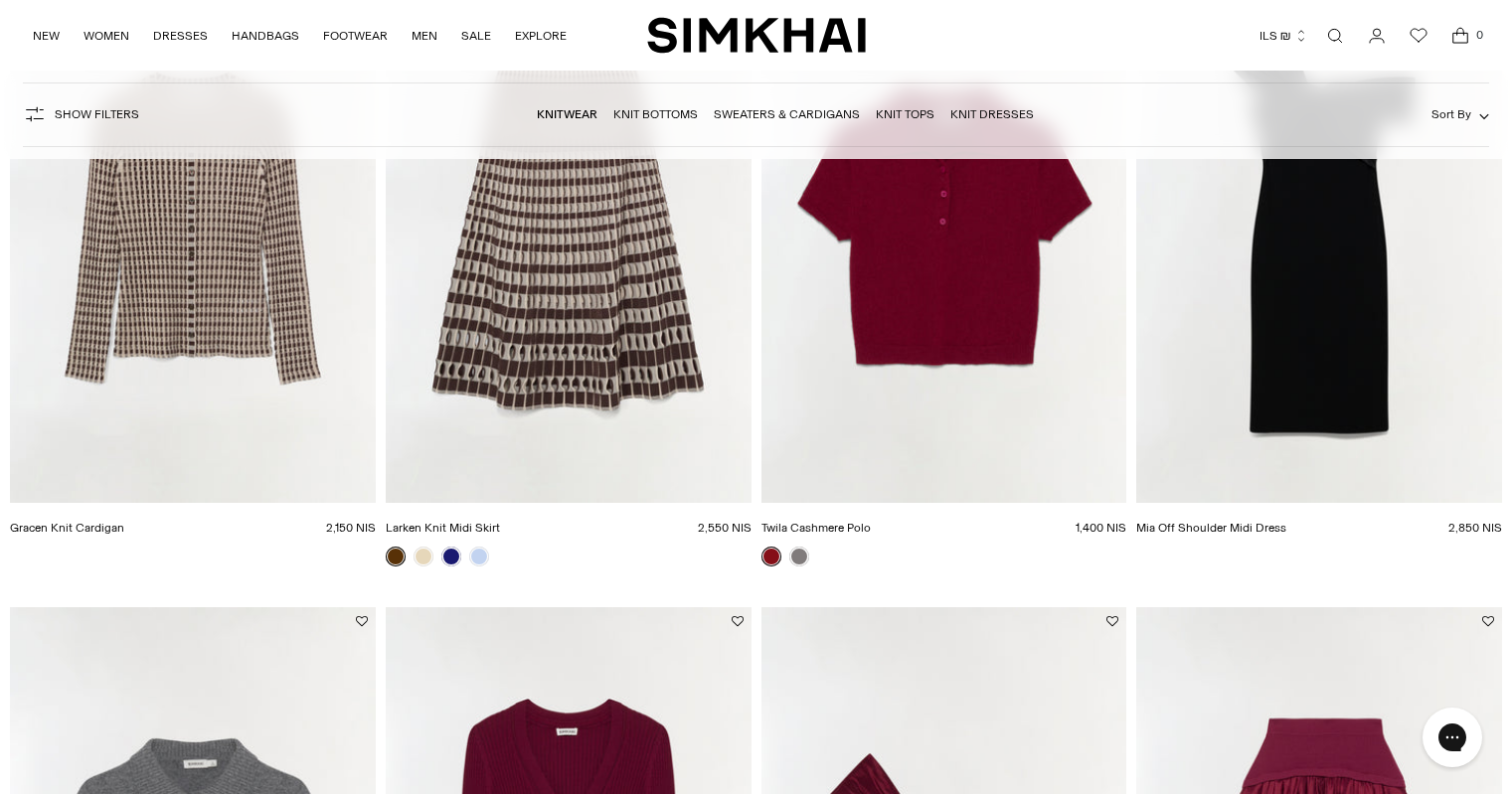 scroll, scrollTop: 696, scrollLeft: 0, axis: vertical 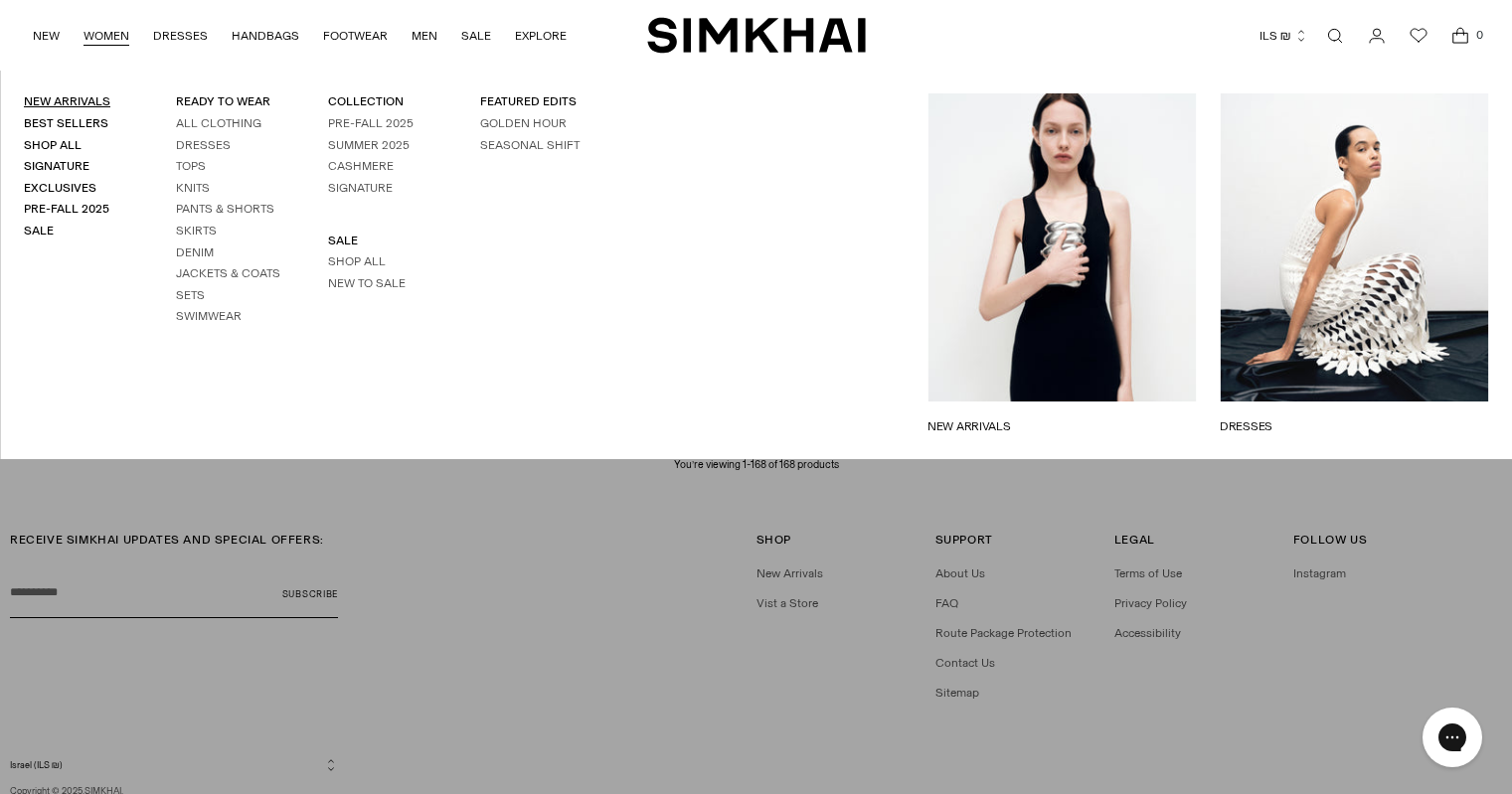 click on "New Arrivals" at bounding box center (67, 101) 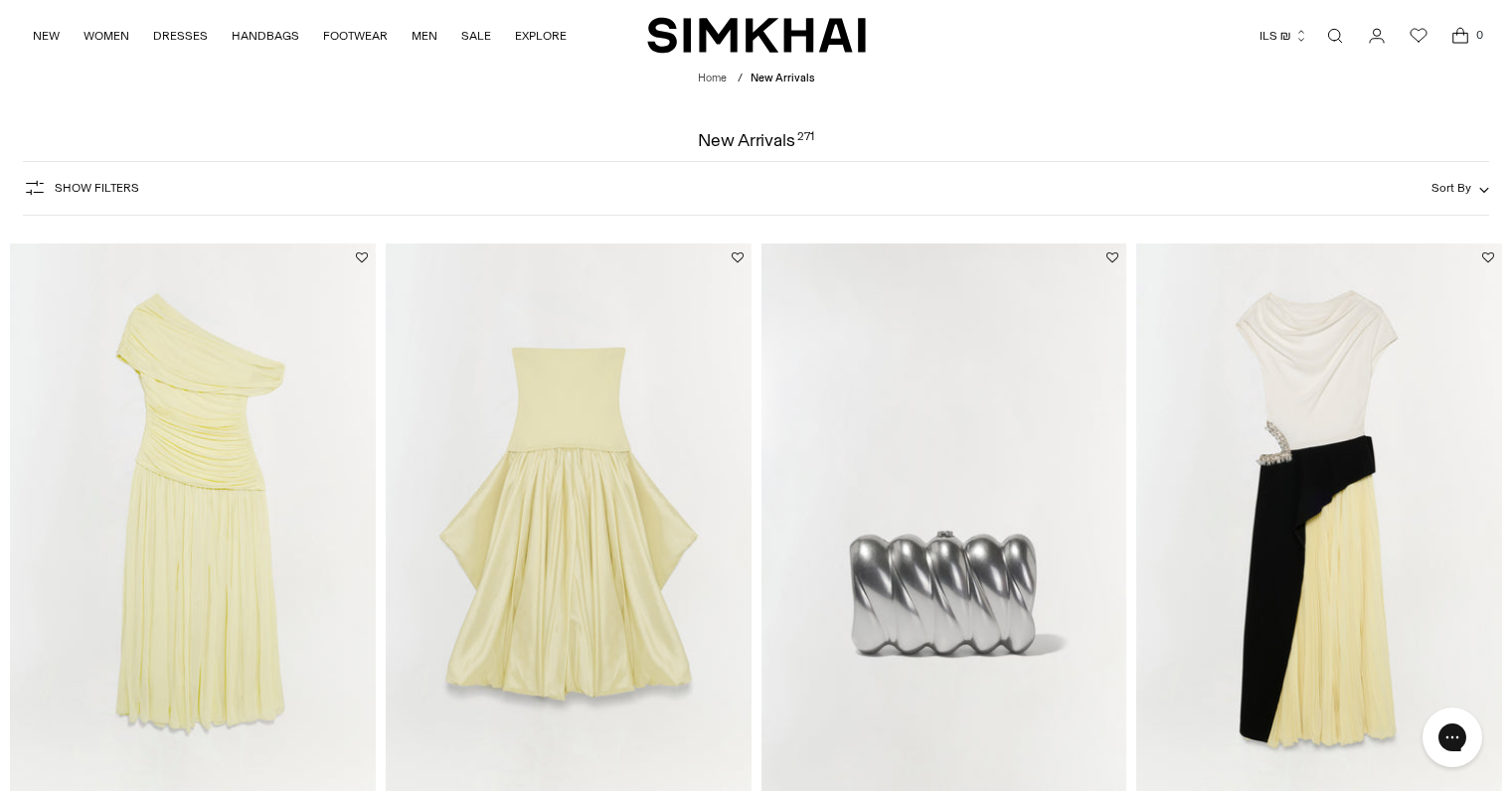 scroll, scrollTop: 0, scrollLeft: 0, axis: both 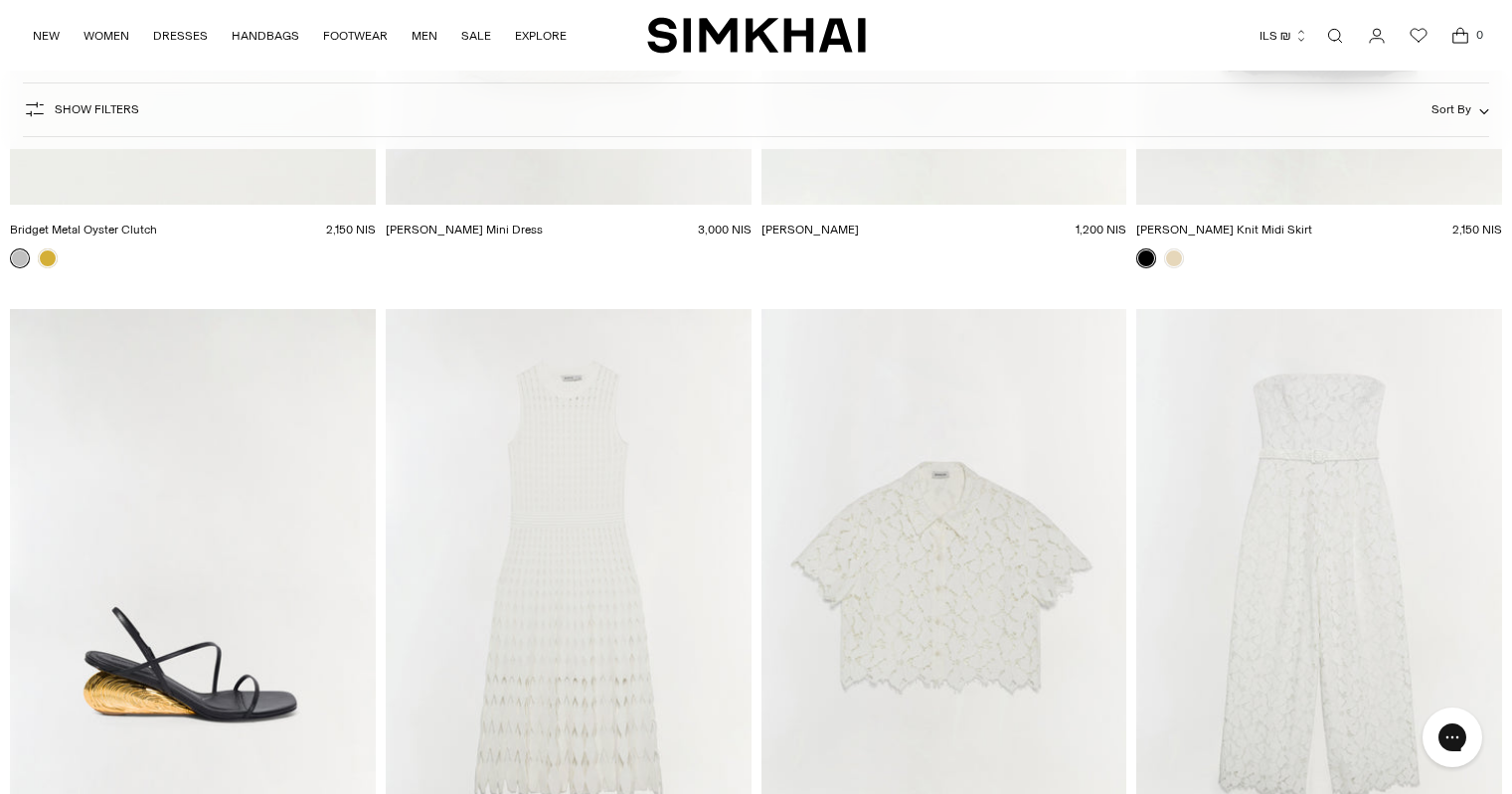 click at bounding box center [0, 0] 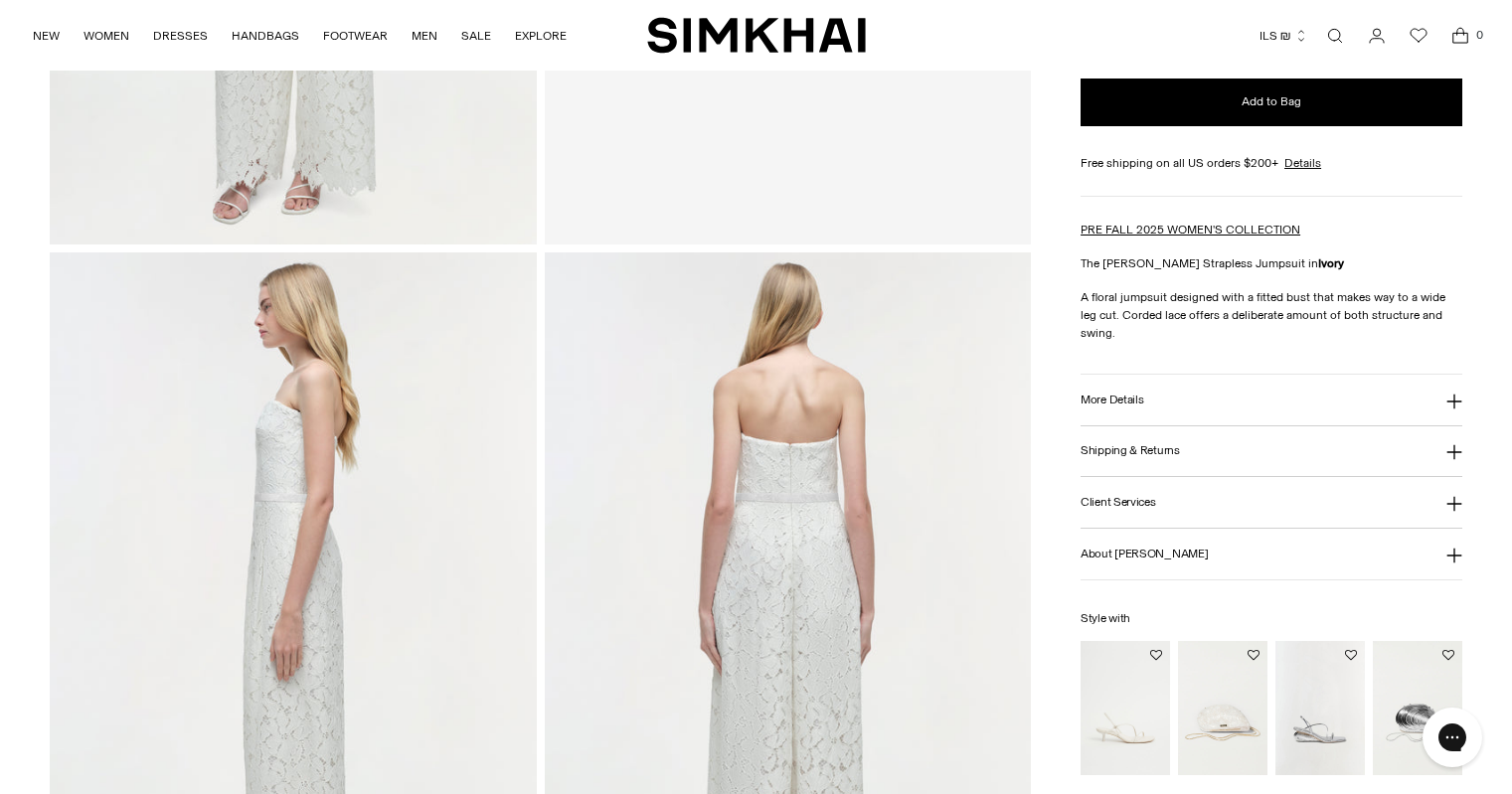 scroll, scrollTop: 0, scrollLeft: 0, axis: both 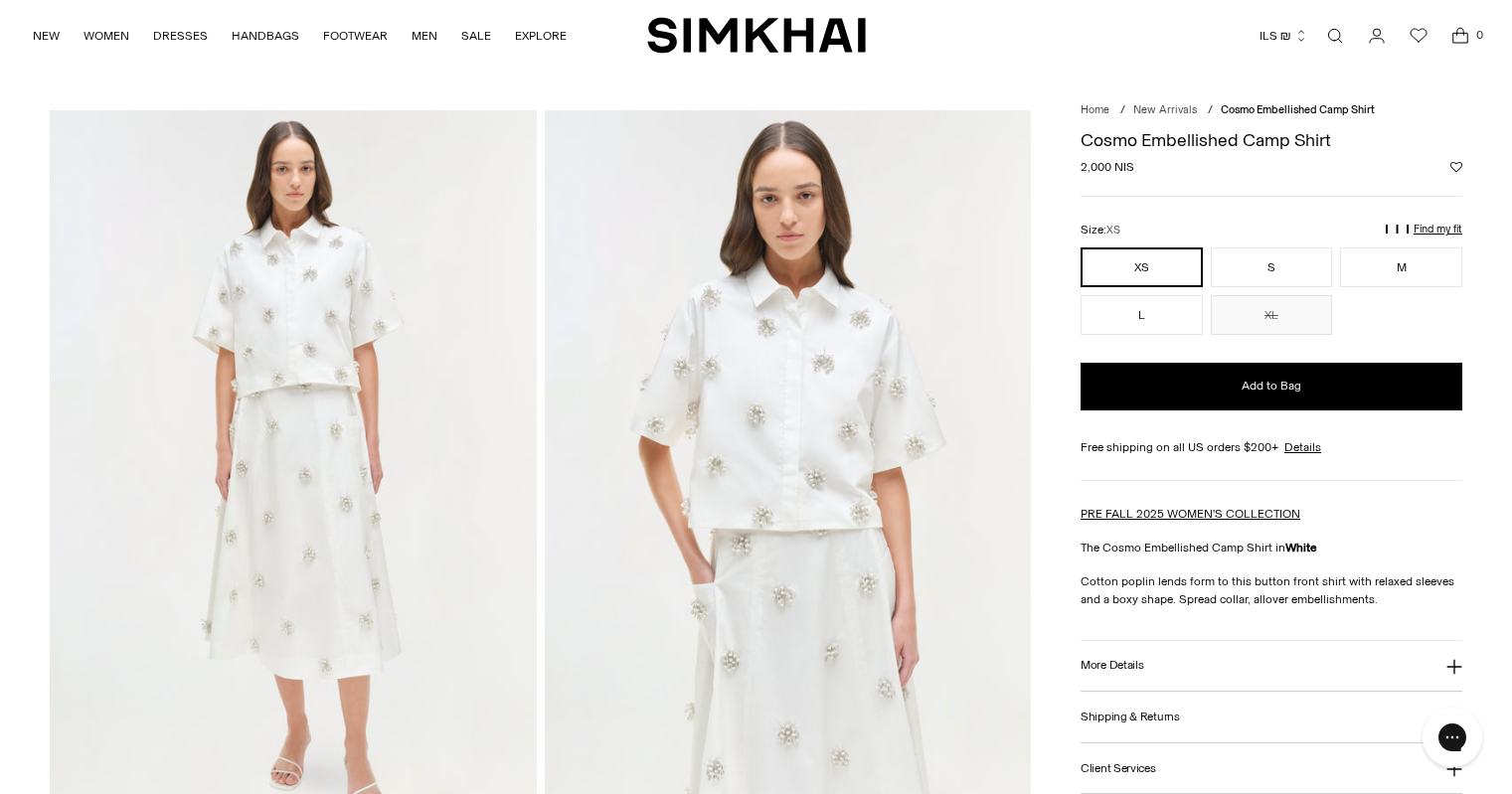 click at bounding box center (787, 475) 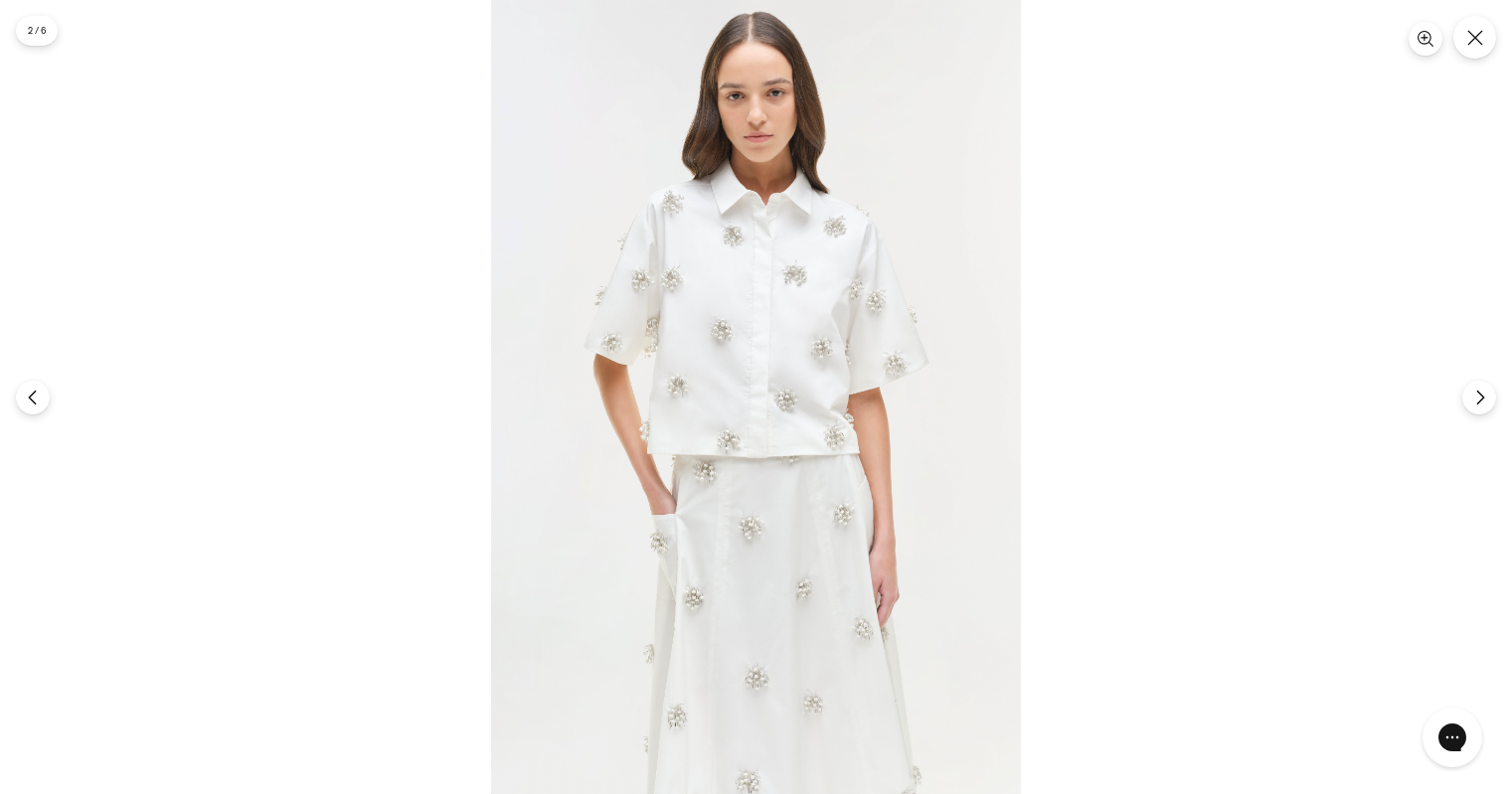 click at bounding box center [756, 397] 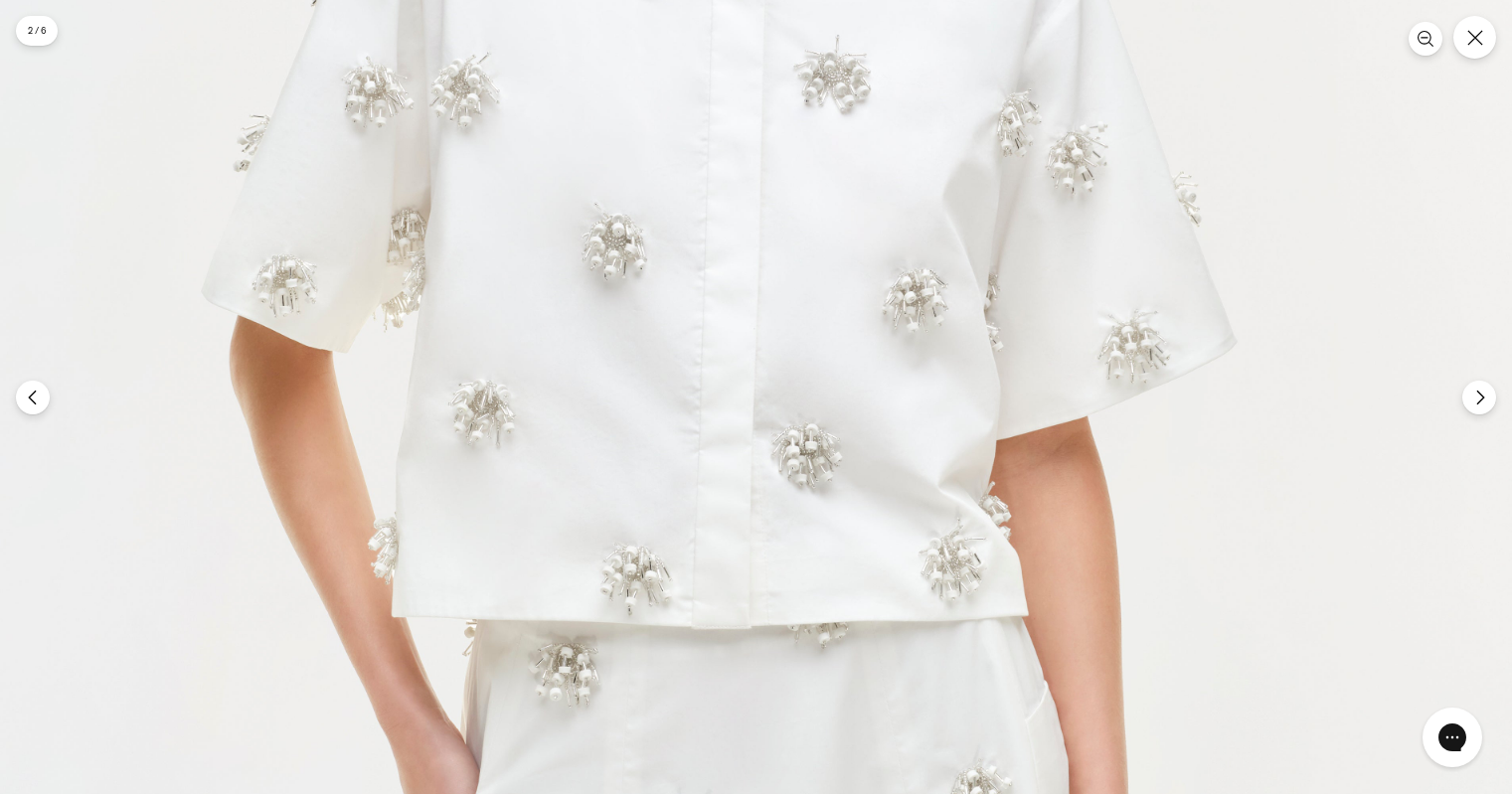 click at bounding box center (718, 446) 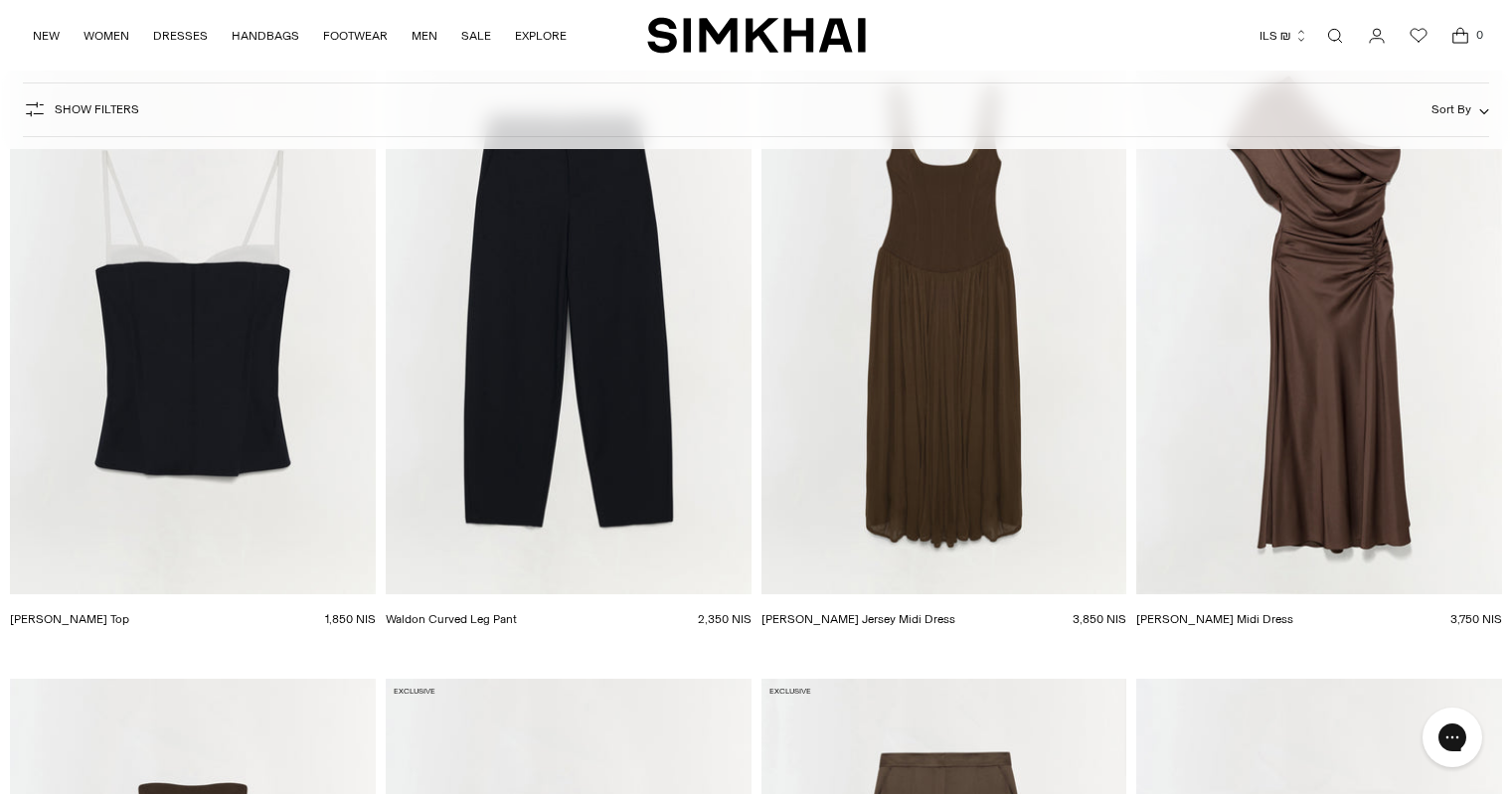 scroll, scrollTop: 3438, scrollLeft: 0, axis: vertical 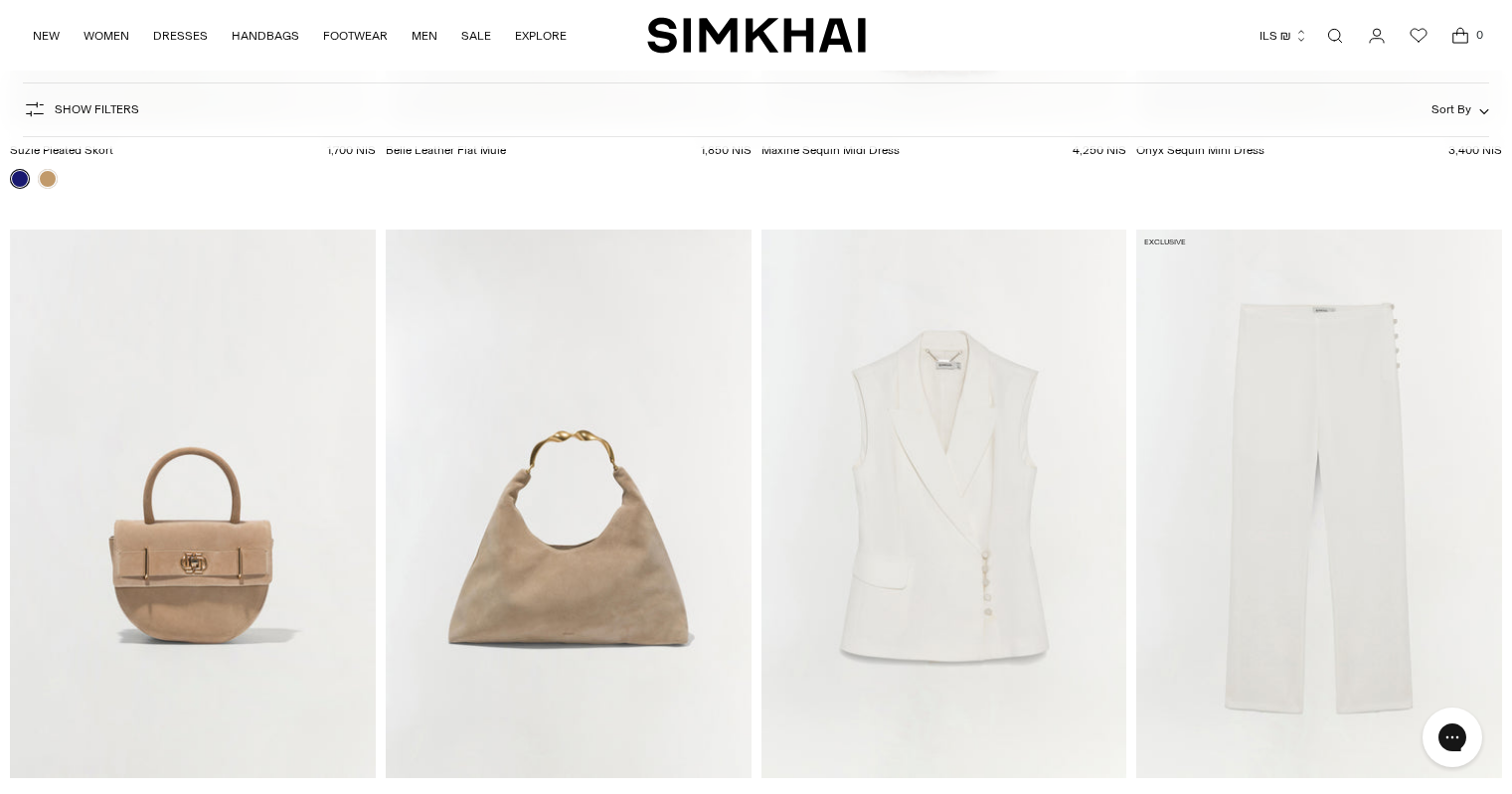 click at bounding box center (0, 0) 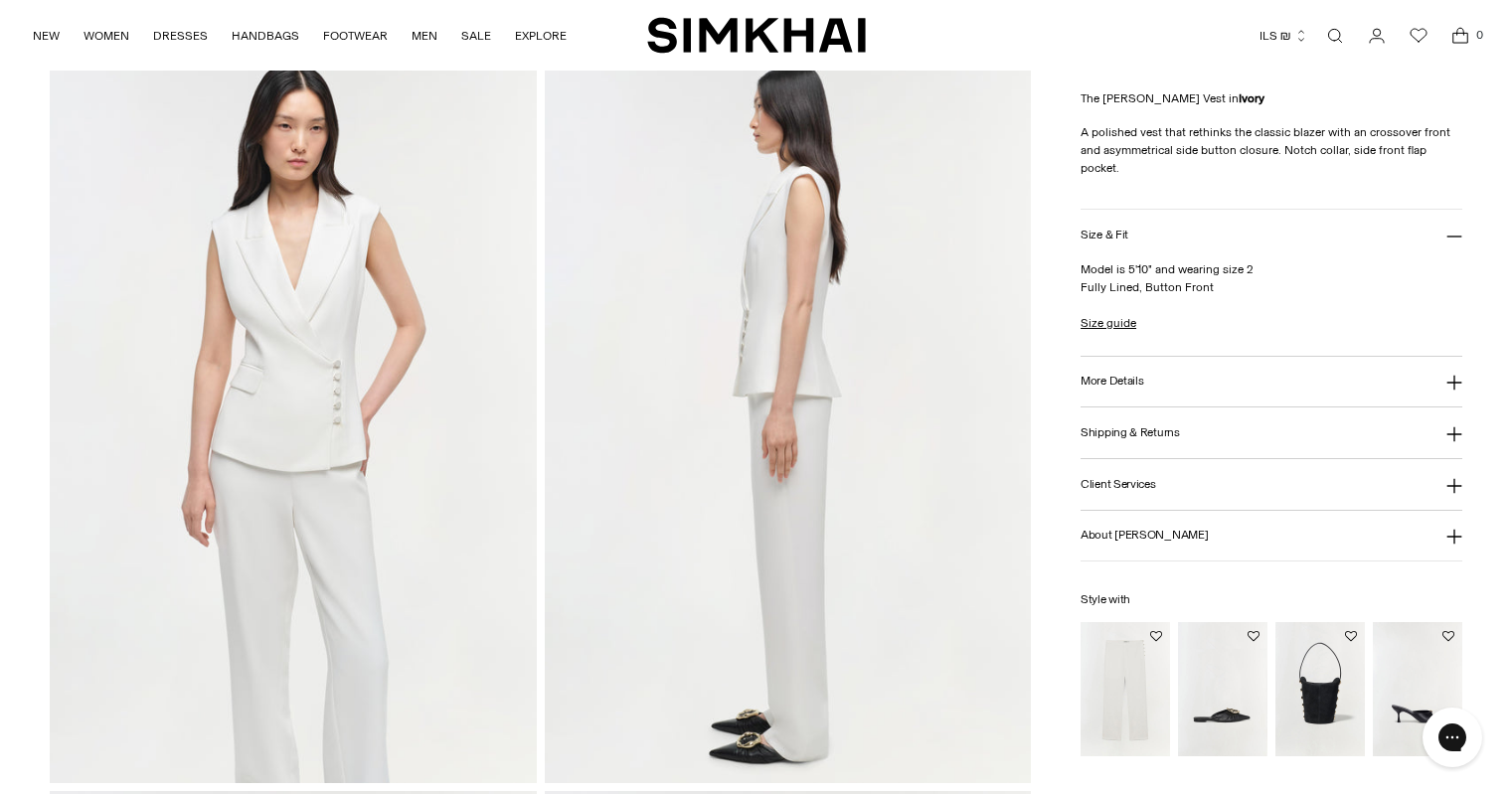 scroll, scrollTop: 0, scrollLeft: 0, axis: both 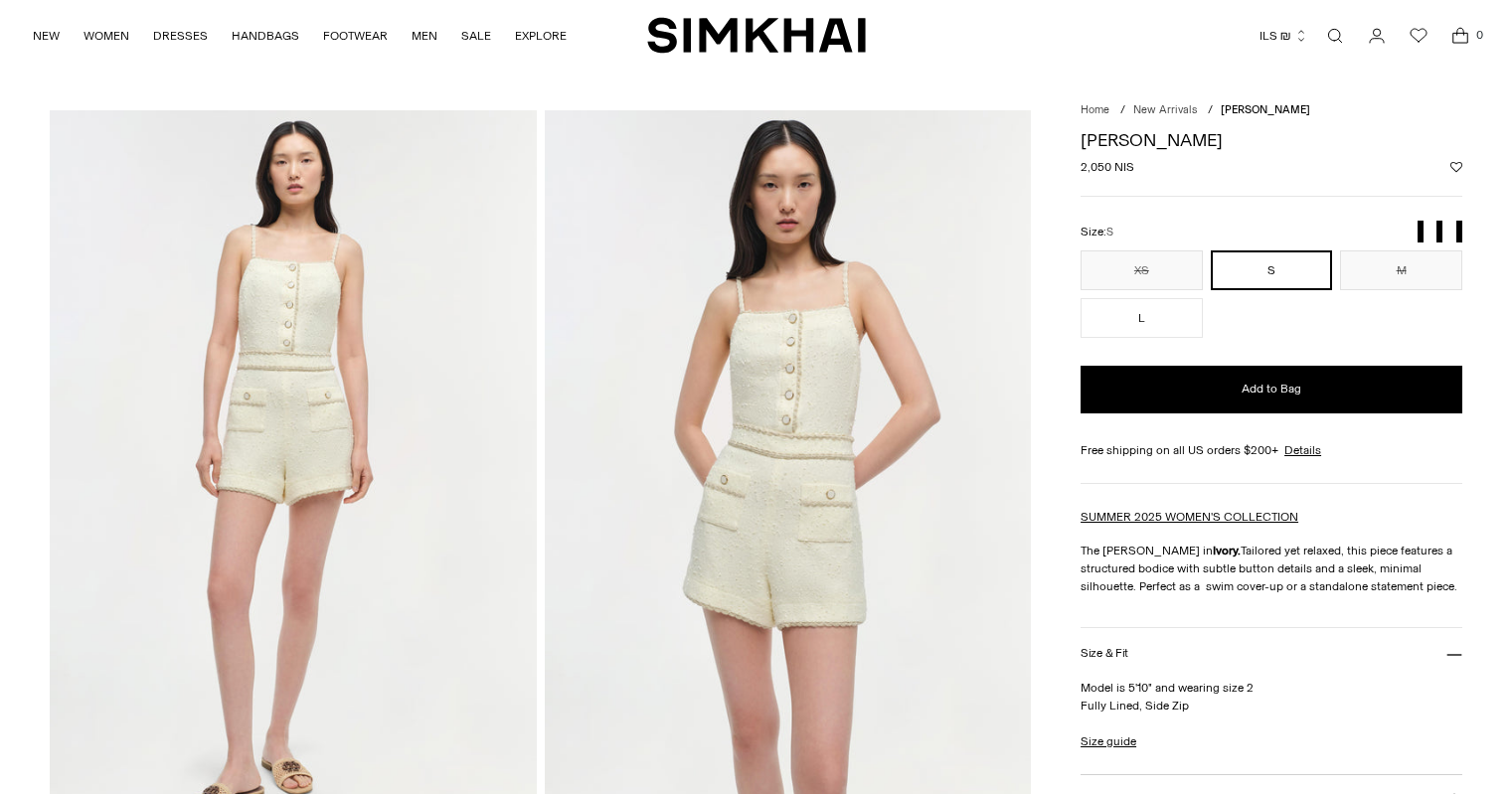 click at bounding box center [787, 475] 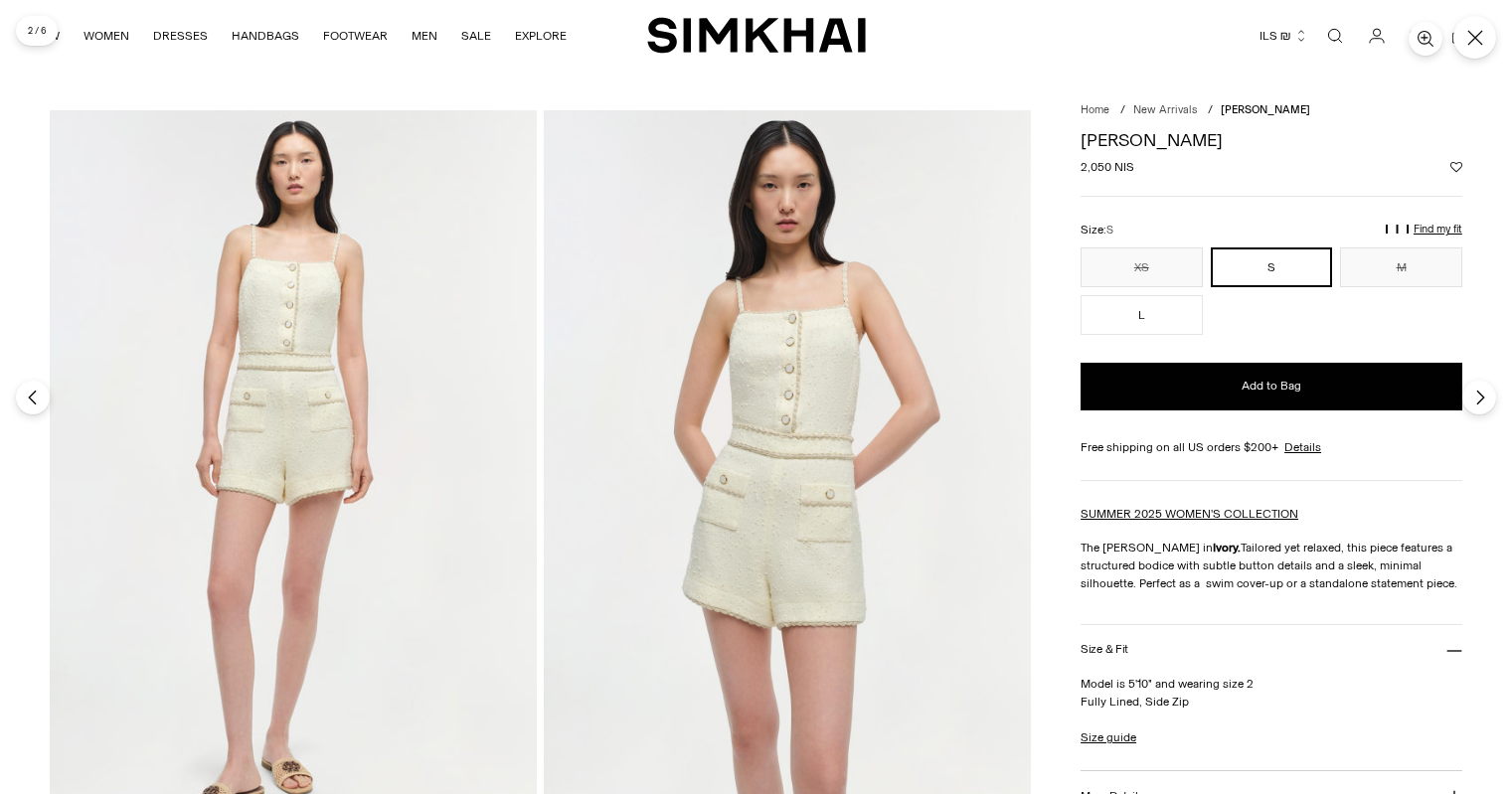 click at bounding box center [786, 475] 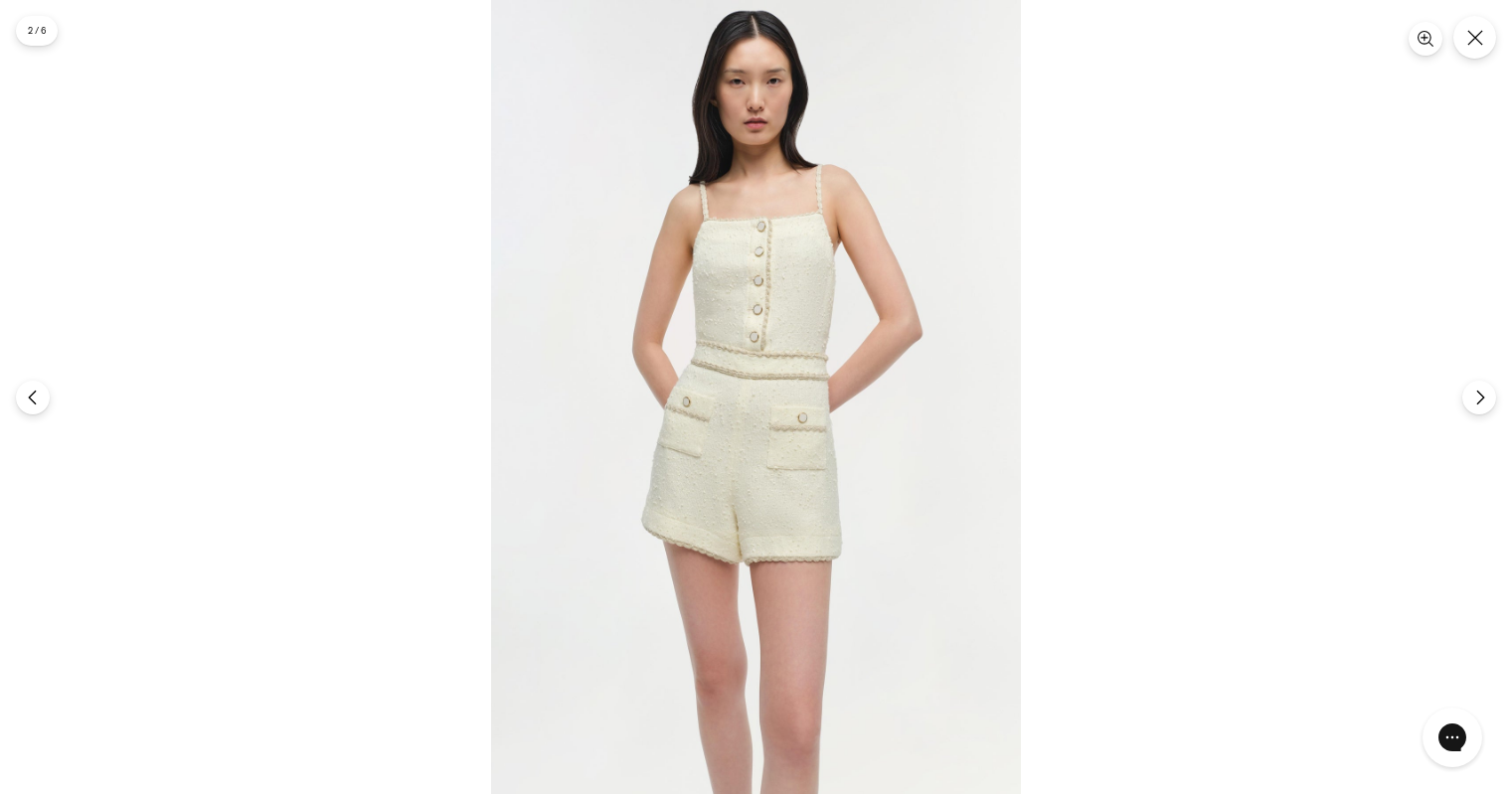 scroll, scrollTop: 0, scrollLeft: 0, axis: both 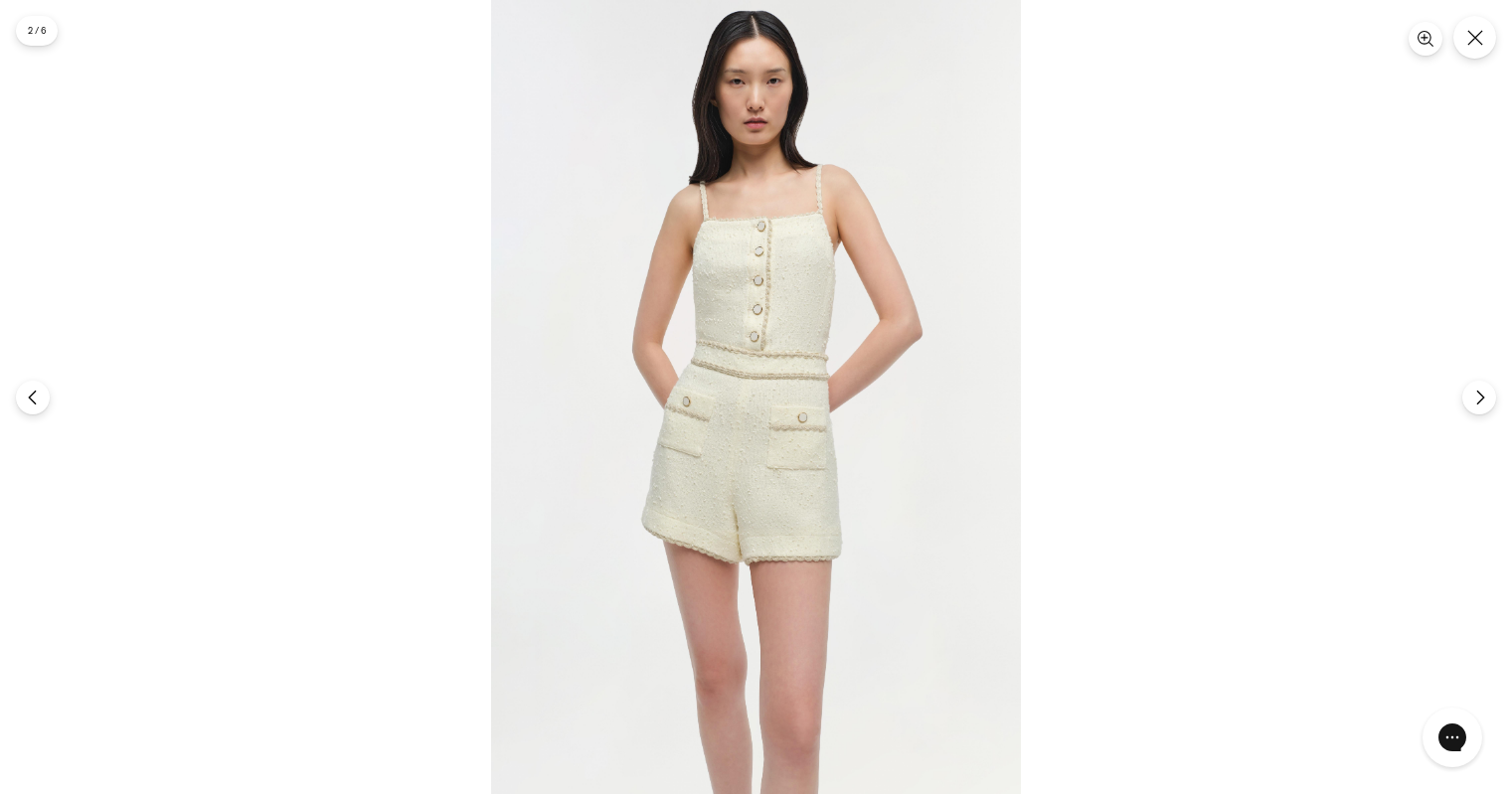 click at bounding box center [756, 397] 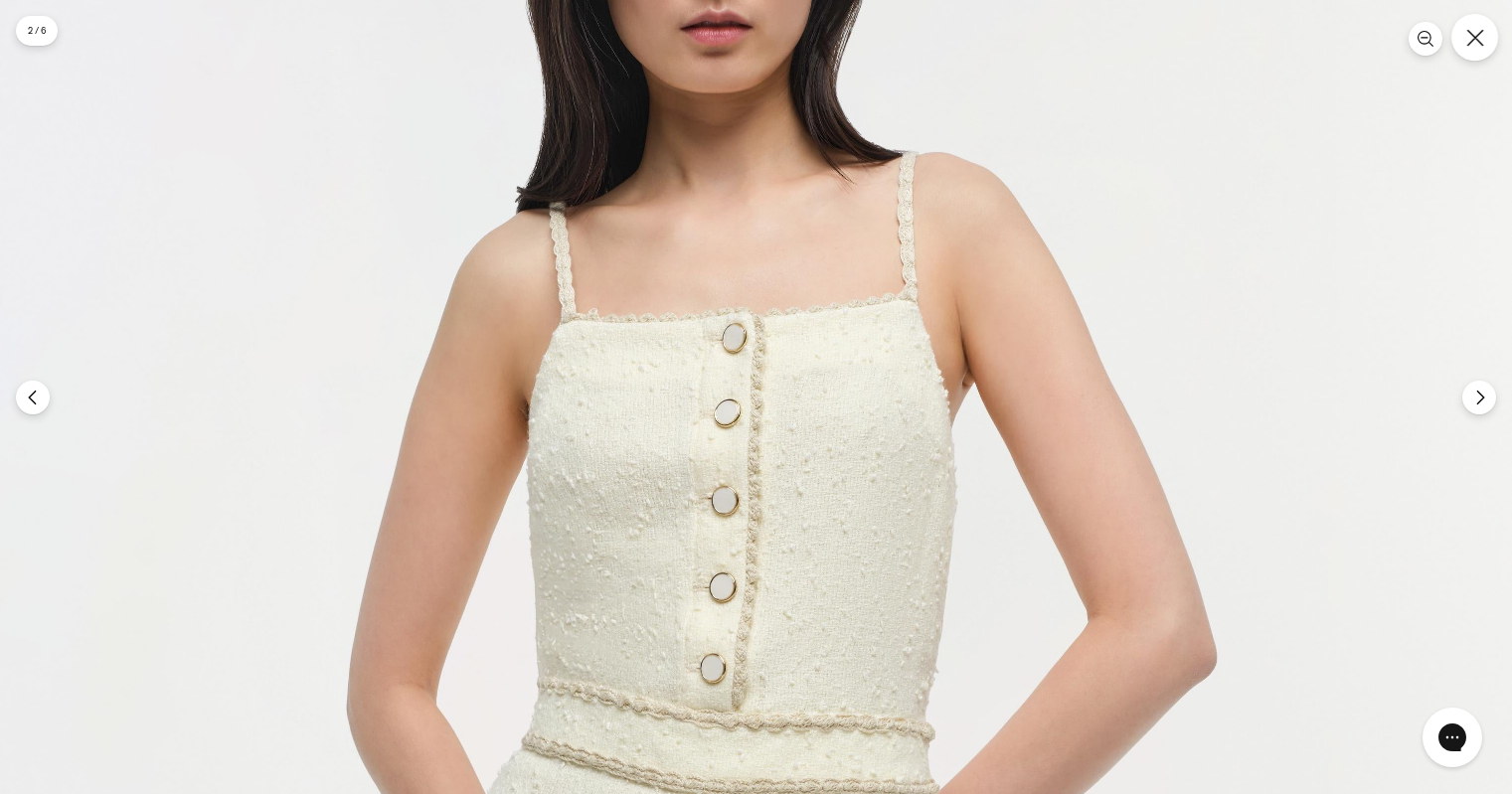 click at bounding box center (1474, 37) 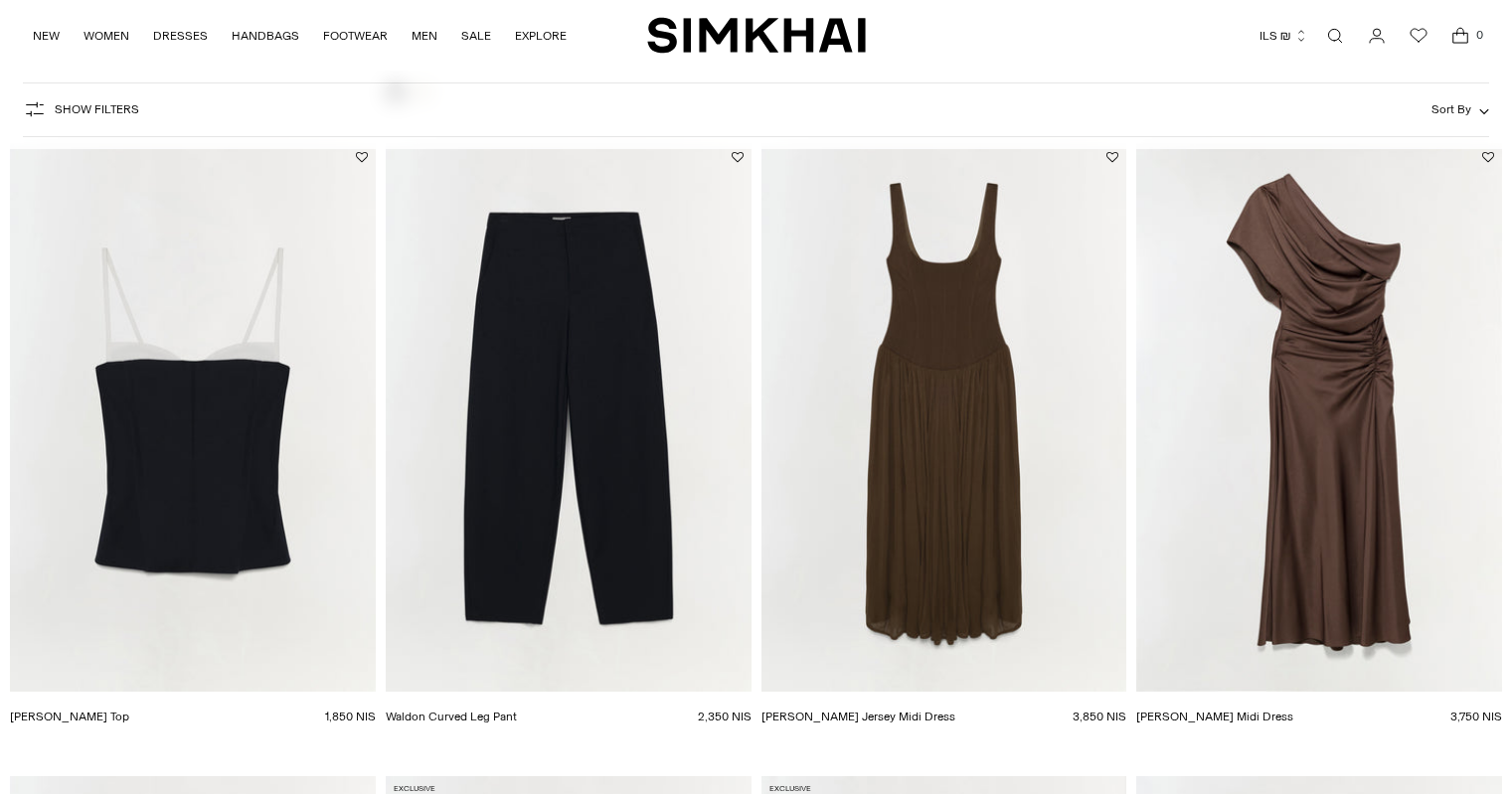 scroll, scrollTop: 3736, scrollLeft: 0, axis: vertical 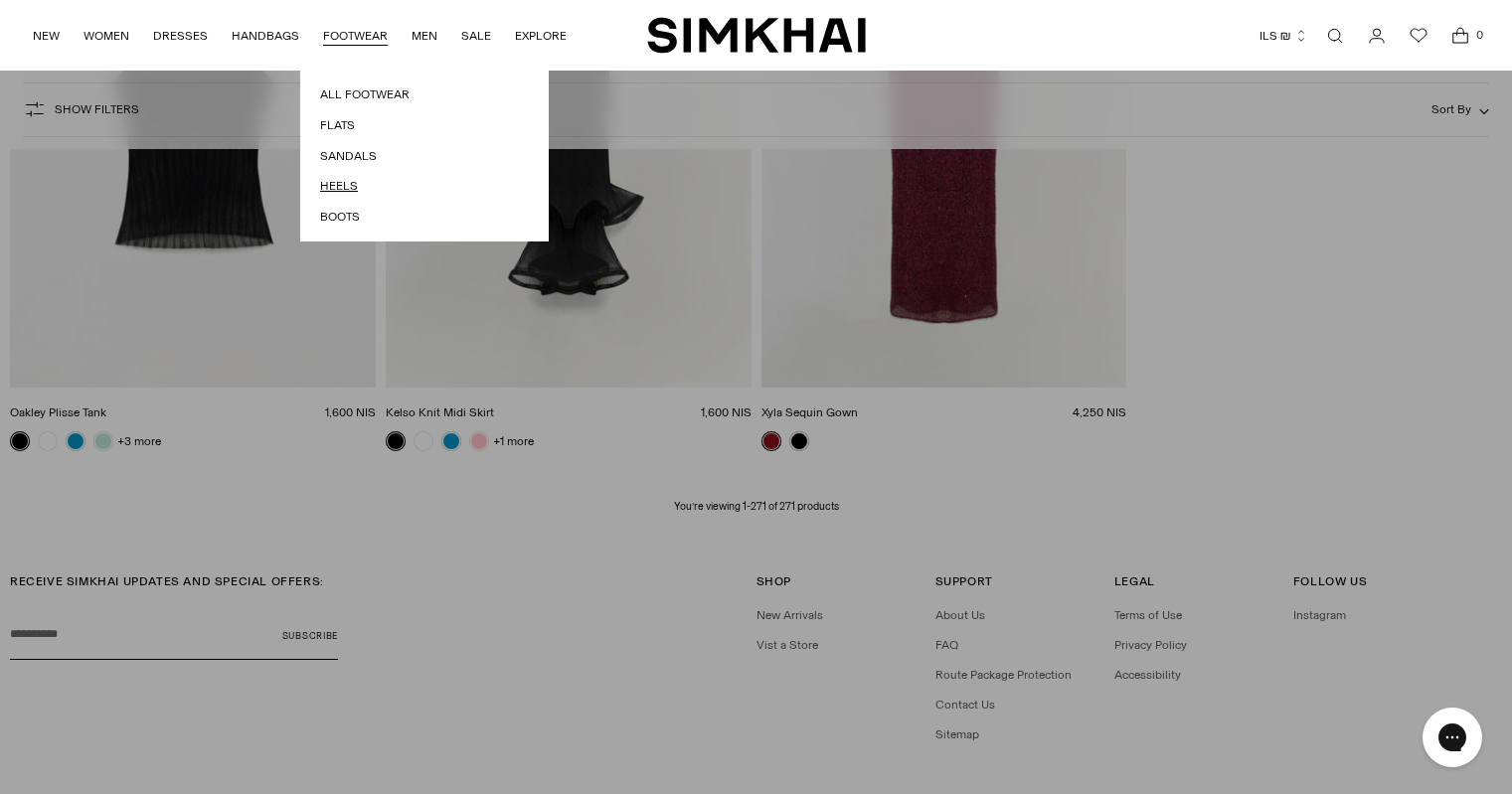 click on "Heels" at bounding box center (424, 186) 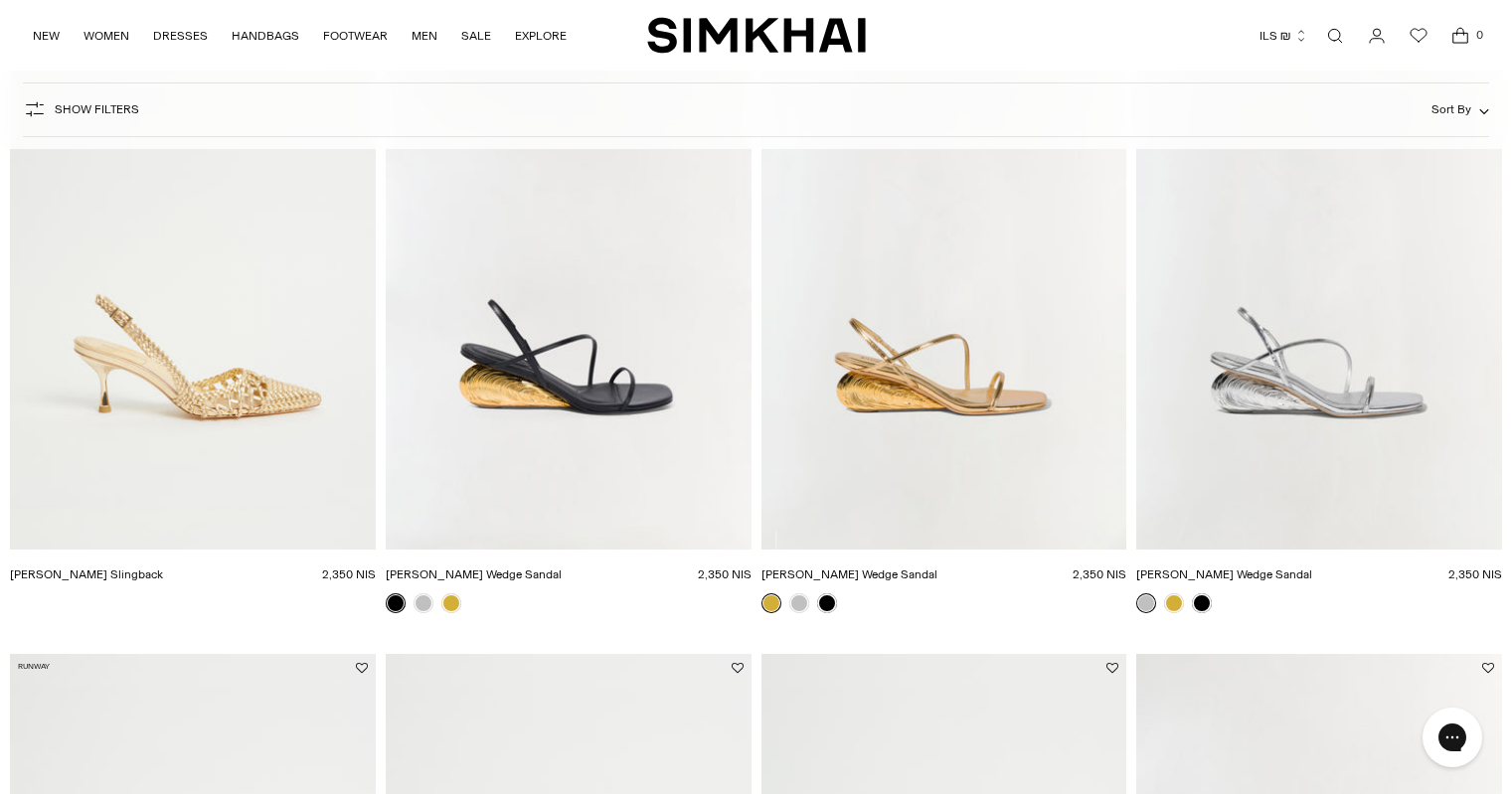 scroll, scrollTop: 0, scrollLeft: 0, axis: both 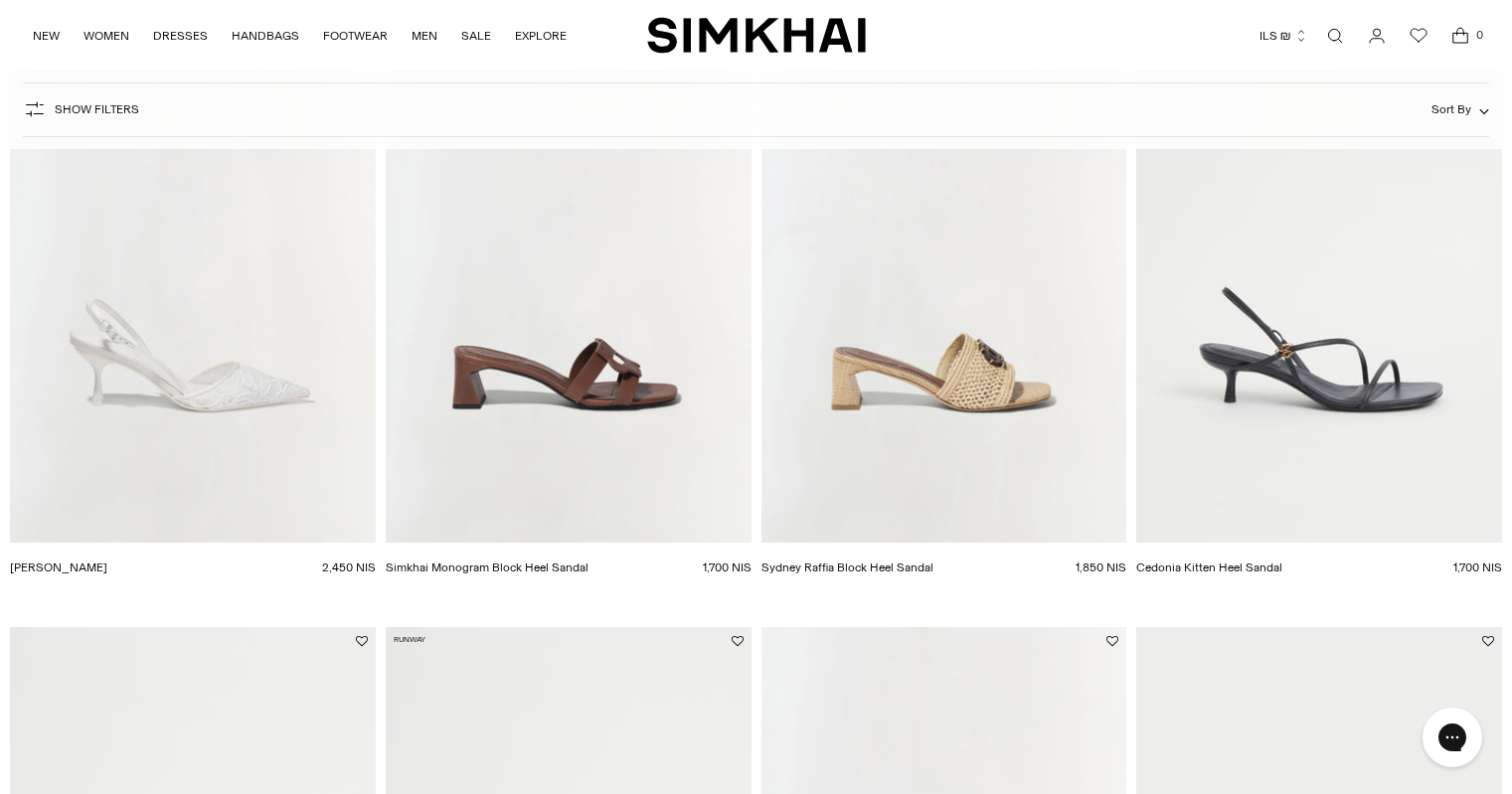 click at bounding box center [0, 0] 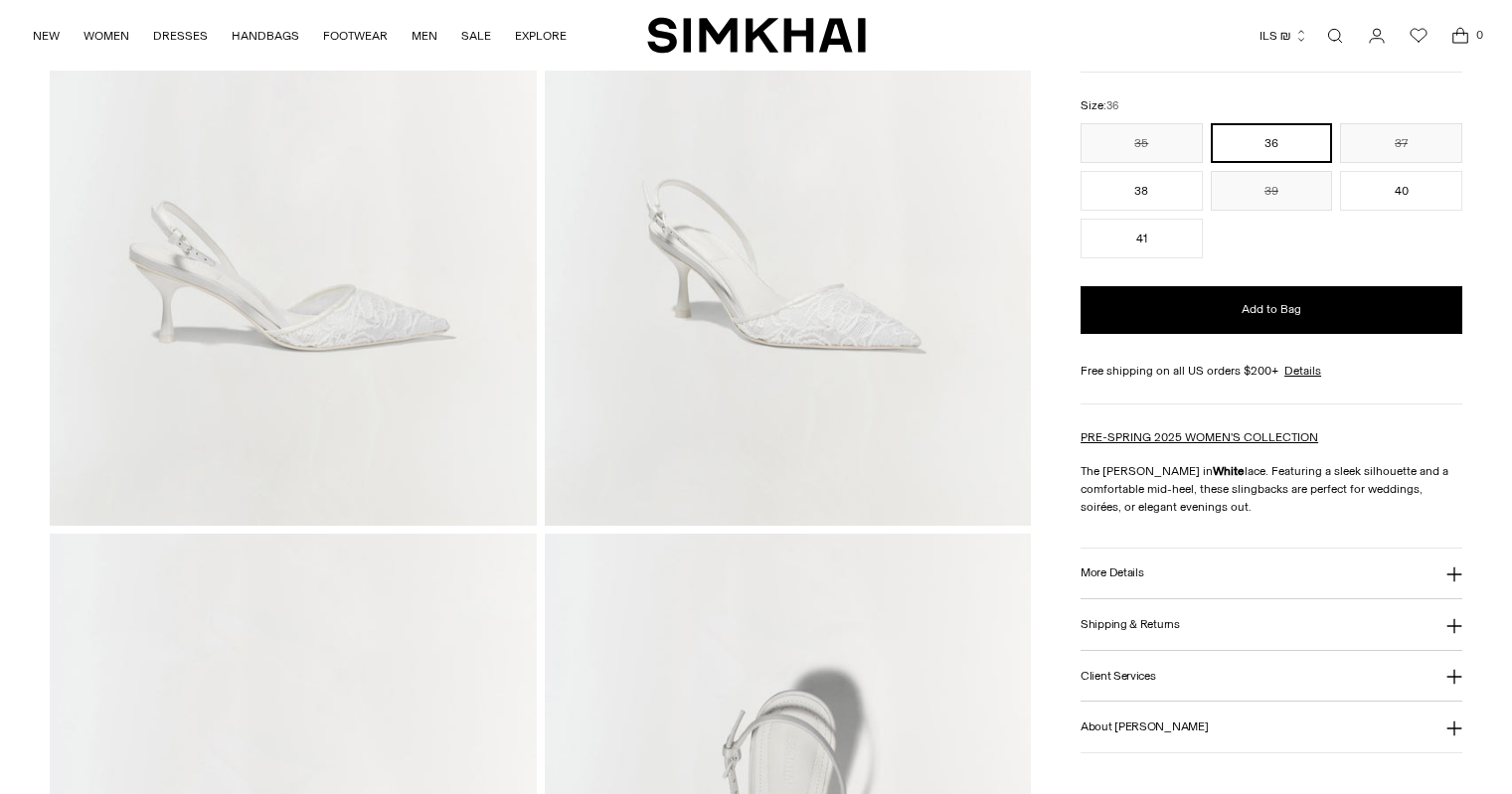 scroll, scrollTop: 596, scrollLeft: 0, axis: vertical 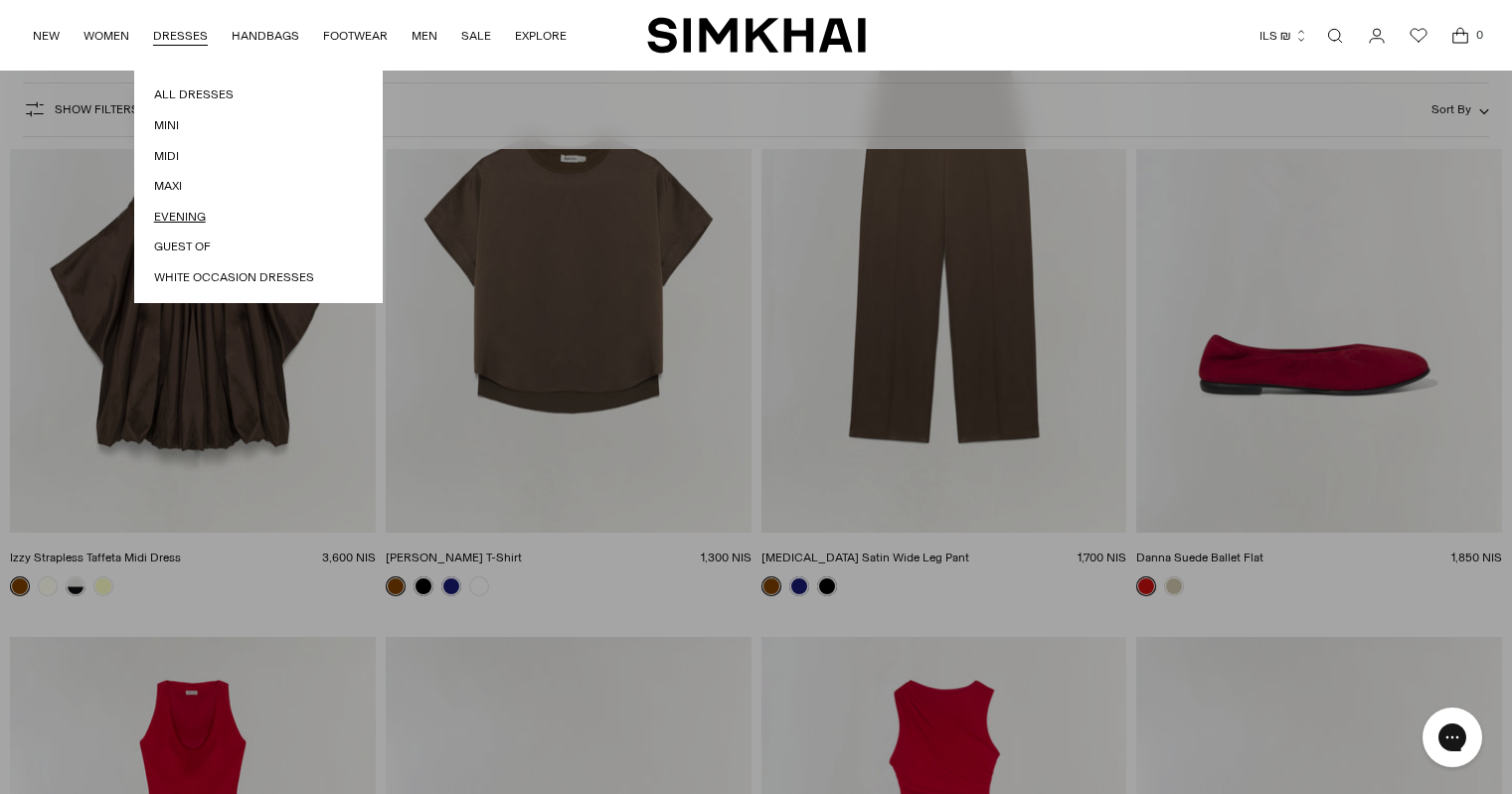 click on "Evening" at bounding box center [258, 217] 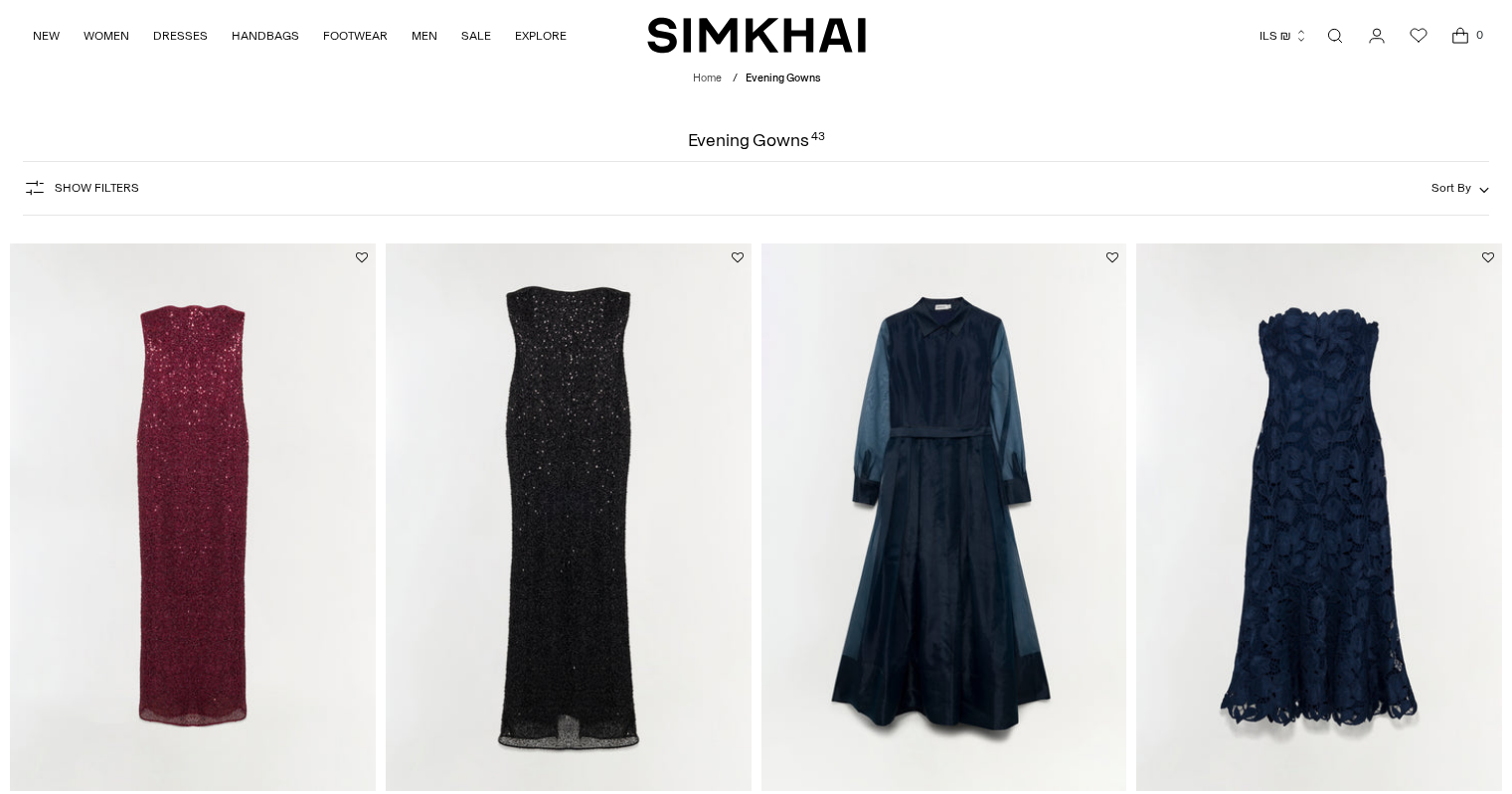 scroll, scrollTop: 0, scrollLeft: 0, axis: both 